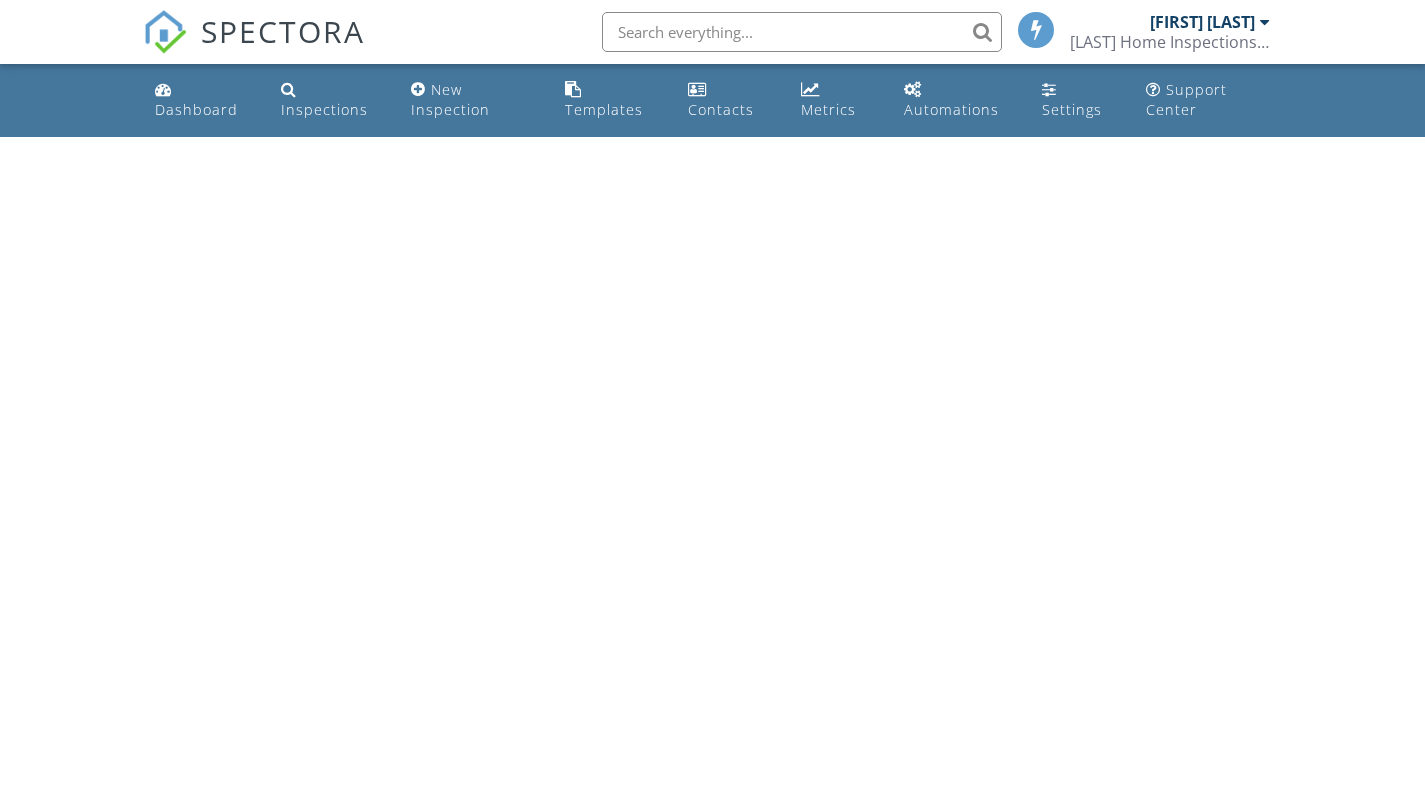 scroll, scrollTop: 0, scrollLeft: 0, axis: both 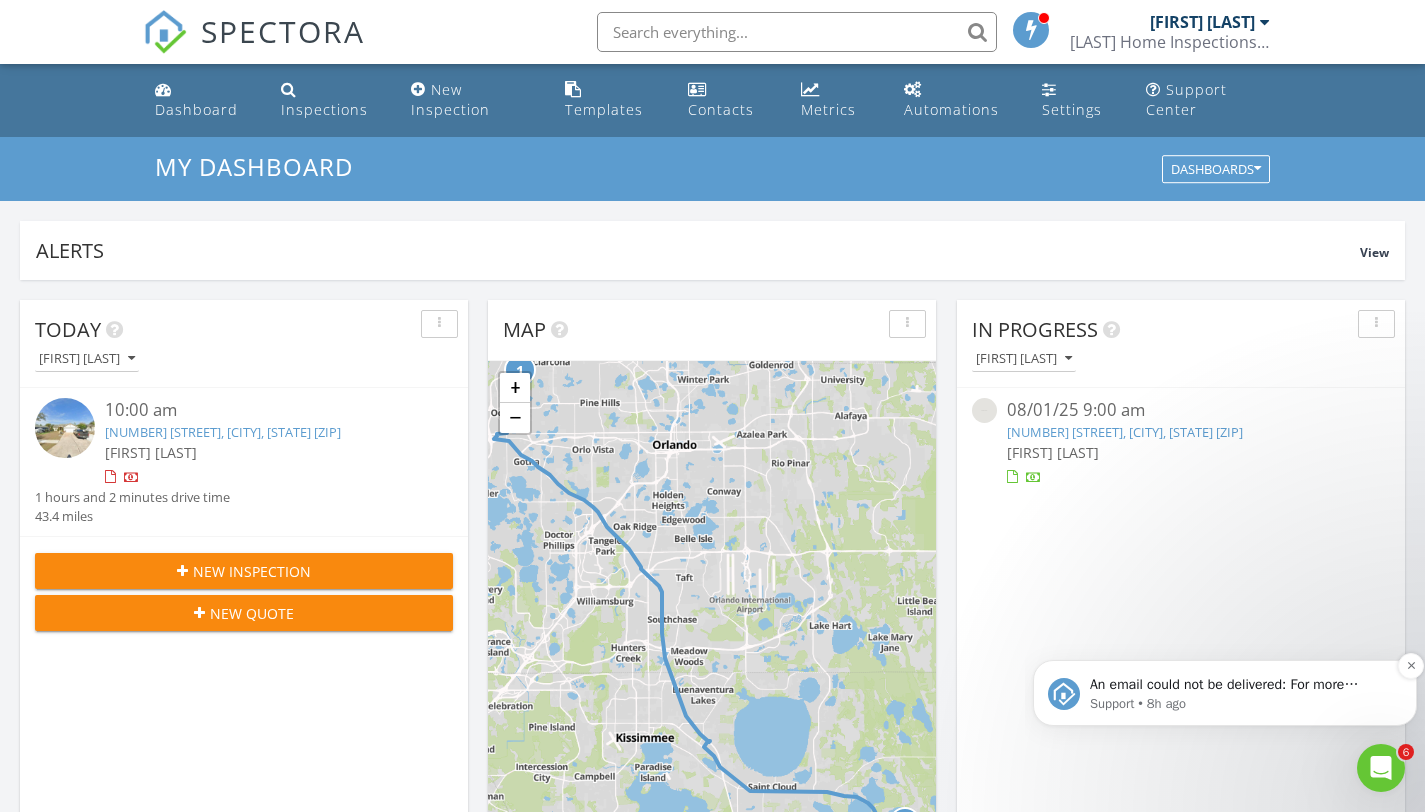 click on "An email could not be delivered:  For more information, view Why emails don't get delivered (Support Article)" at bounding box center (1241, 685) 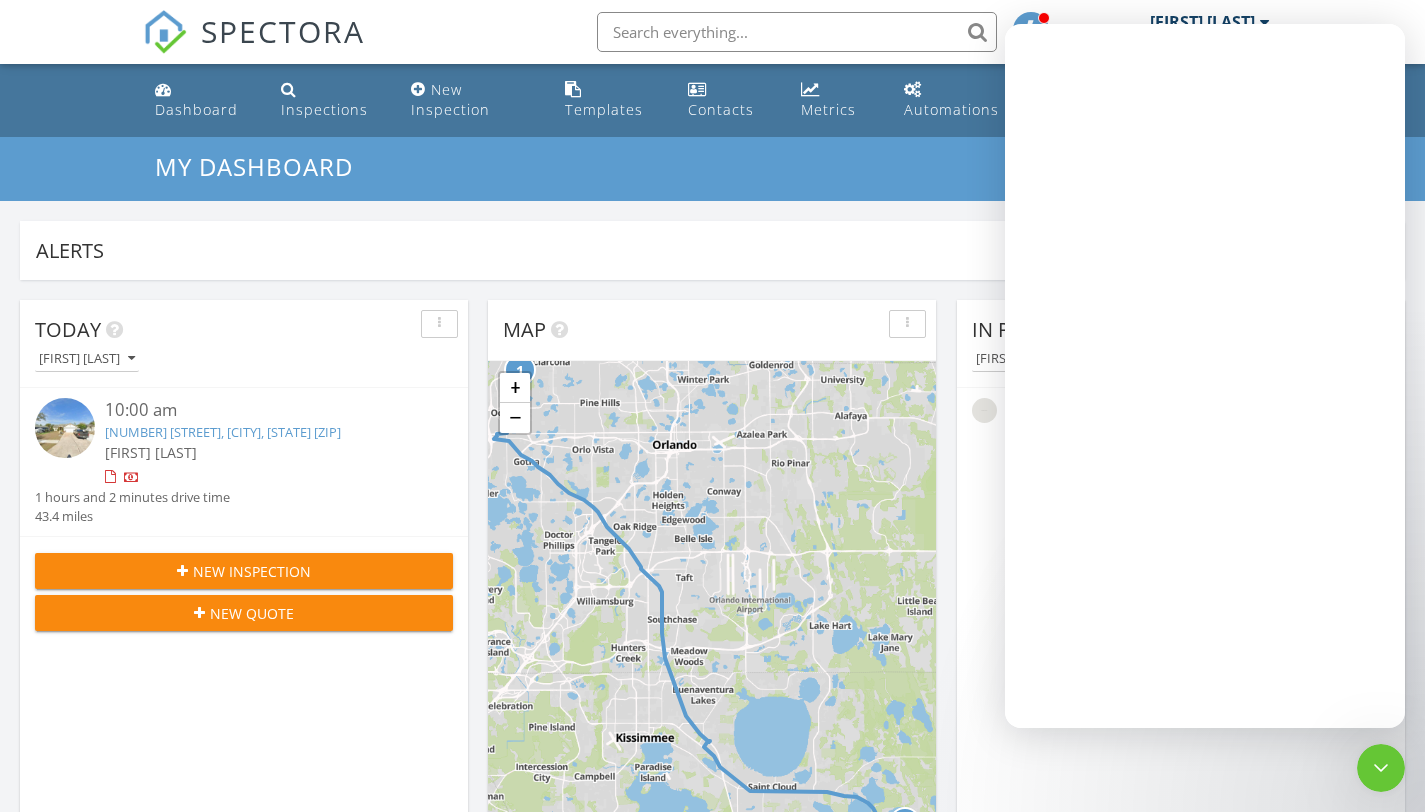 scroll, scrollTop: 0, scrollLeft: 0, axis: both 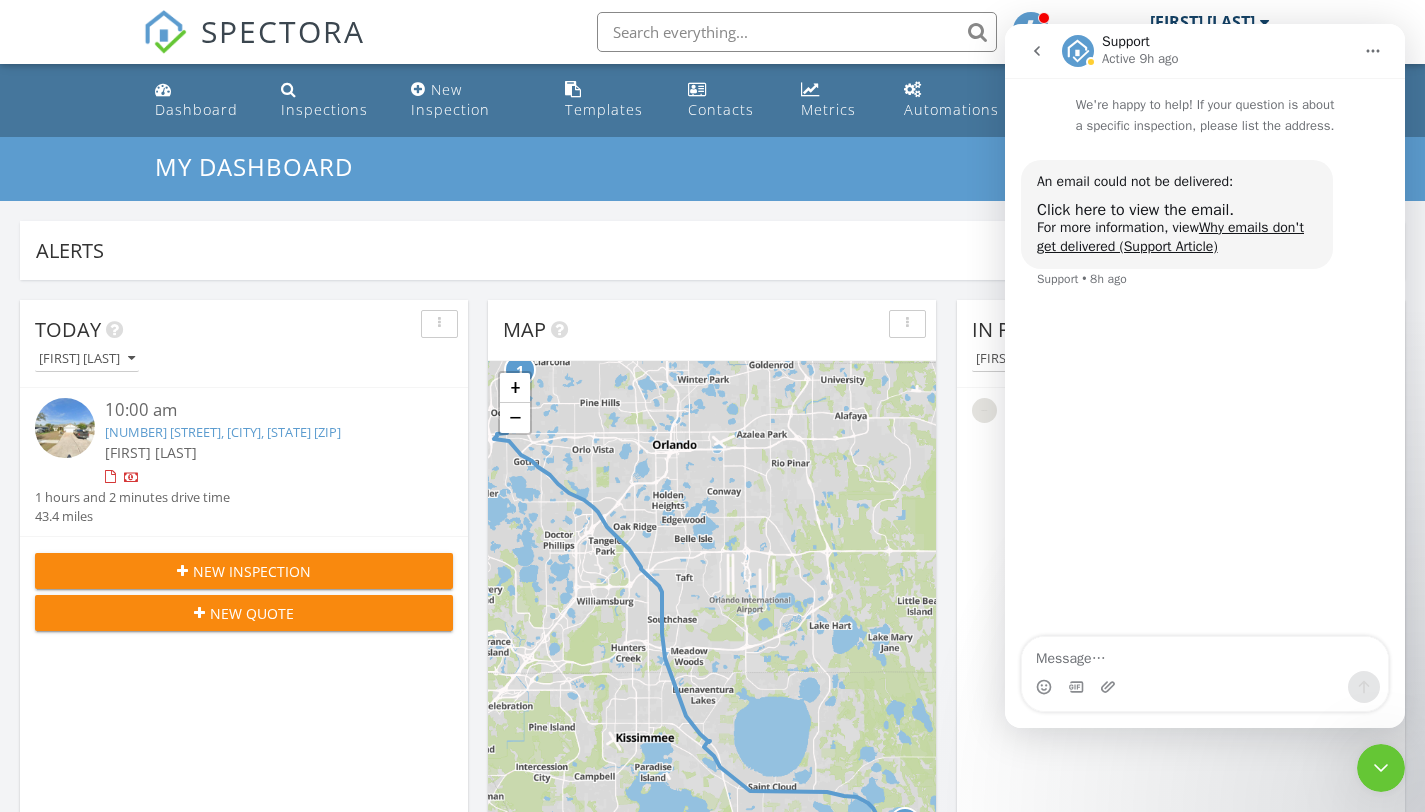 click on "906 Hyland Springs Dr, Ocoee, FL 34761" at bounding box center [223, 432] 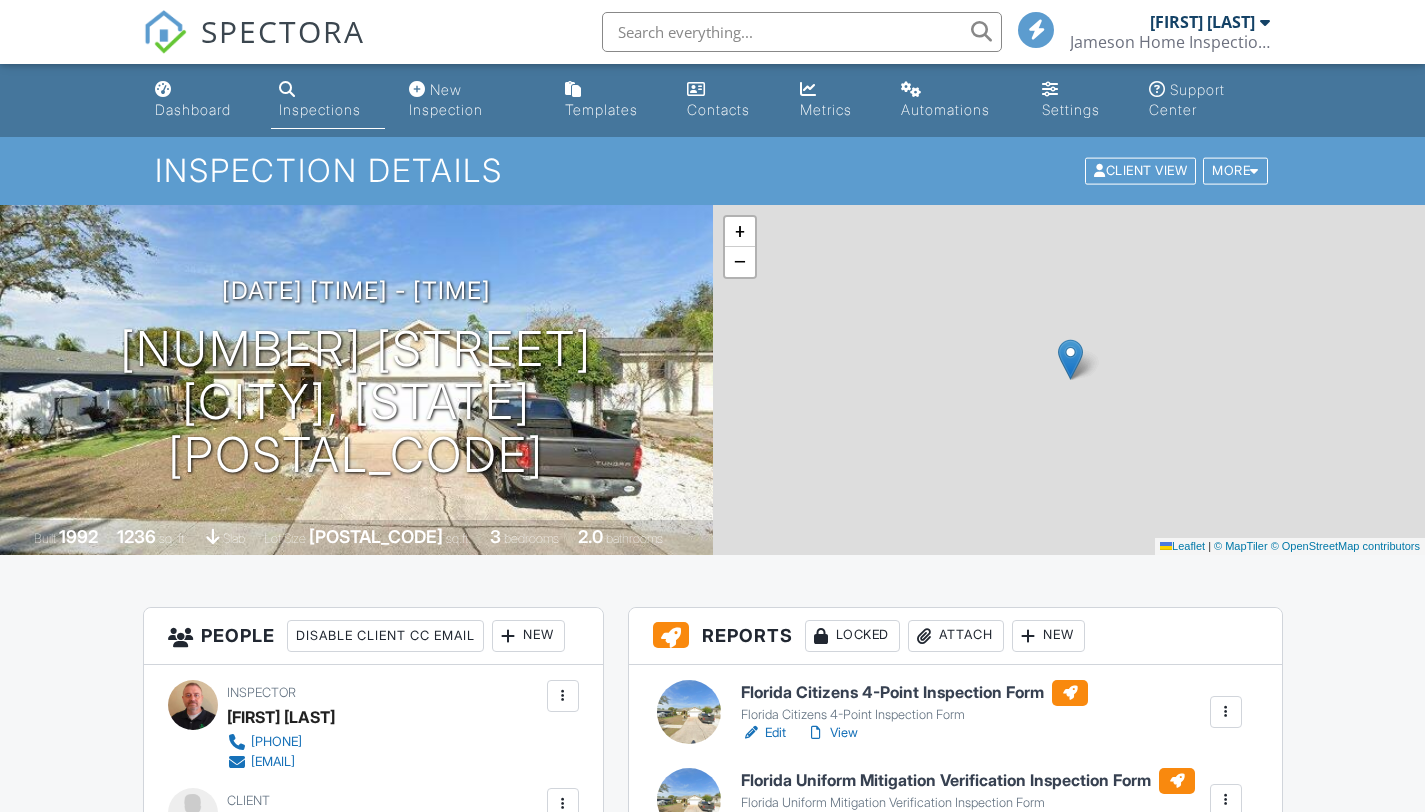 scroll, scrollTop: 483, scrollLeft: 0, axis: vertical 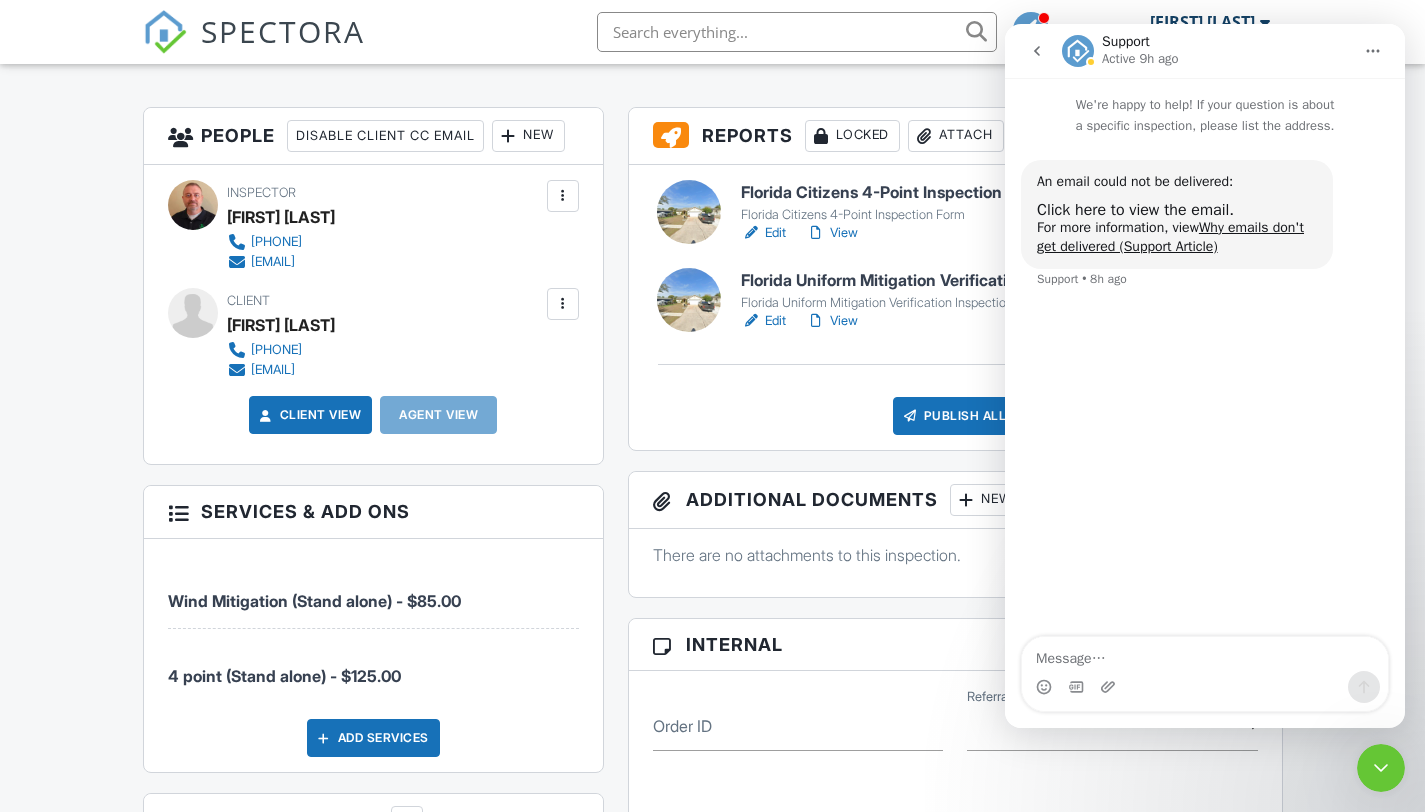 click on "Services & Add ons" at bounding box center [373, 512] 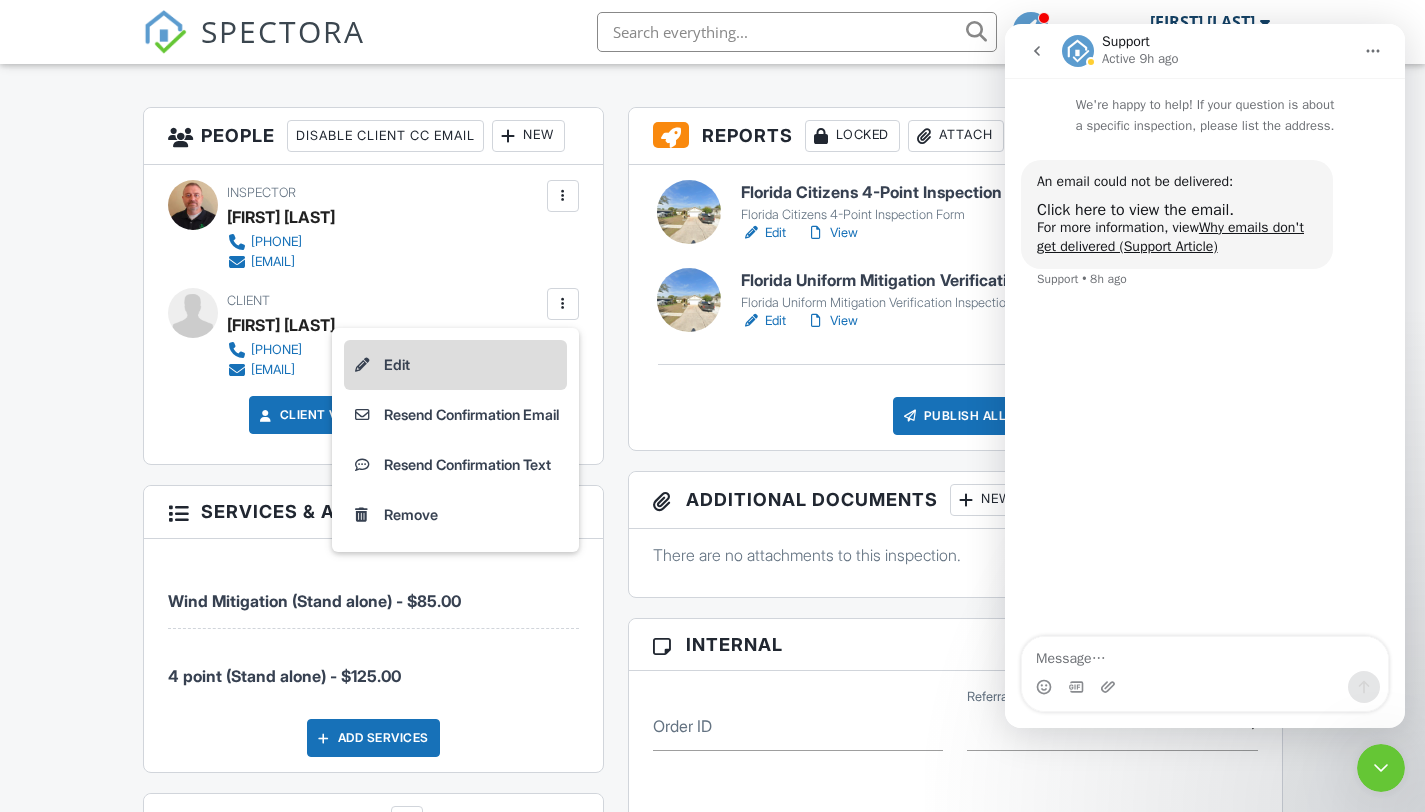 click on "Edit" at bounding box center [455, 365] 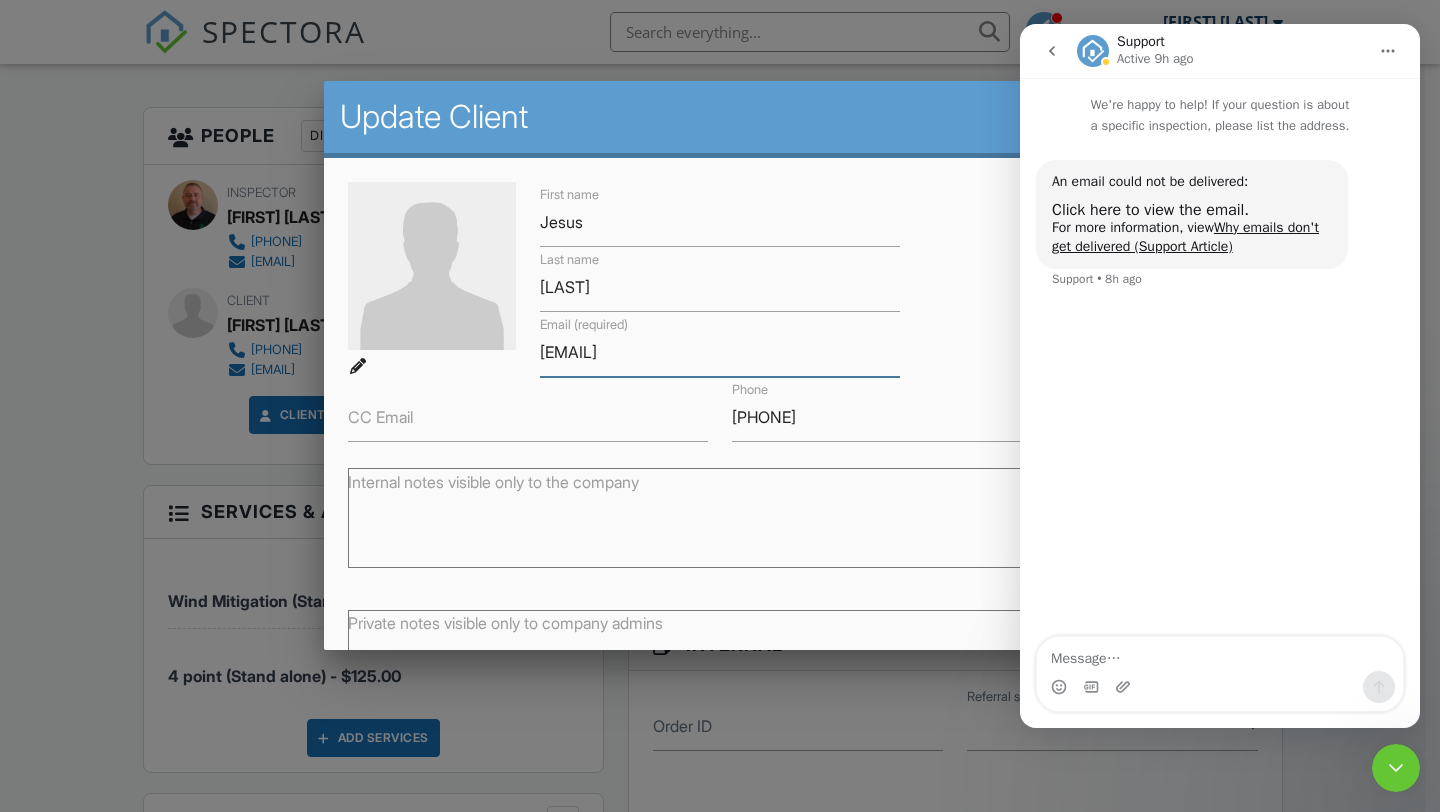 click on "[EMAIL]" at bounding box center [720, 352] 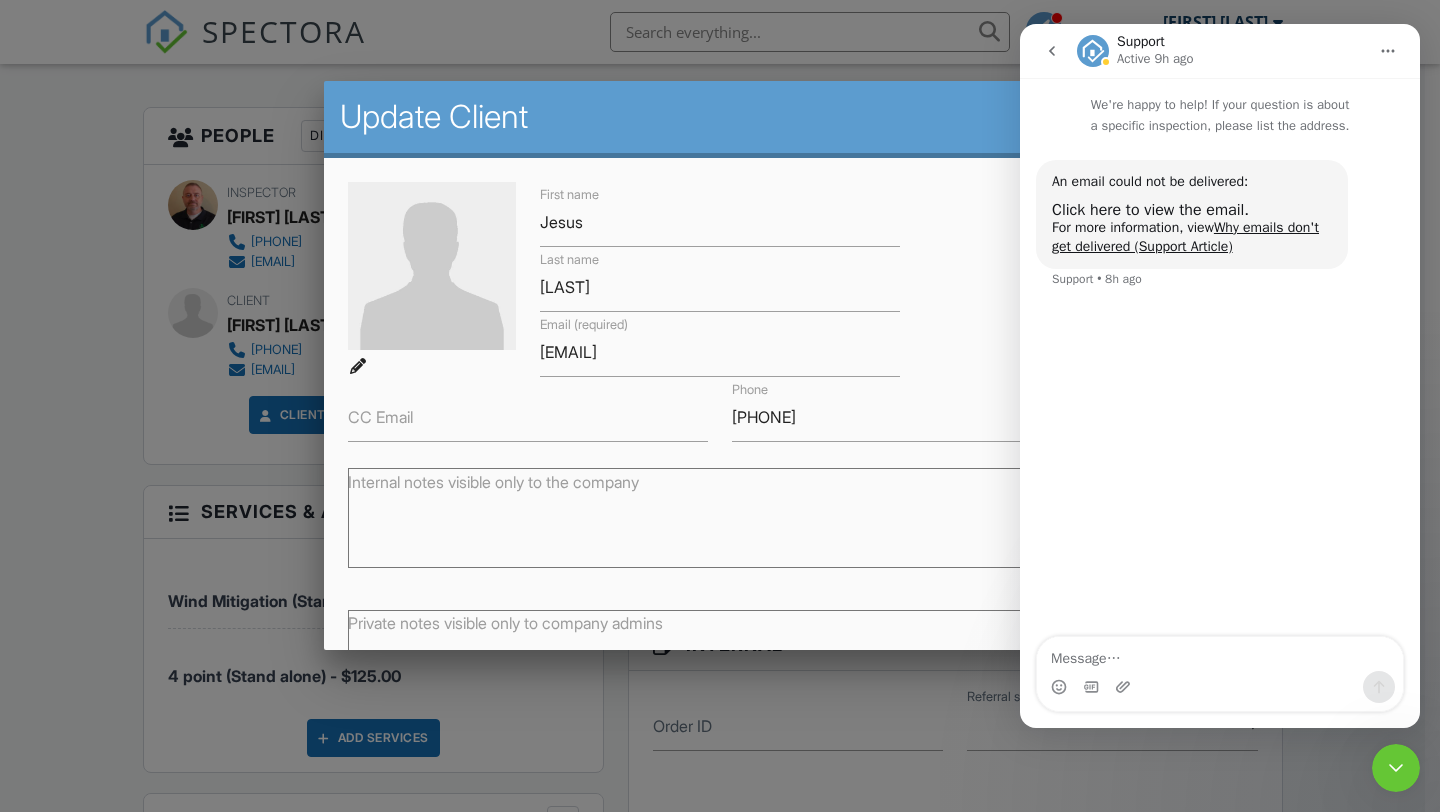 click 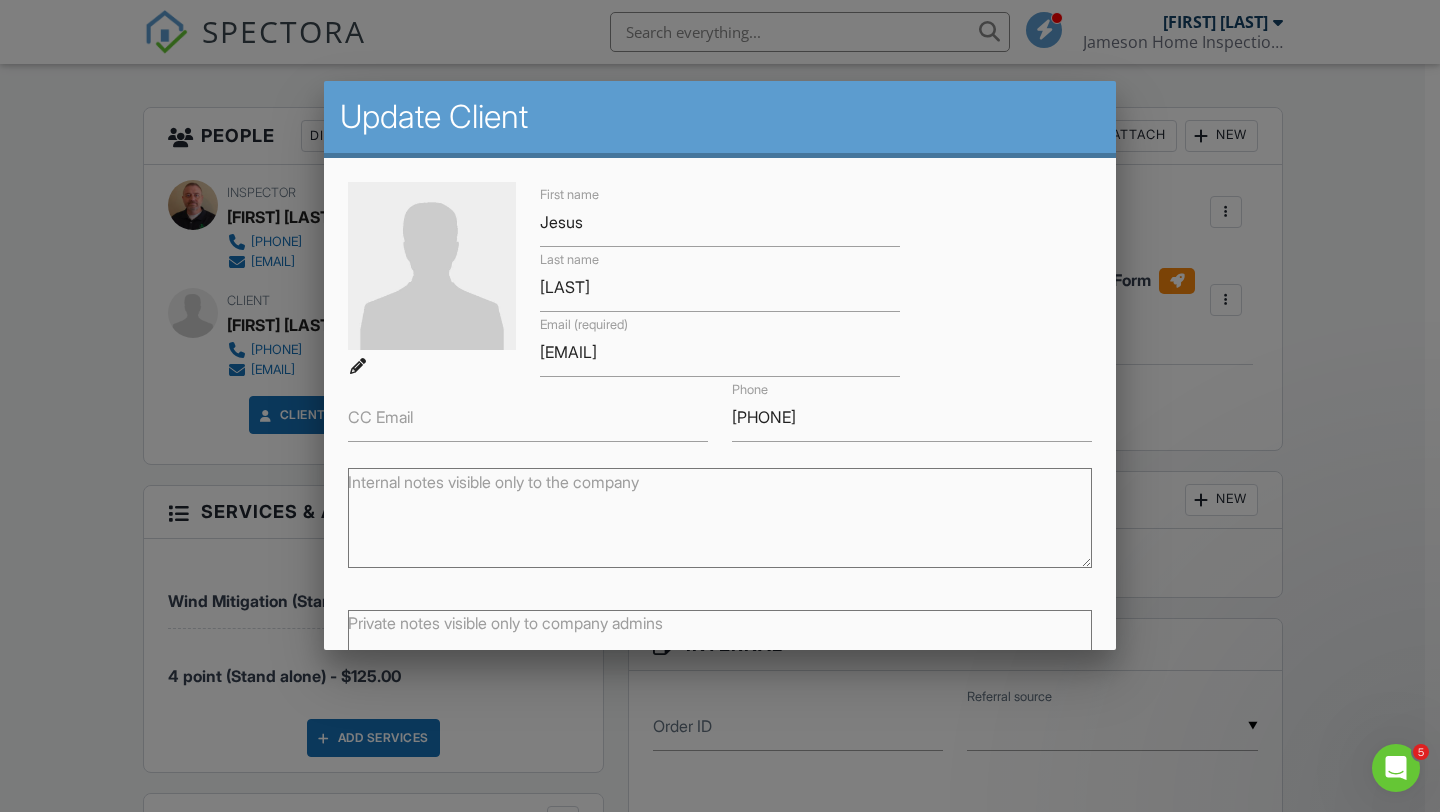 scroll, scrollTop: 0, scrollLeft: 0, axis: both 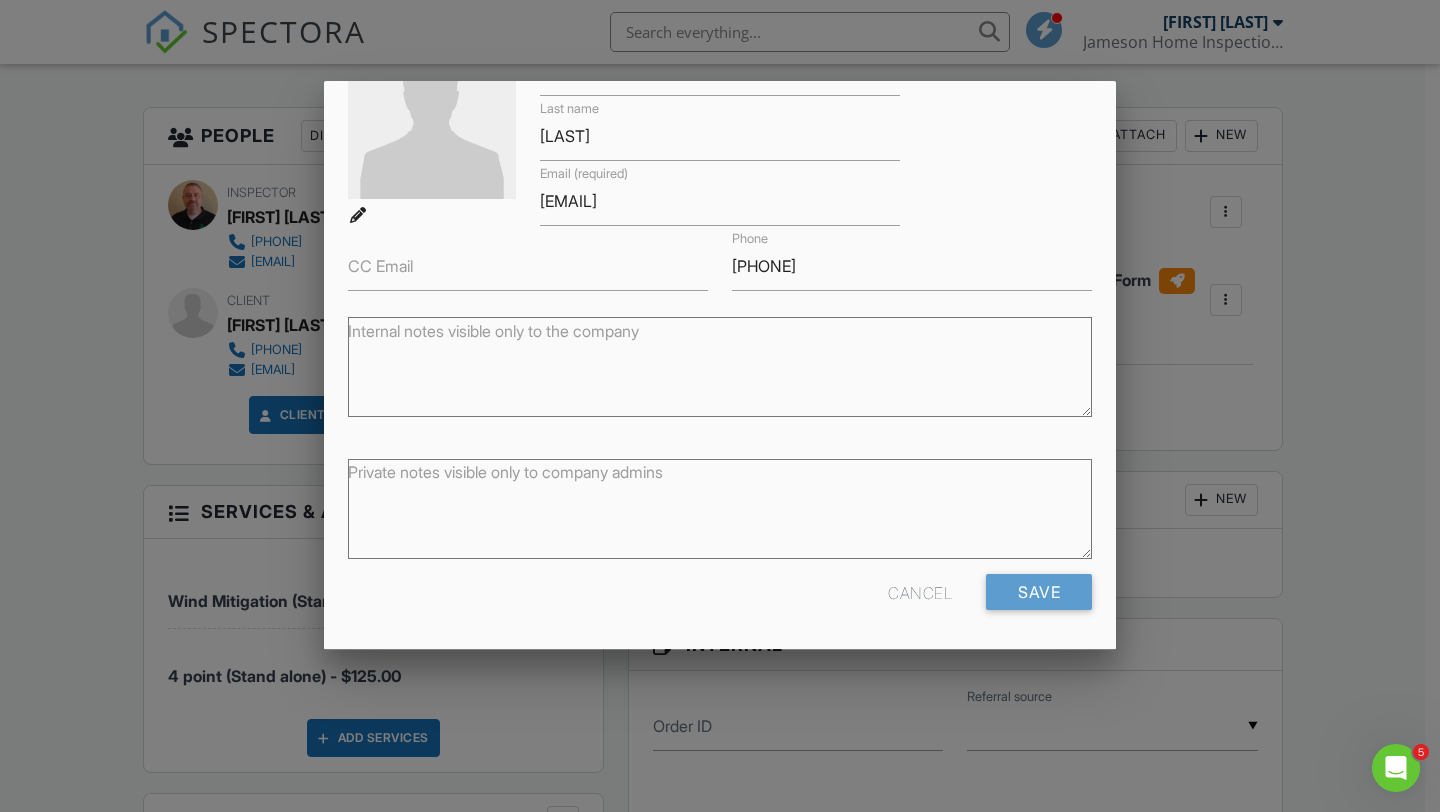click on "Private notes visible only to company admins" at bounding box center [720, 511] 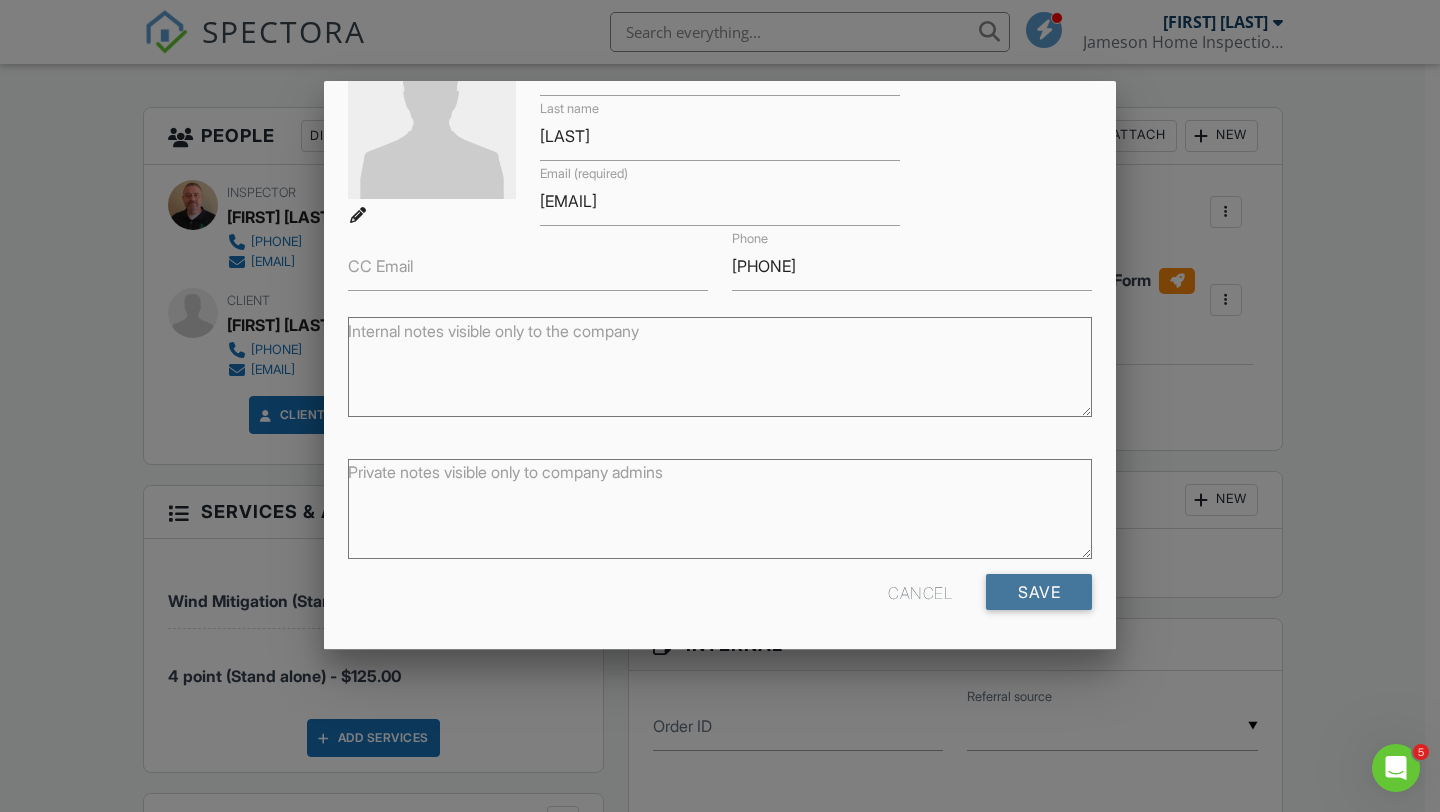 click on "Save" at bounding box center [1039, 592] 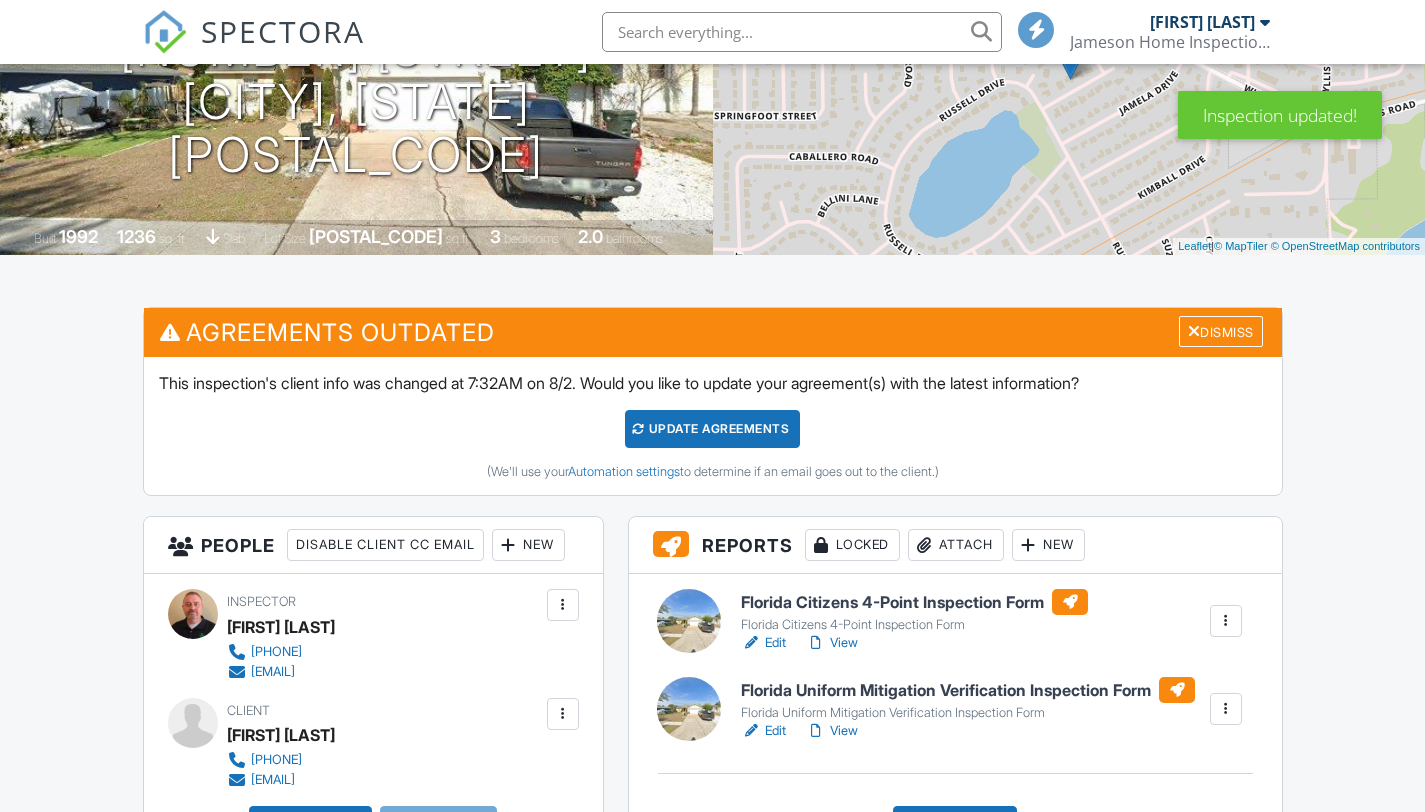 scroll, scrollTop: 300, scrollLeft: 0, axis: vertical 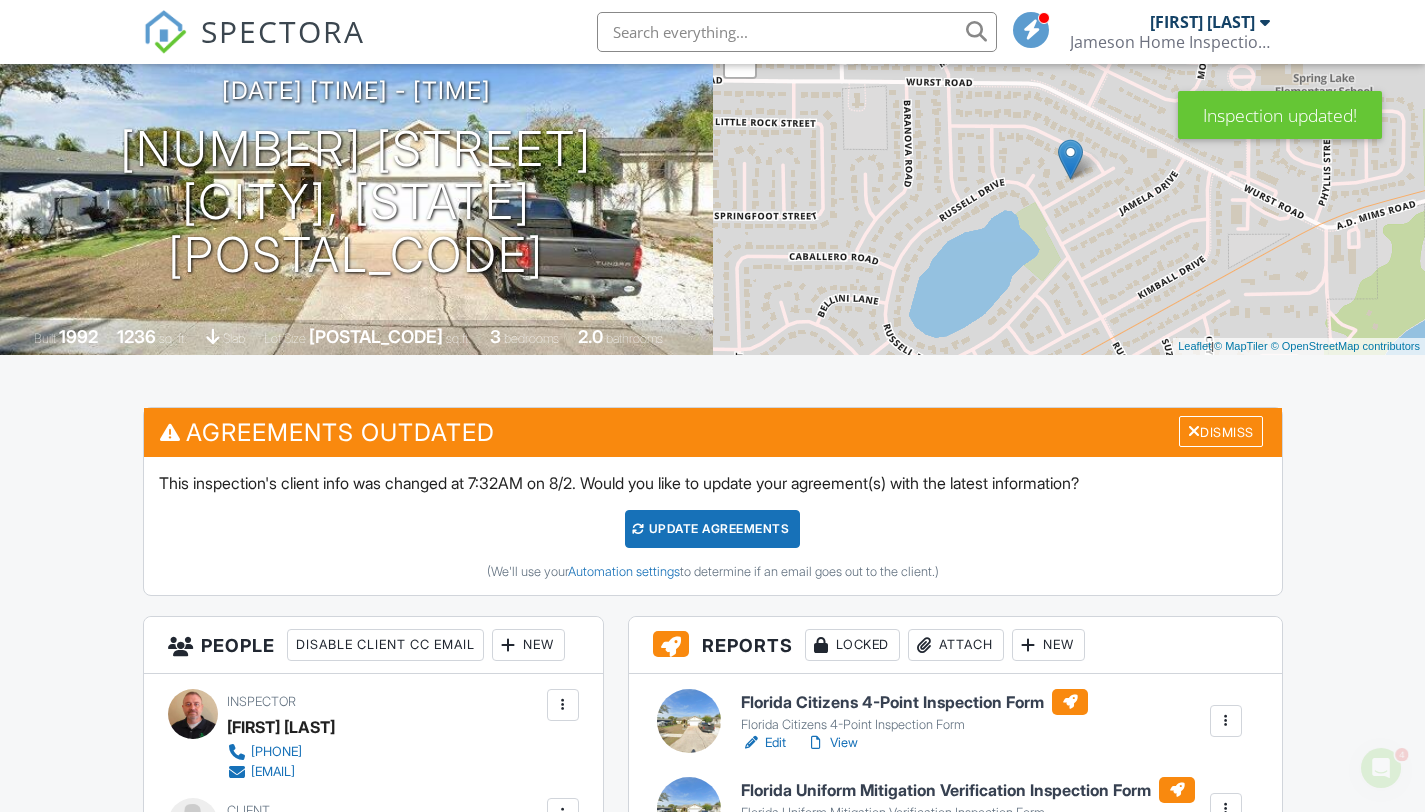 click on "Update Agreements" at bounding box center (712, 529) 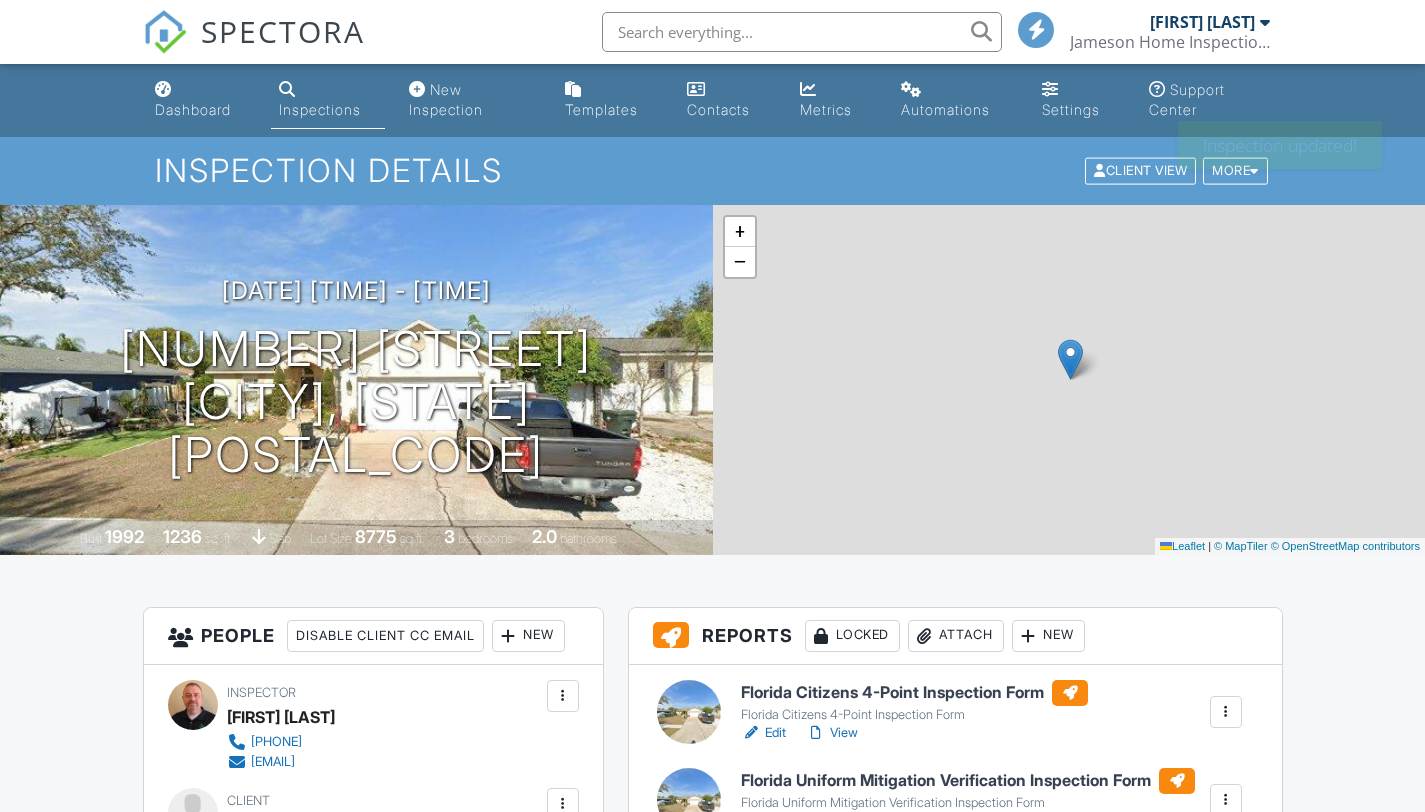 scroll, scrollTop: 0, scrollLeft: 0, axis: both 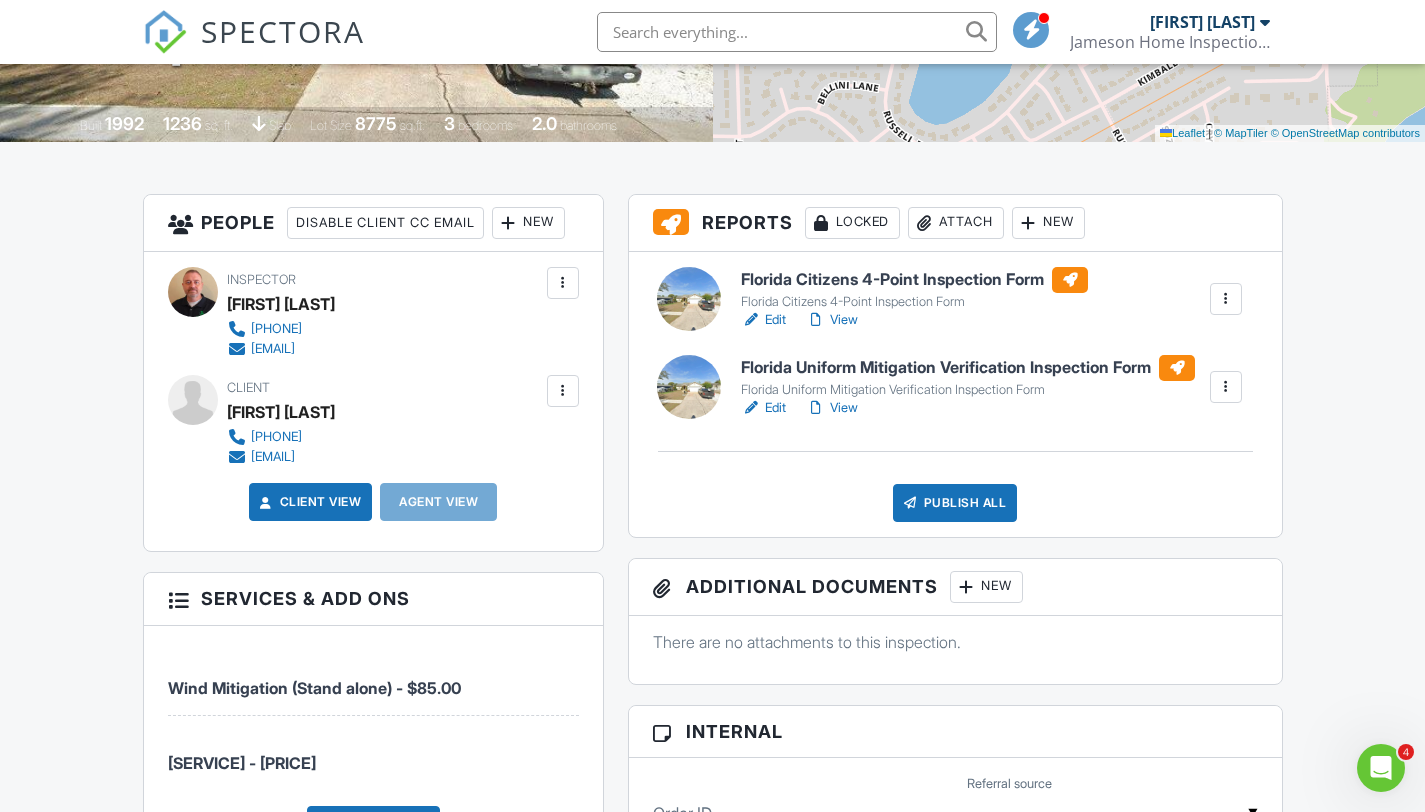 click at bounding box center [563, 391] 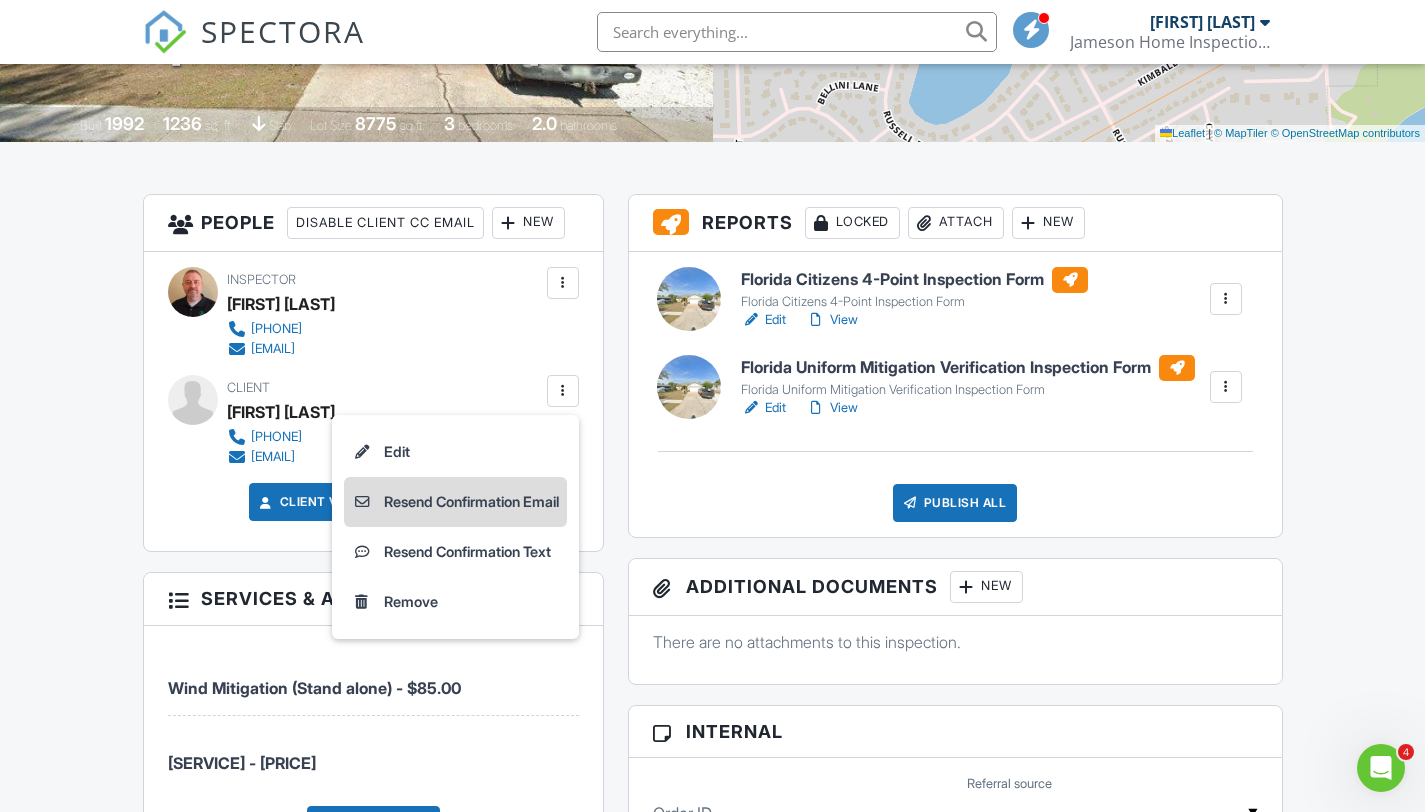 click on "Resend Confirmation Email" at bounding box center [455, 502] 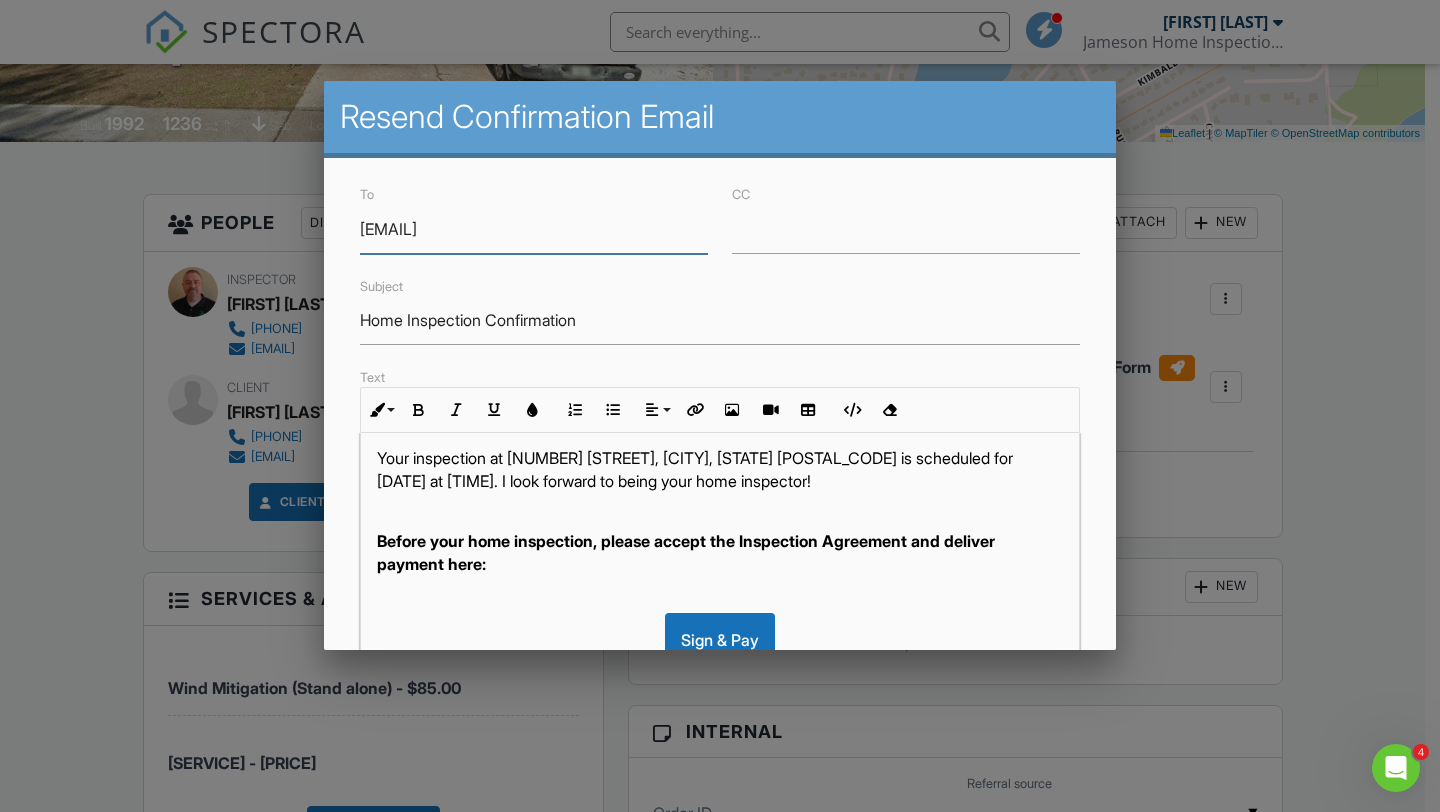 scroll, scrollTop: 73, scrollLeft: 0, axis: vertical 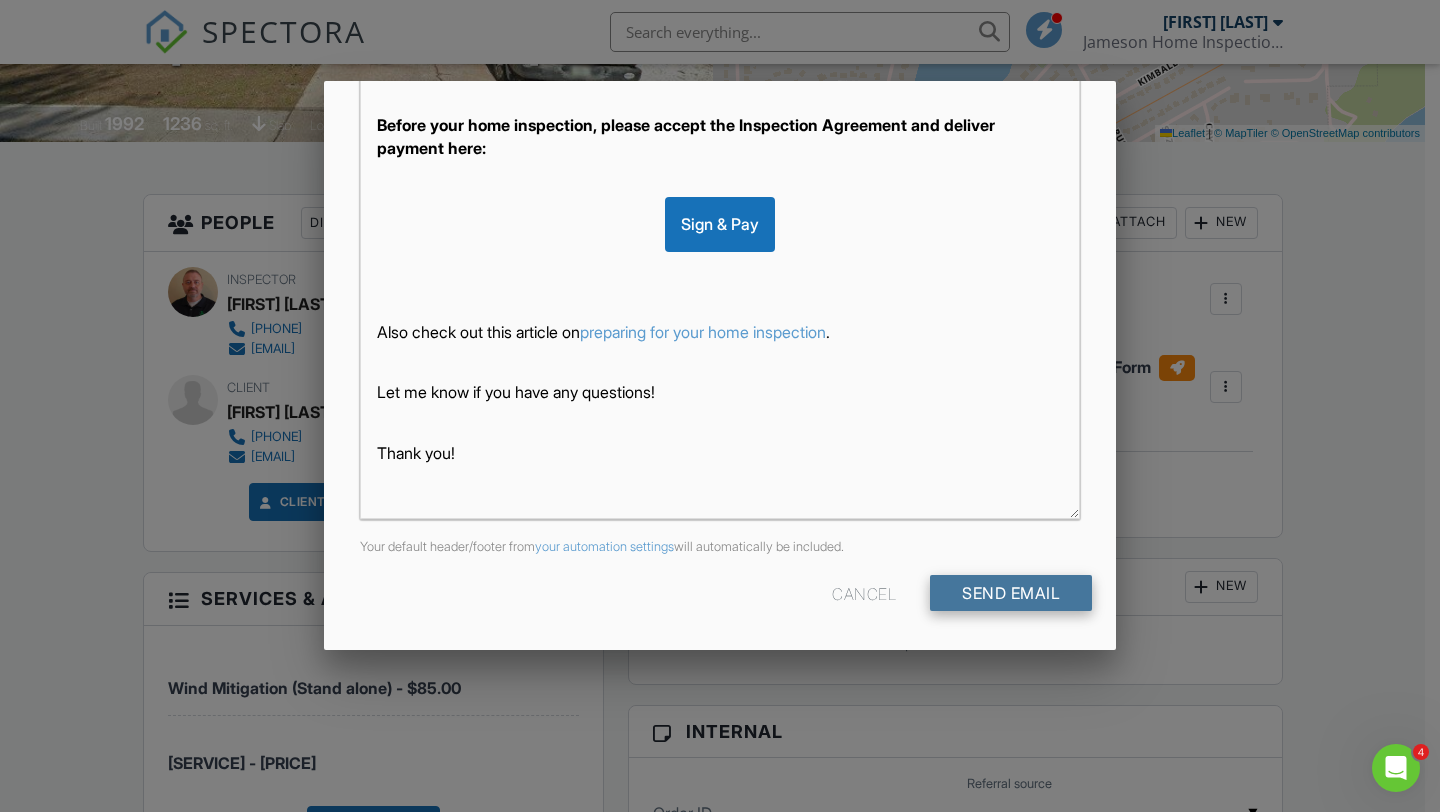 click on "Send Email" at bounding box center [1011, 593] 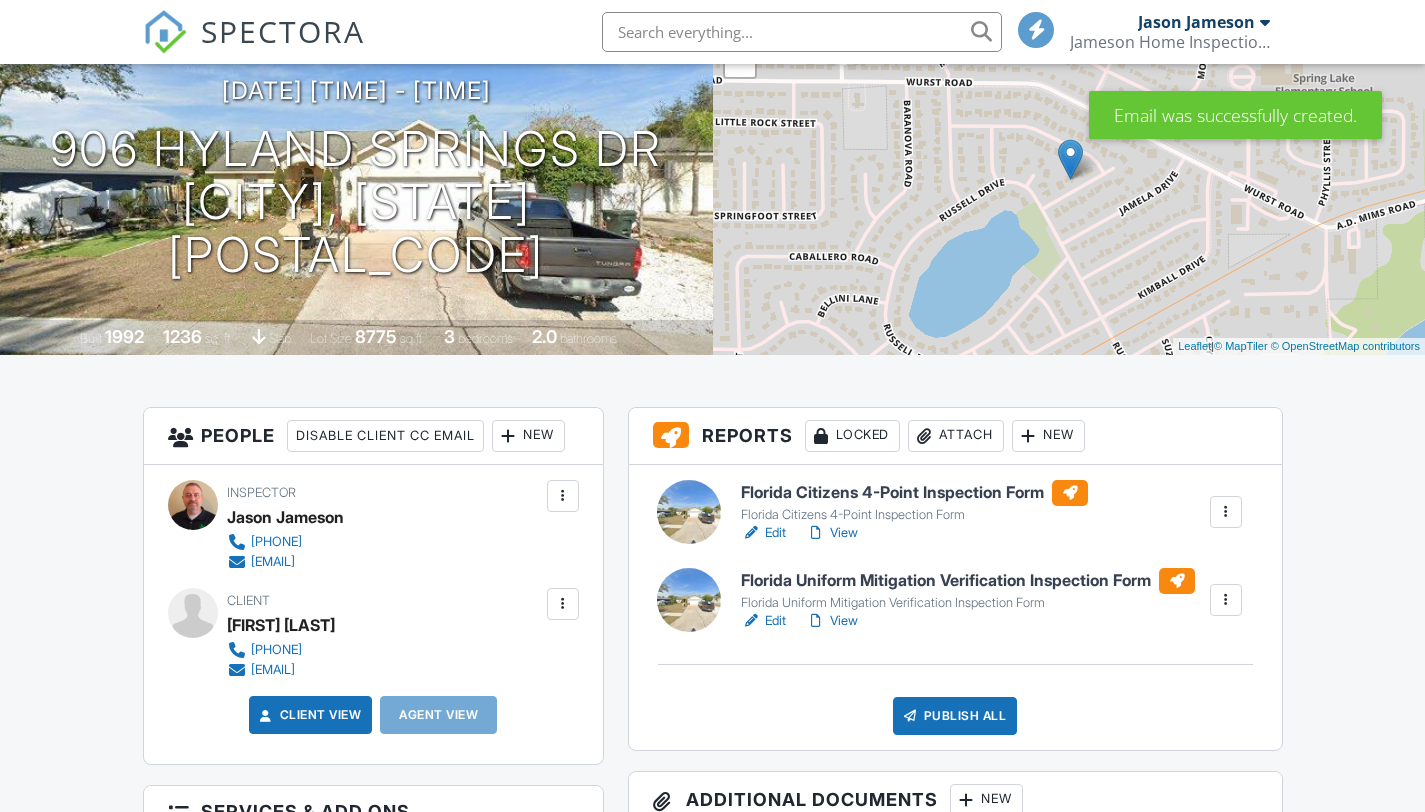 scroll, scrollTop: 200, scrollLeft: 0, axis: vertical 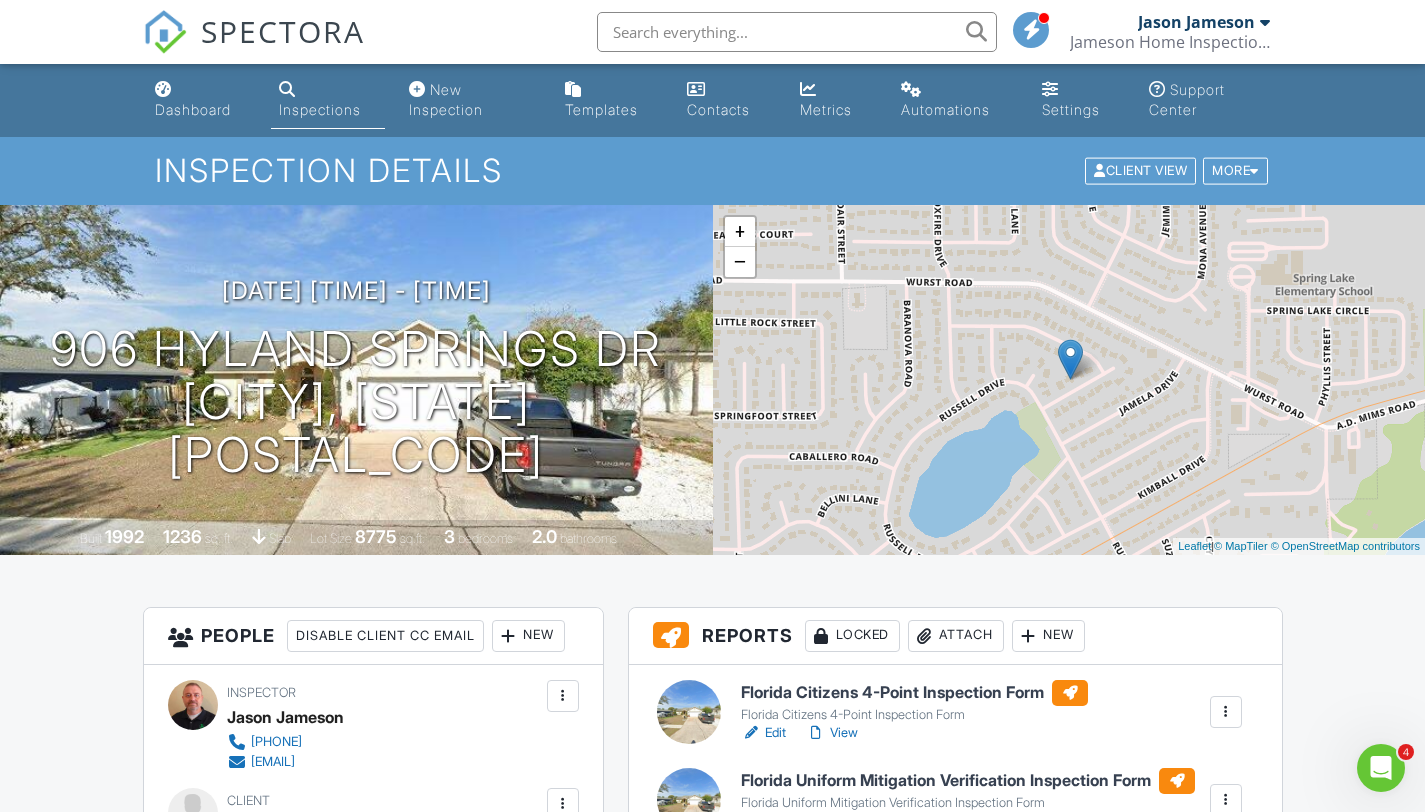 click on "Inspections" at bounding box center [320, 109] 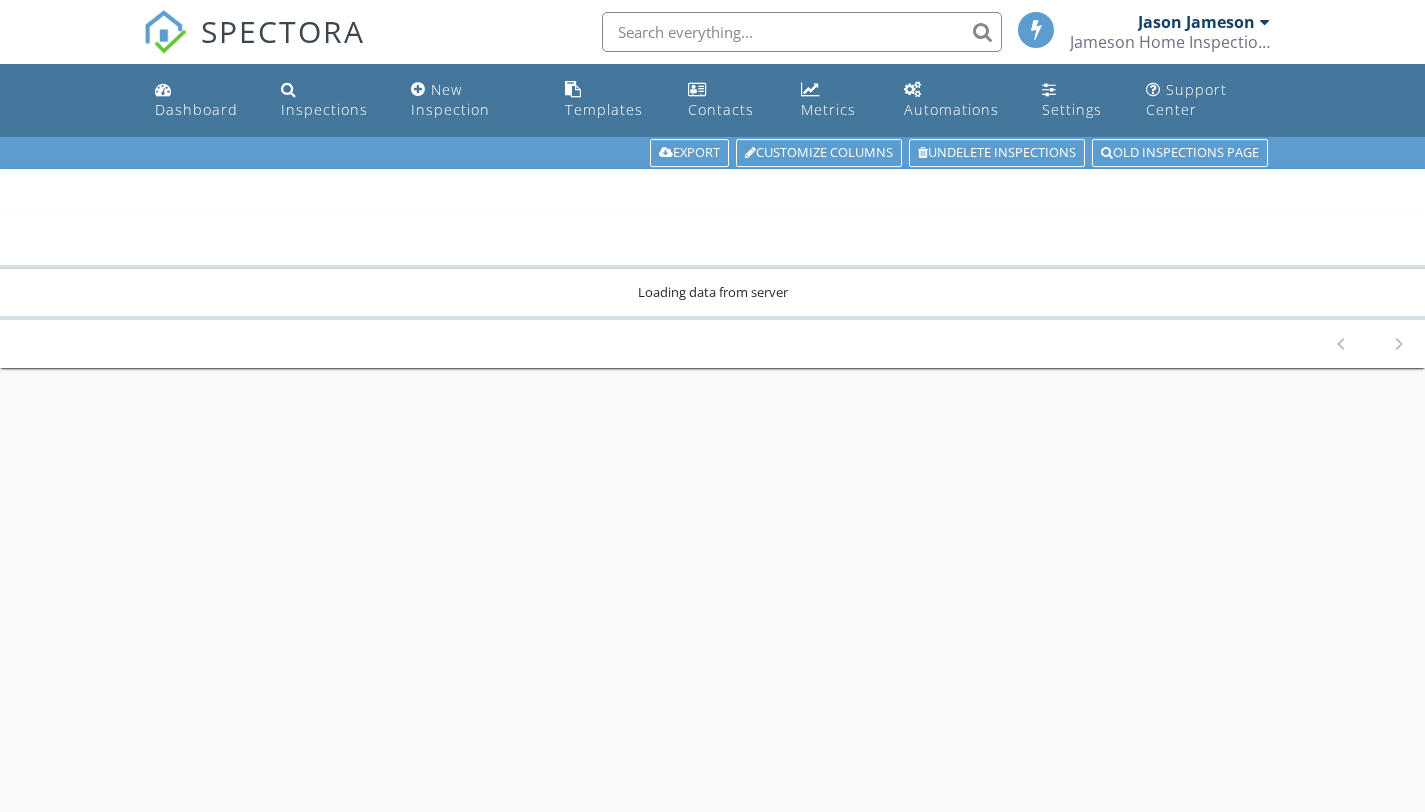 scroll, scrollTop: 0, scrollLeft: 0, axis: both 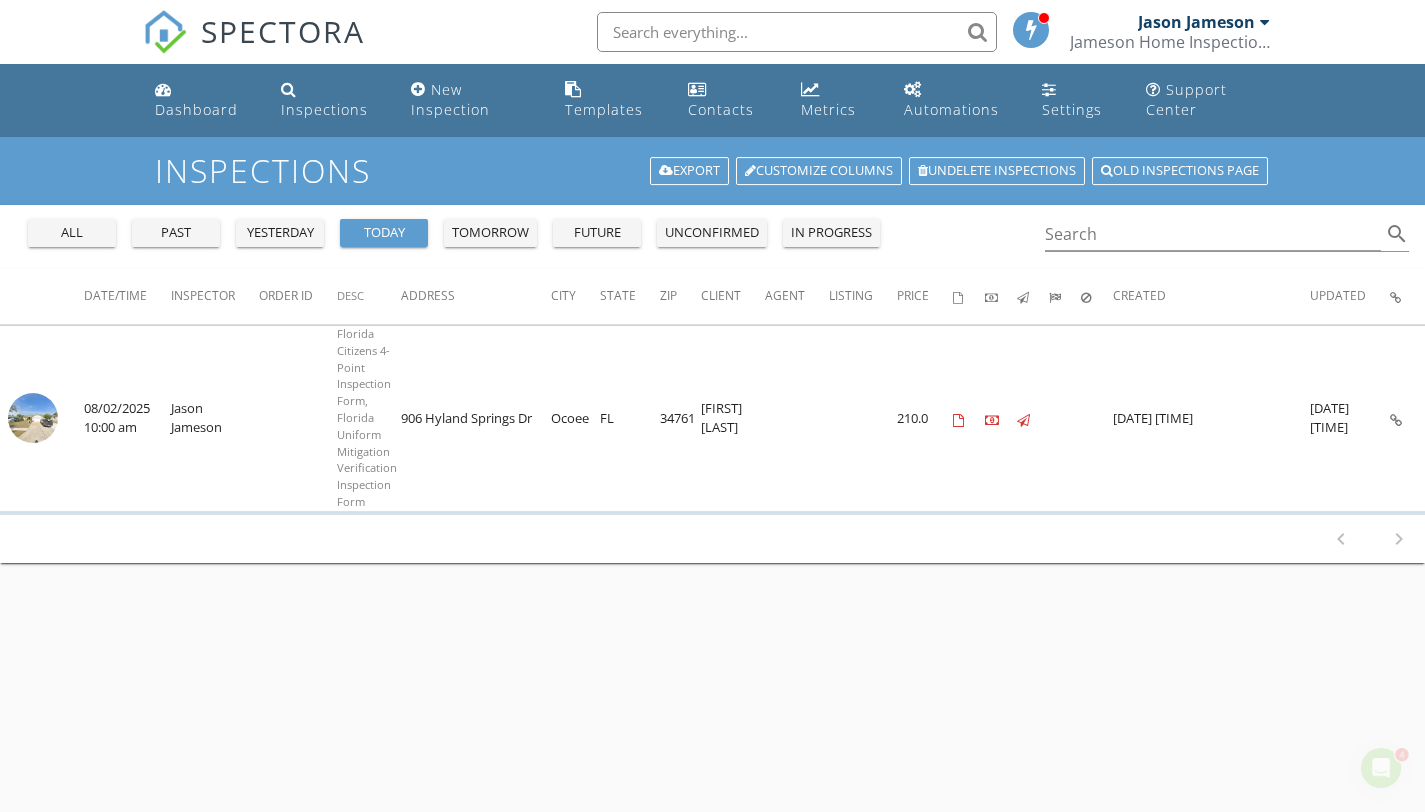 click on "yesterday" at bounding box center [280, 233] 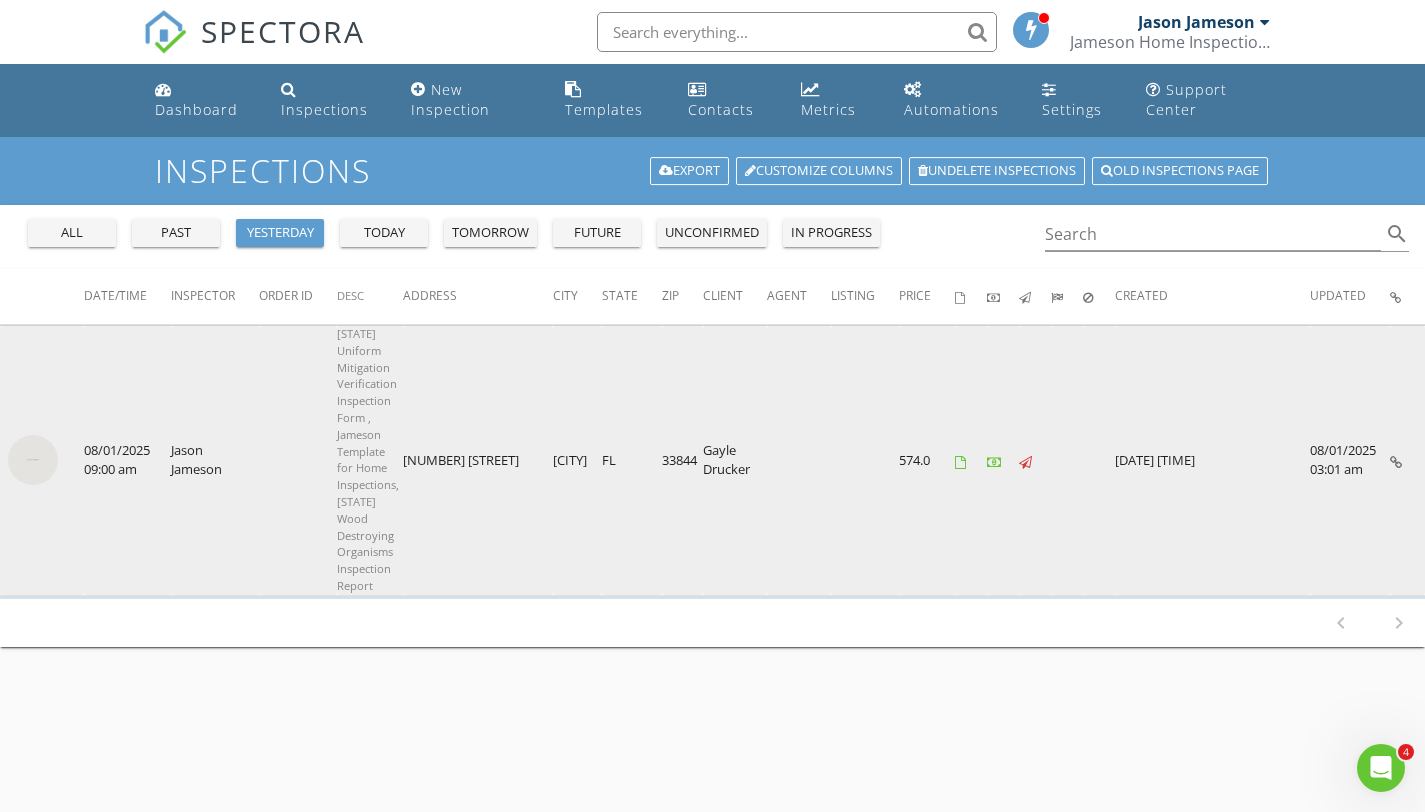 click at bounding box center [33, 460] 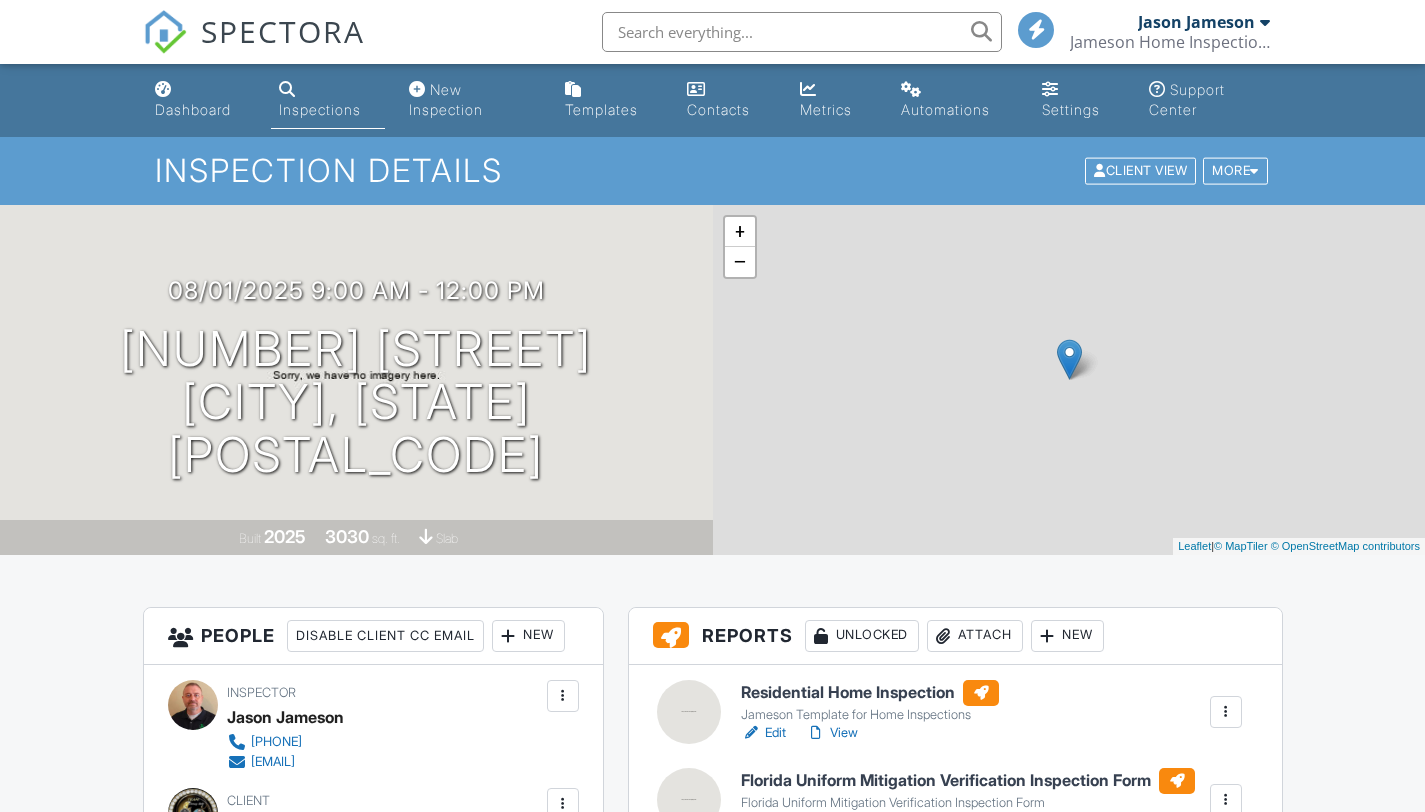scroll, scrollTop: 0, scrollLeft: 0, axis: both 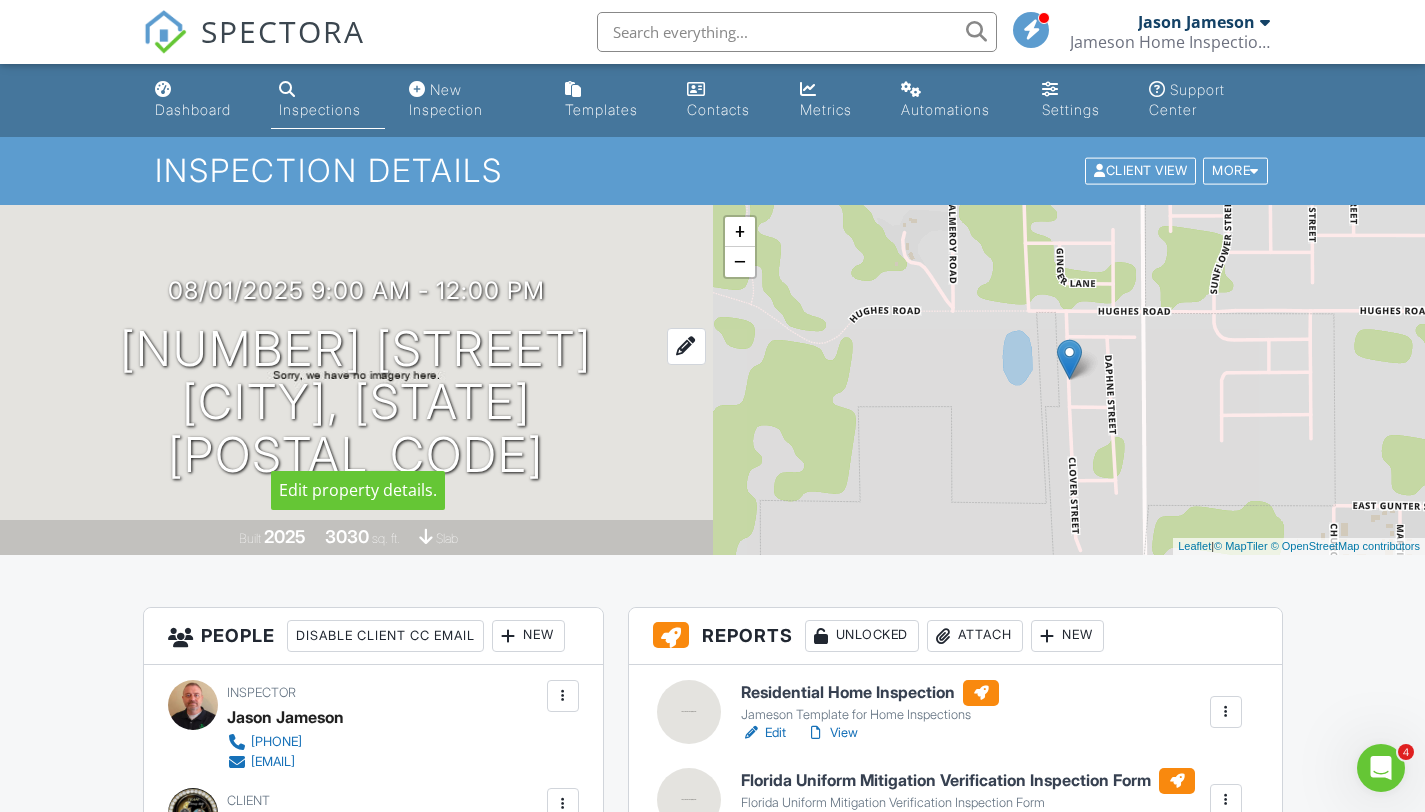 click on "6421 clover st
Haines city, FL 33844" at bounding box center (356, 402) 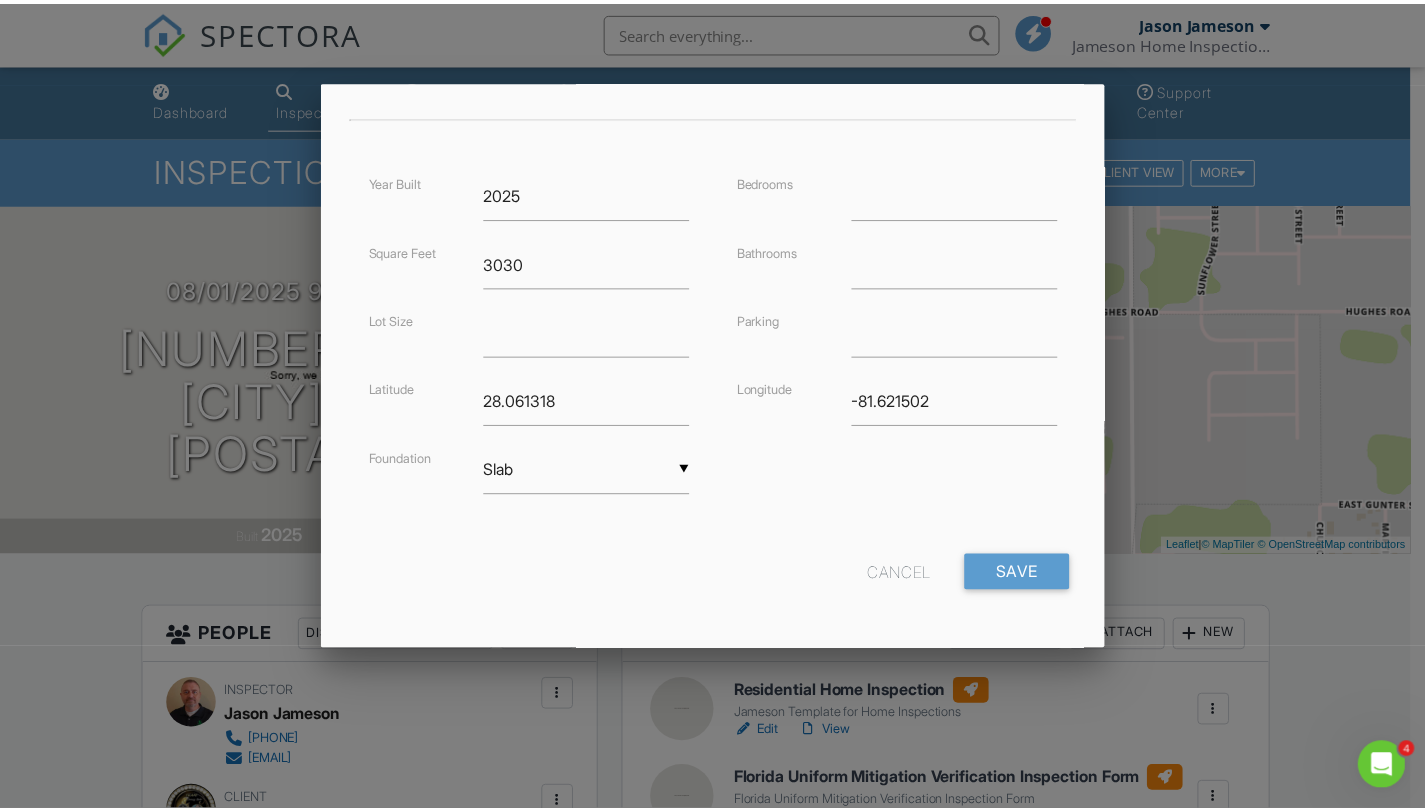 scroll, scrollTop: 0, scrollLeft: 0, axis: both 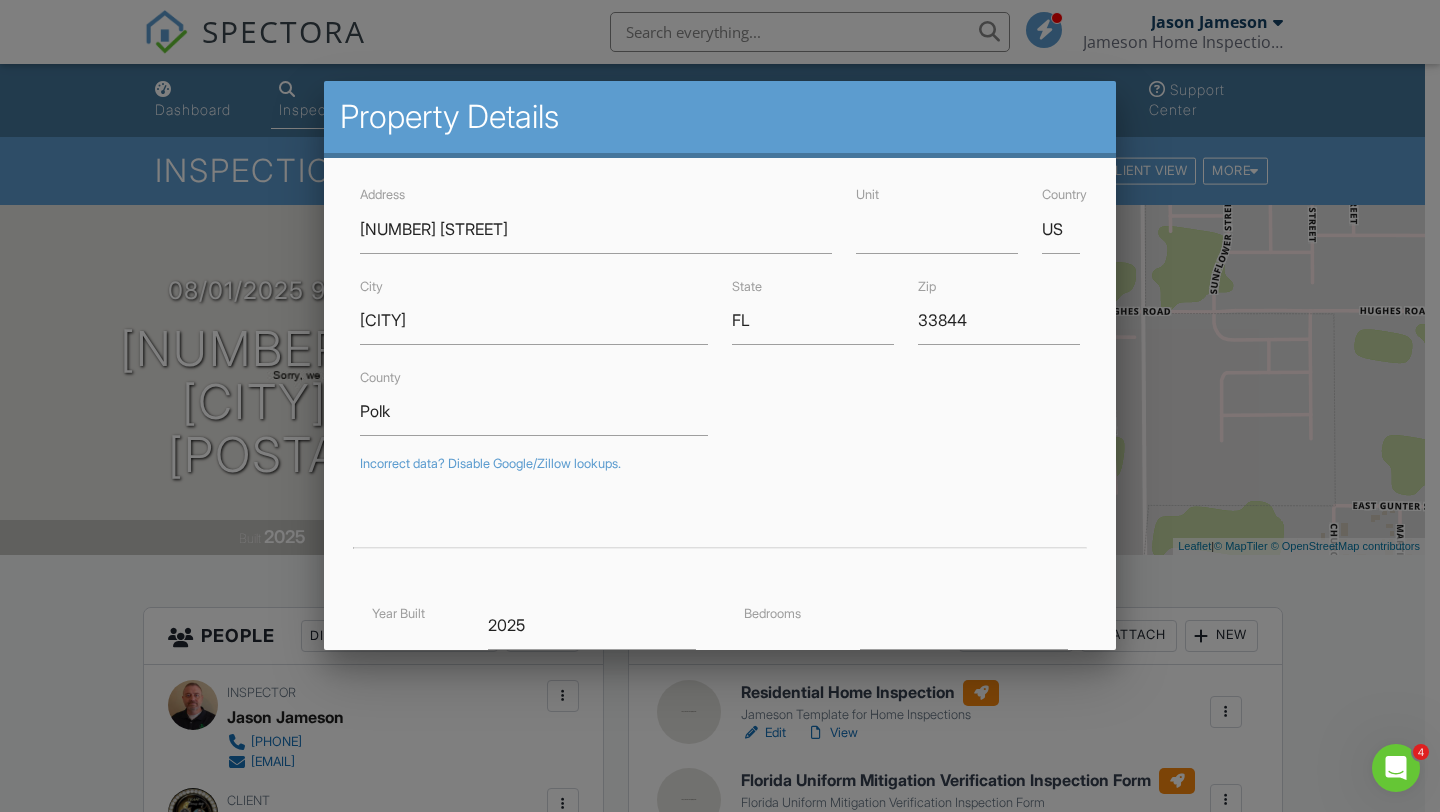click at bounding box center (720, 407) 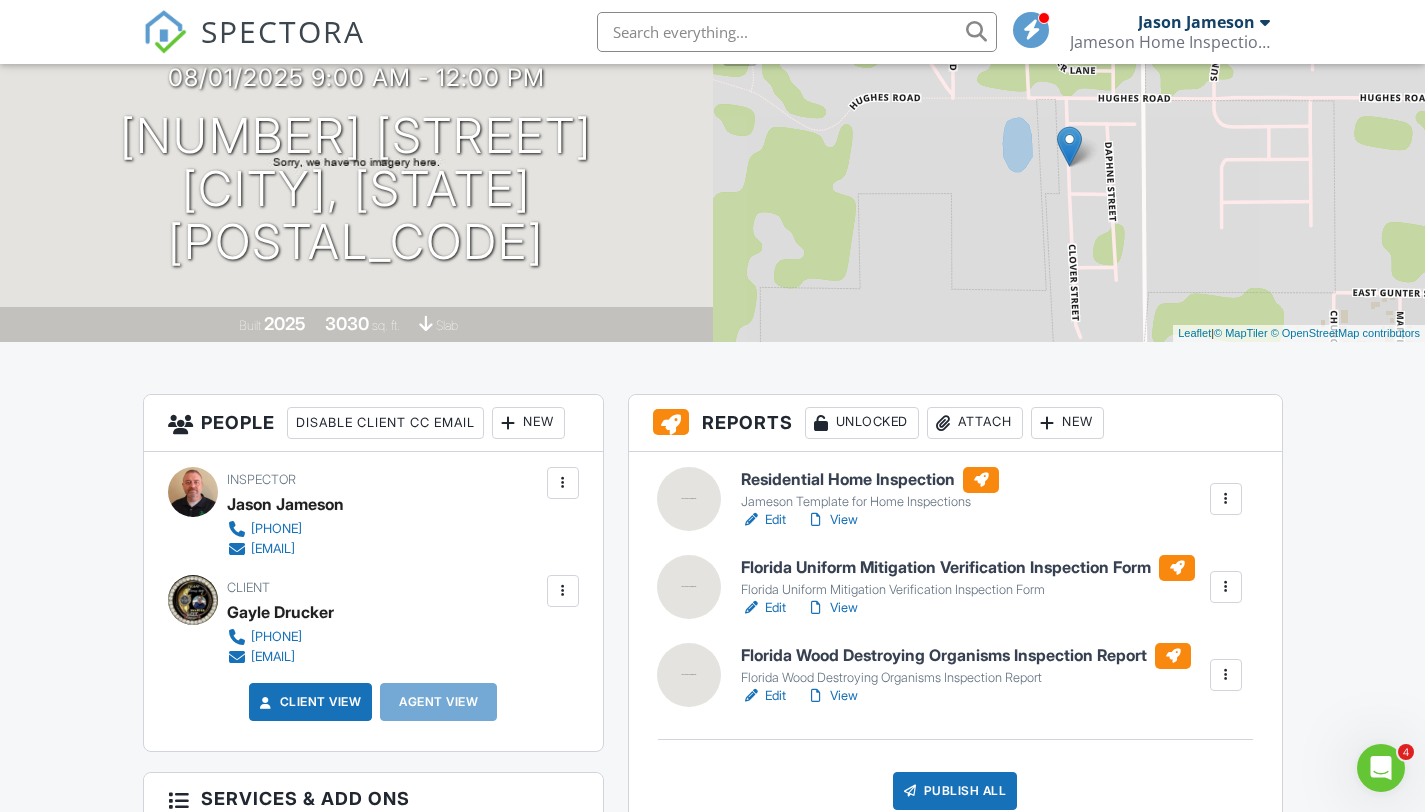 scroll, scrollTop: 300, scrollLeft: 0, axis: vertical 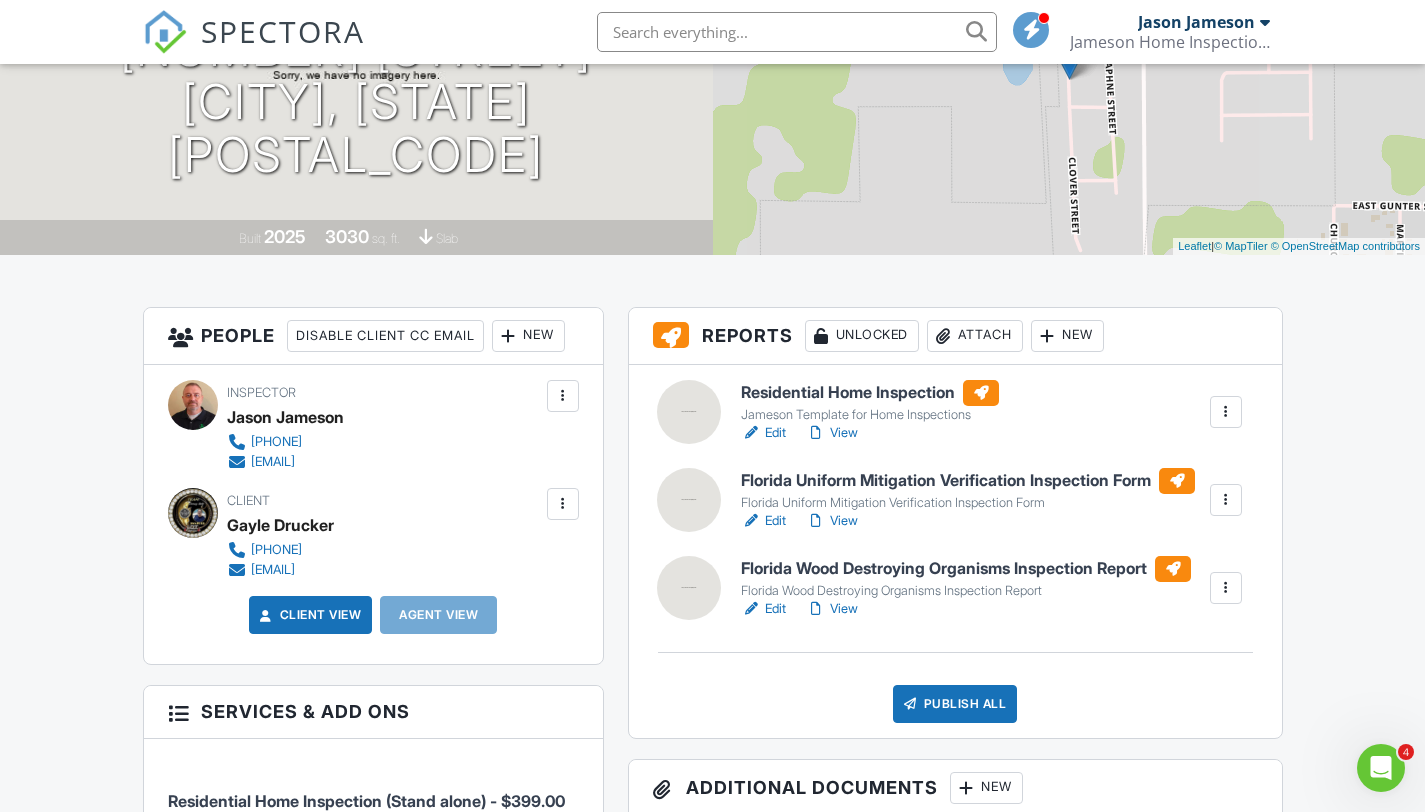 click on "View" at bounding box center (832, 609) 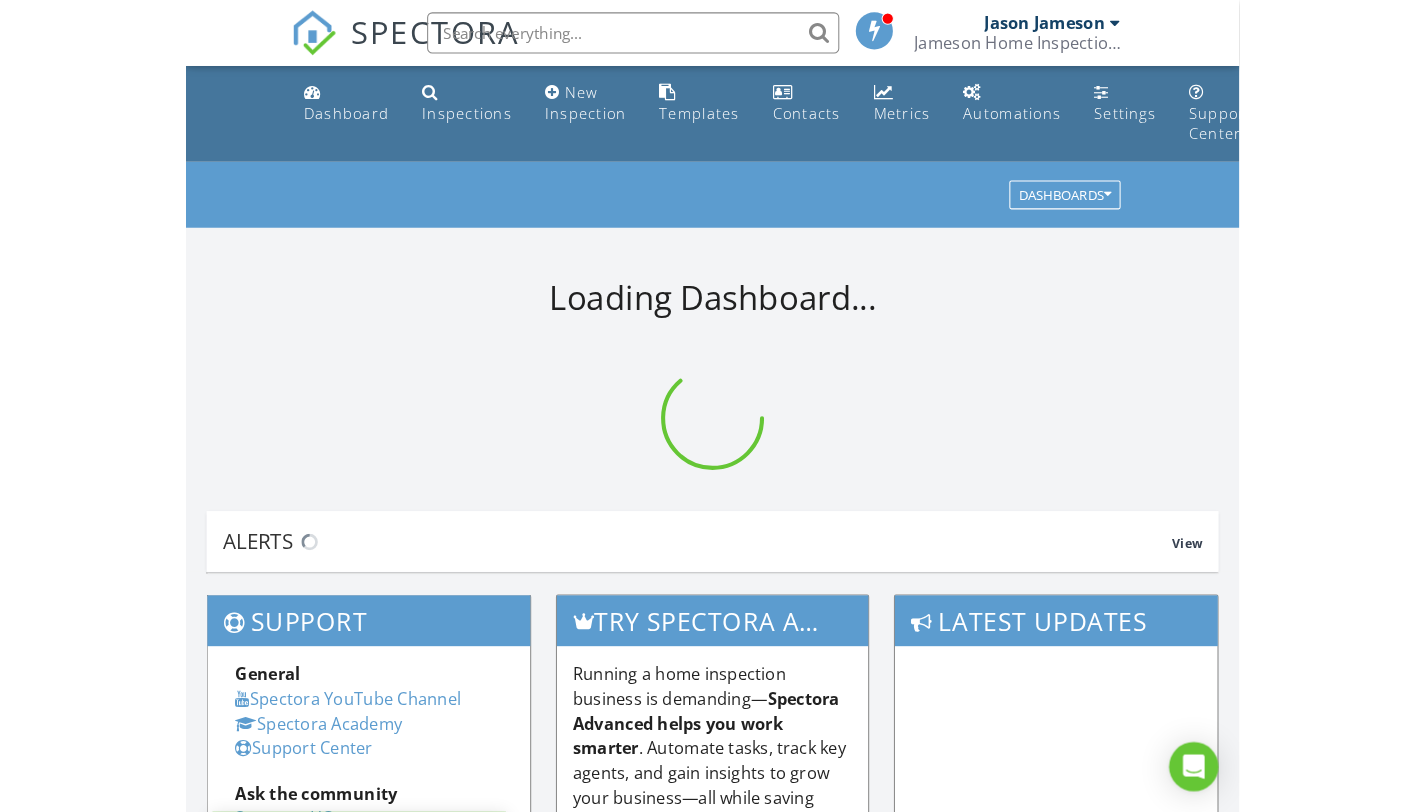 scroll, scrollTop: 0, scrollLeft: 0, axis: both 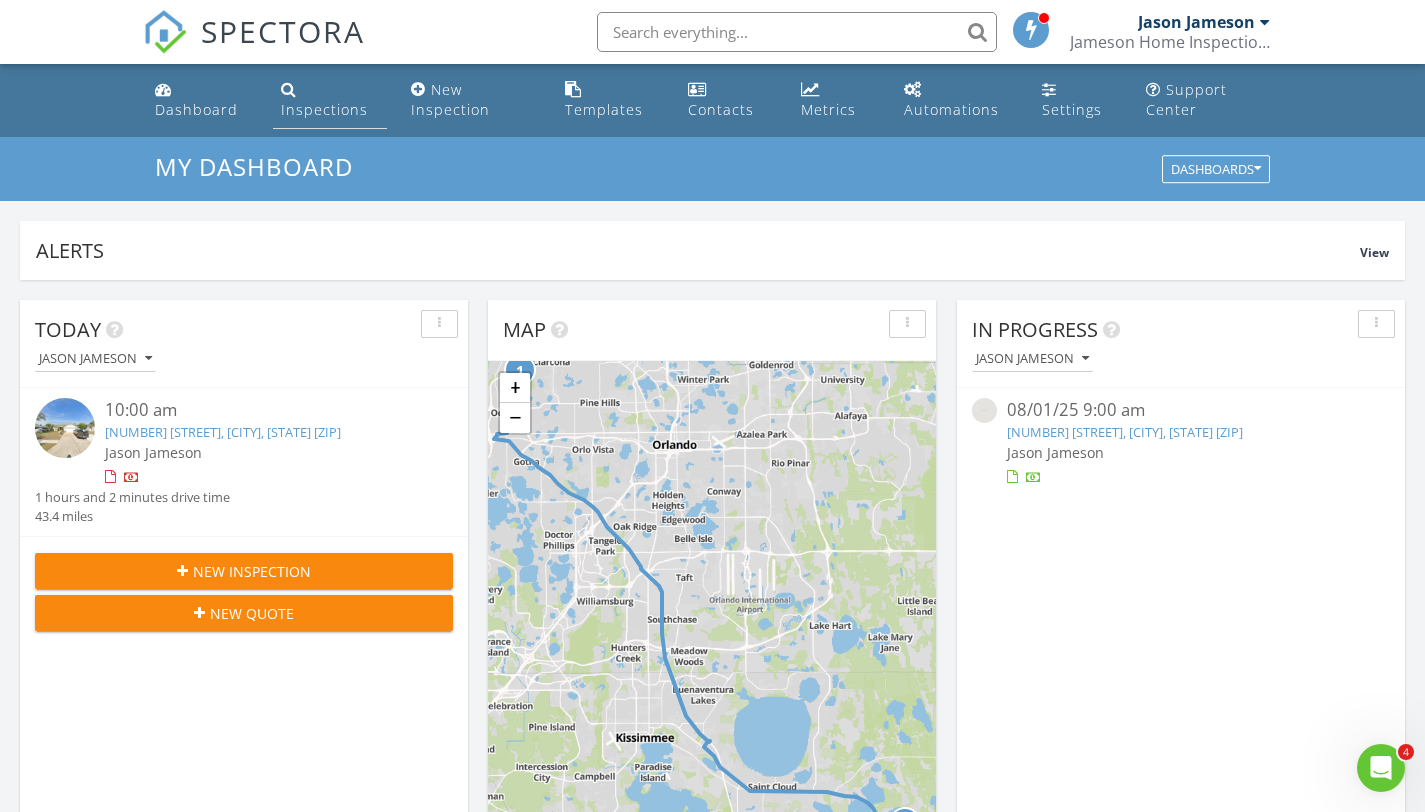 click on "Inspections" at bounding box center [330, 100] 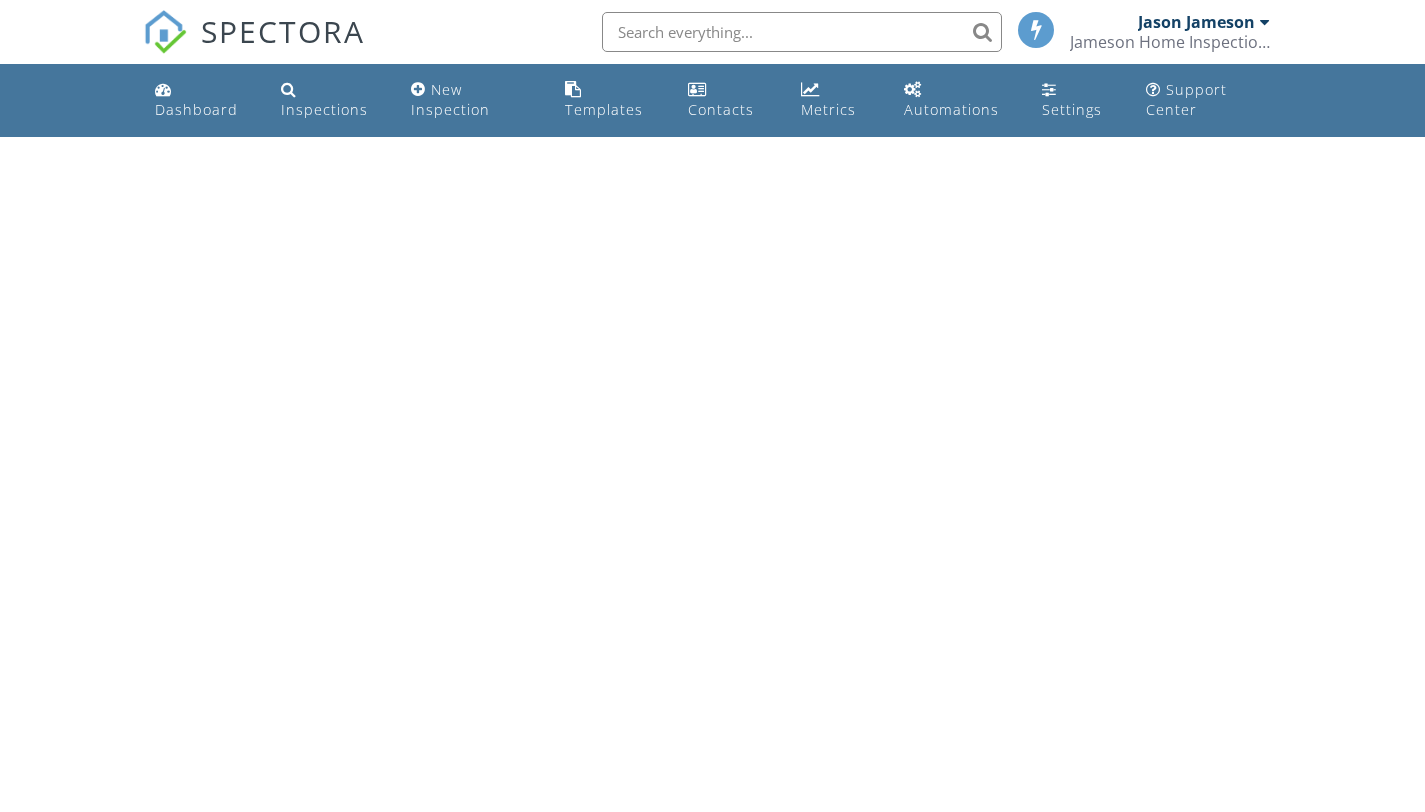 scroll, scrollTop: 0, scrollLeft: 0, axis: both 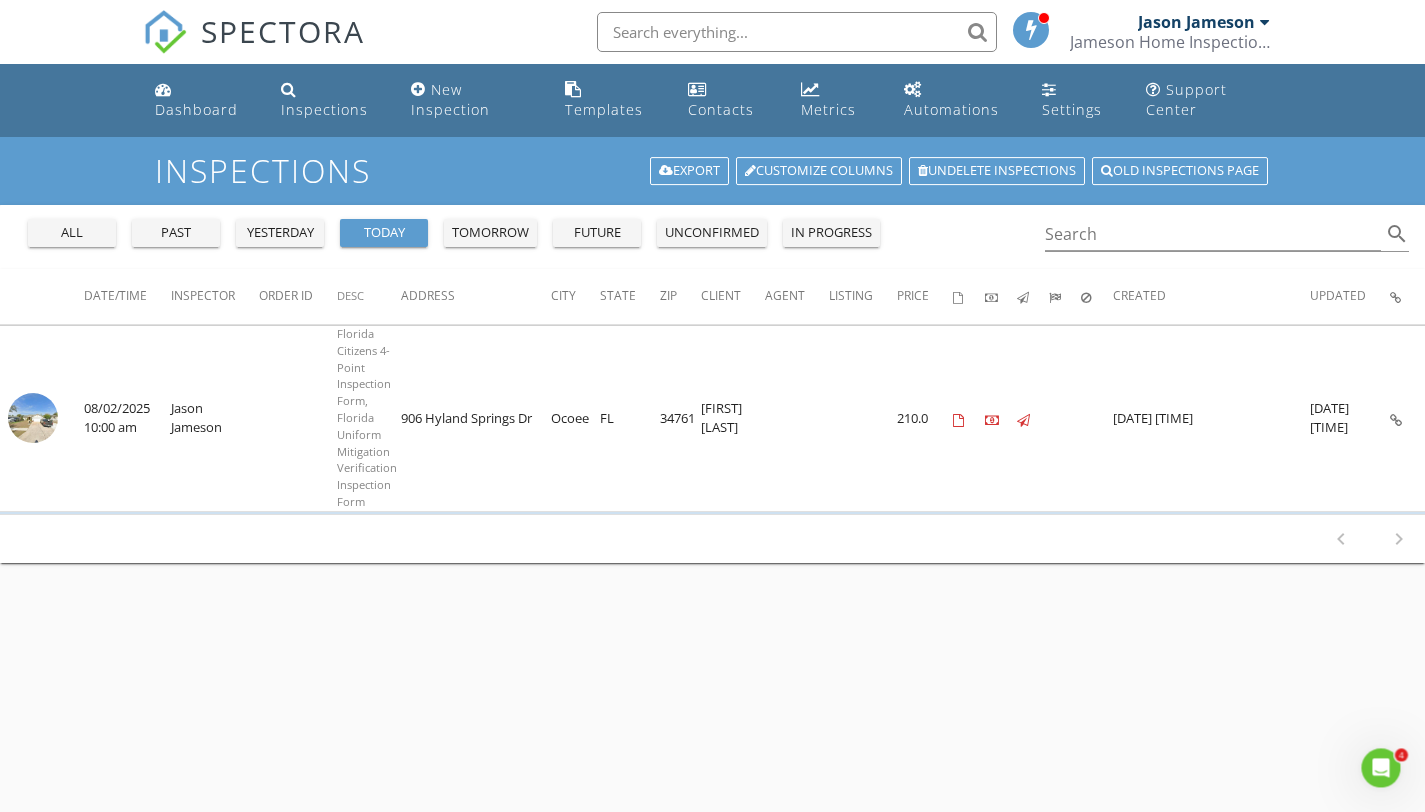 click on "yesterday" at bounding box center [280, 233] 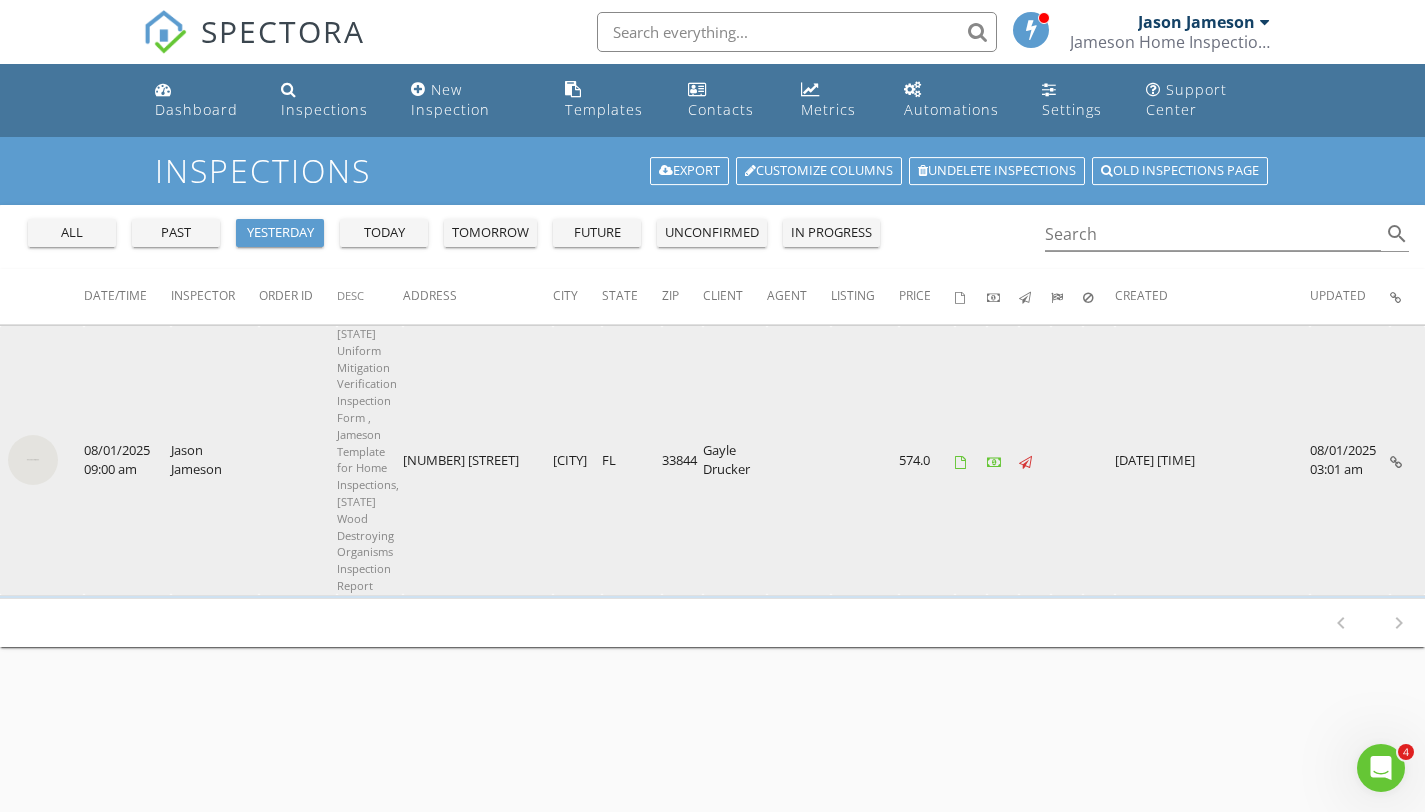 click at bounding box center [33, 460] 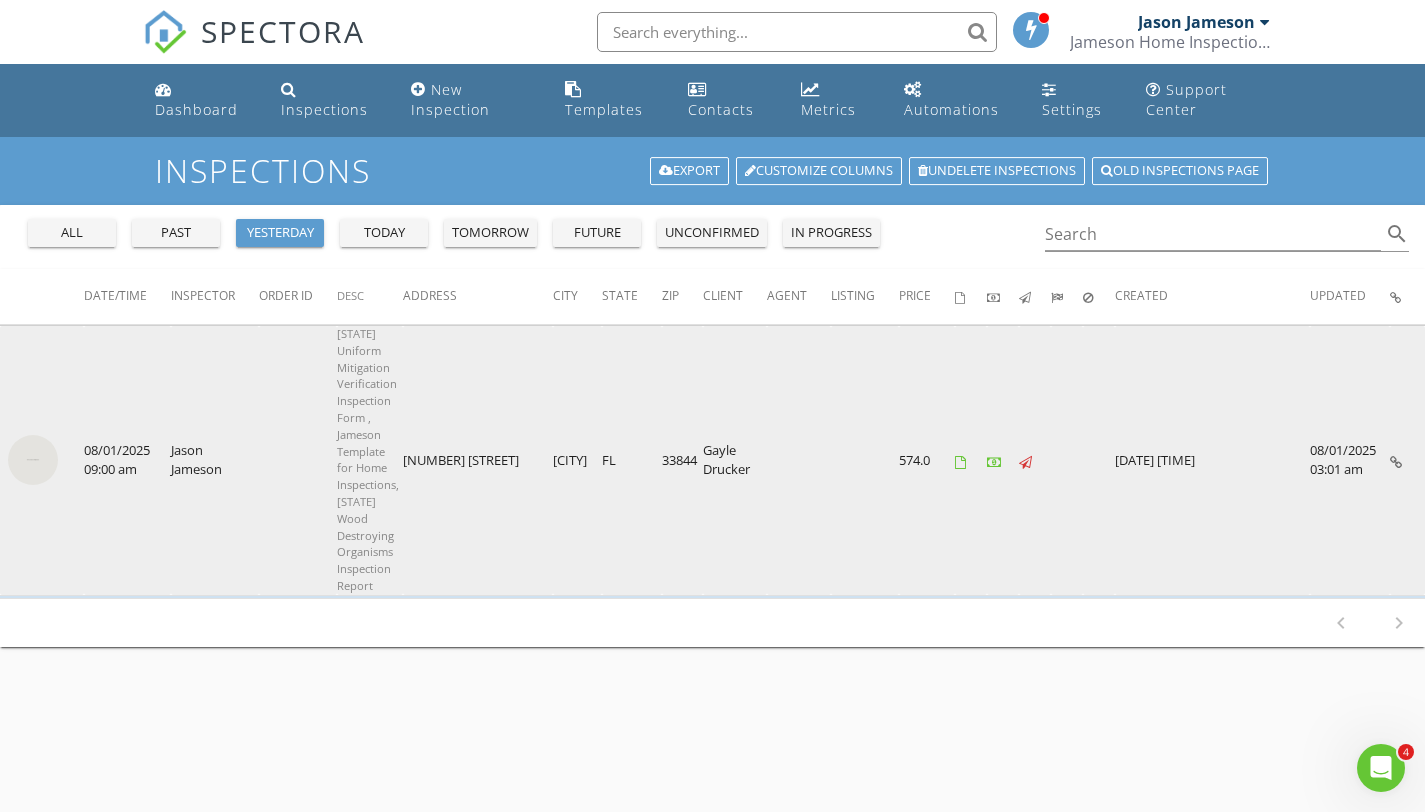 click at bounding box center (33, 460) 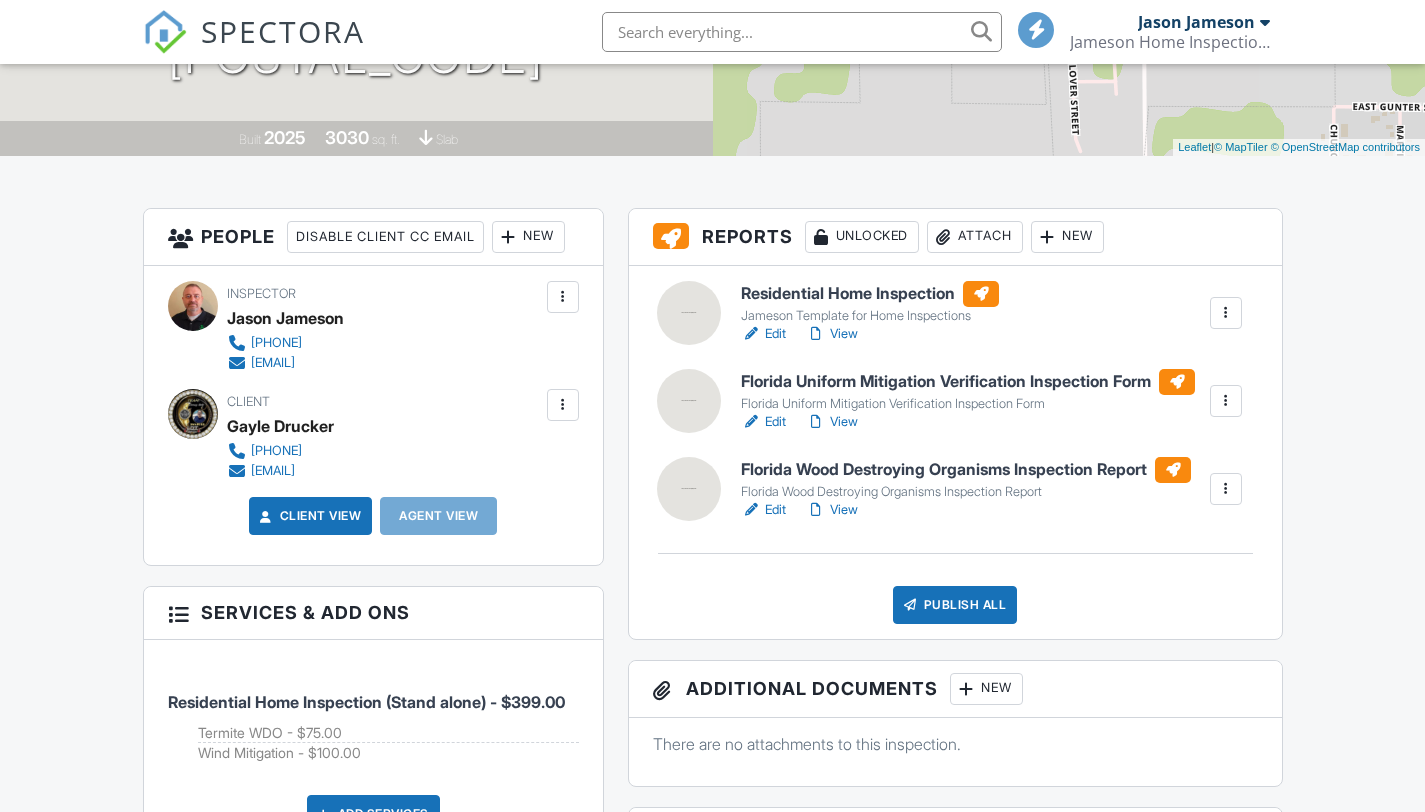 scroll, scrollTop: 400, scrollLeft: 0, axis: vertical 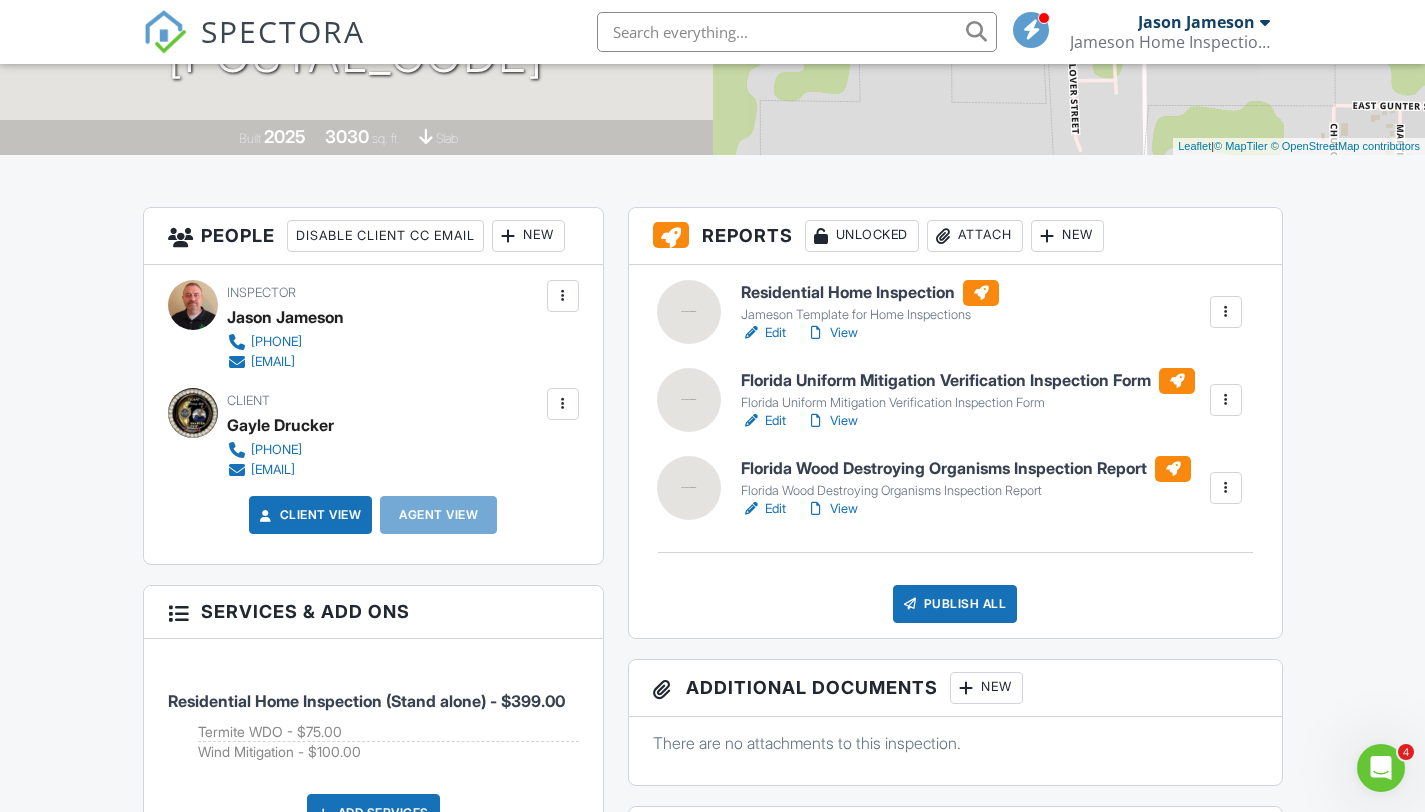 click on "Edit" at bounding box center (763, 509) 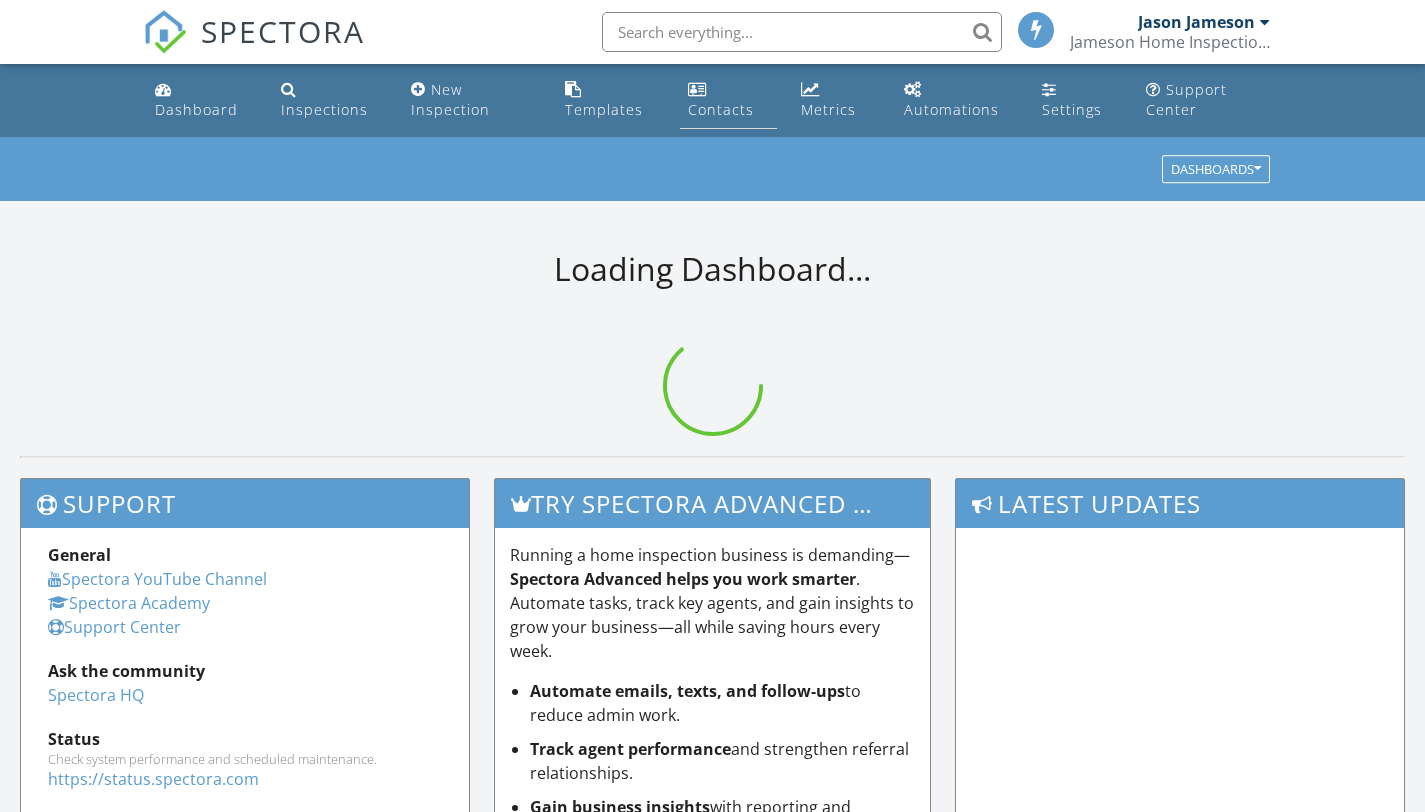 scroll, scrollTop: 0, scrollLeft: 0, axis: both 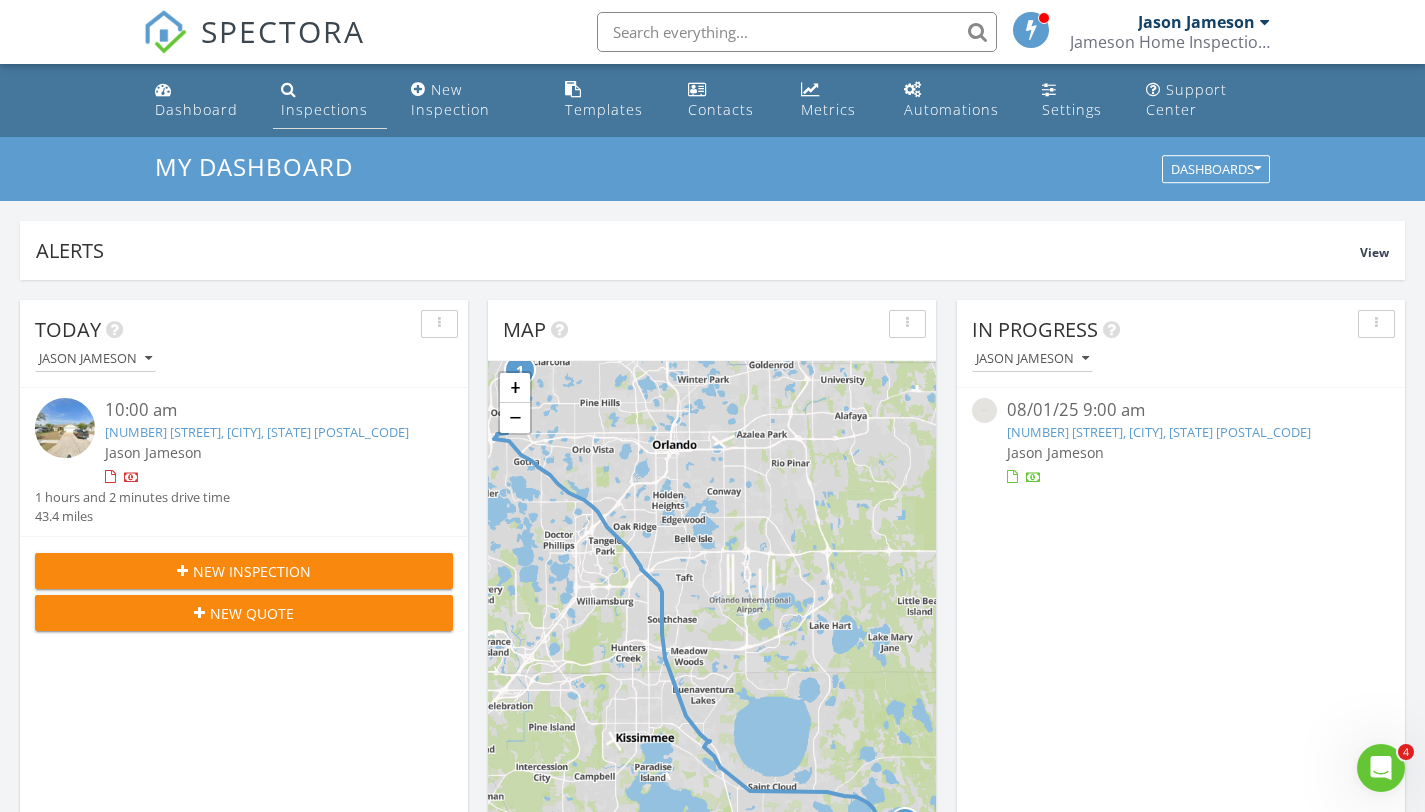 click on "Inspections" at bounding box center (324, 109) 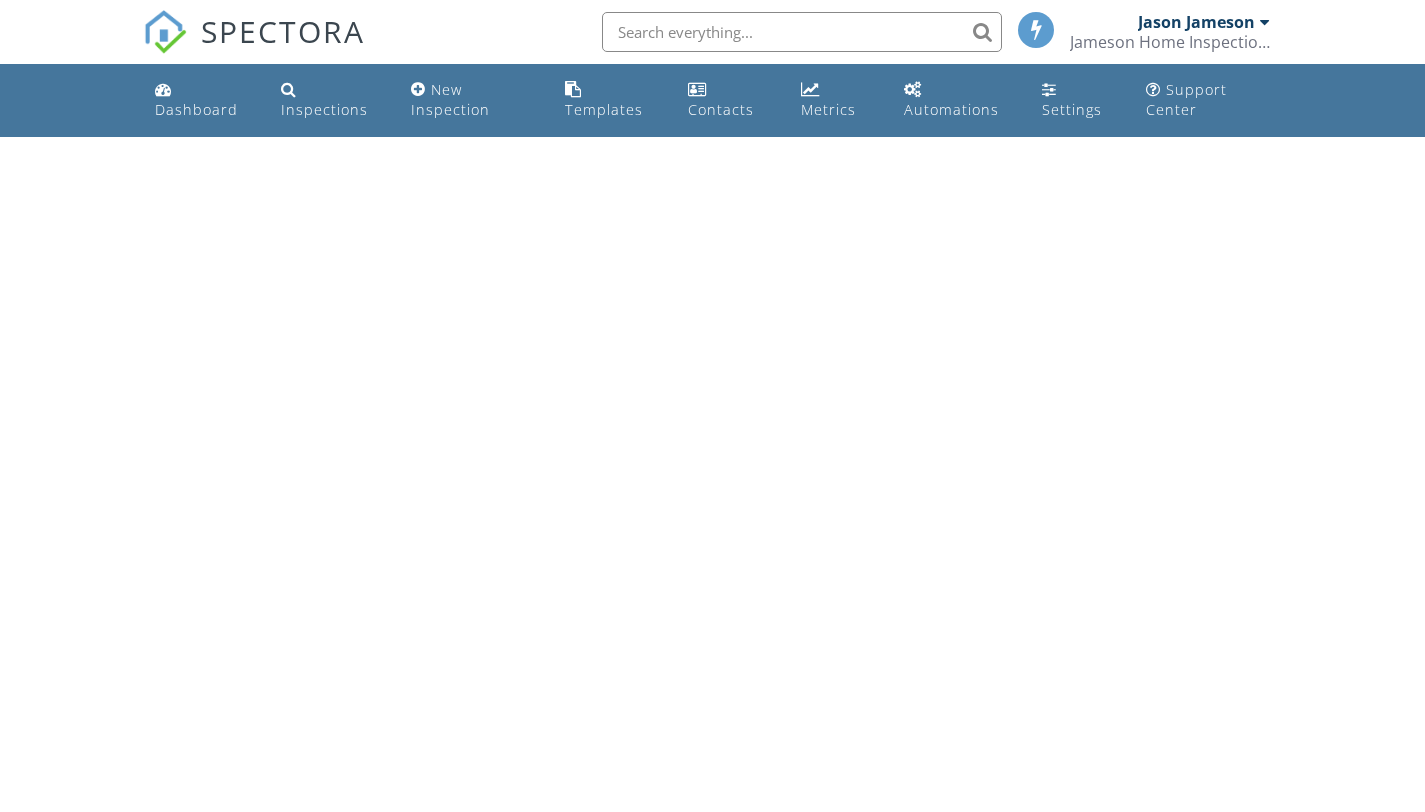 scroll, scrollTop: 0, scrollLeft: 0, axis: both 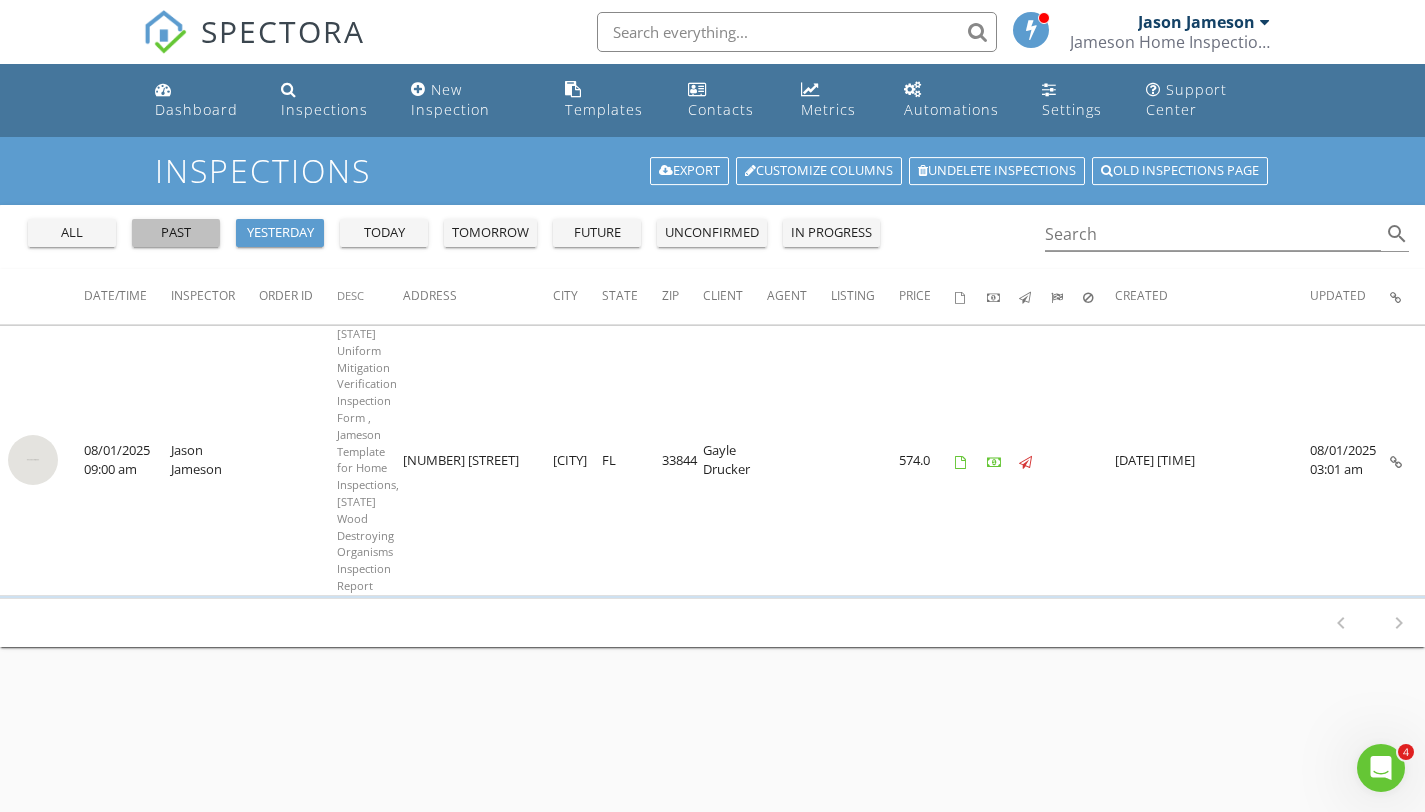 click on "past" at bounding box center [176, 233] 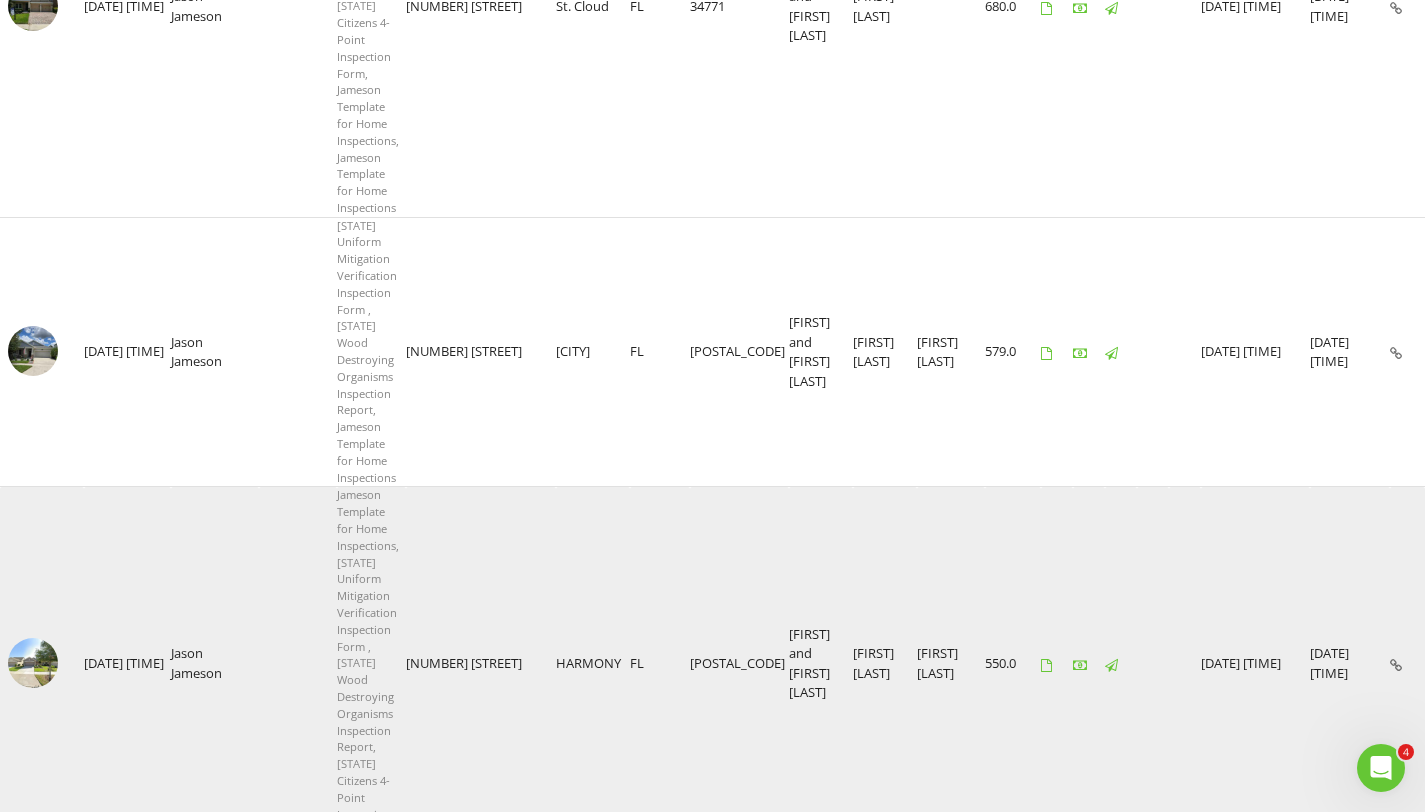 scroll, scrollTop: 800, scrollLeft: 0, axis: vertical 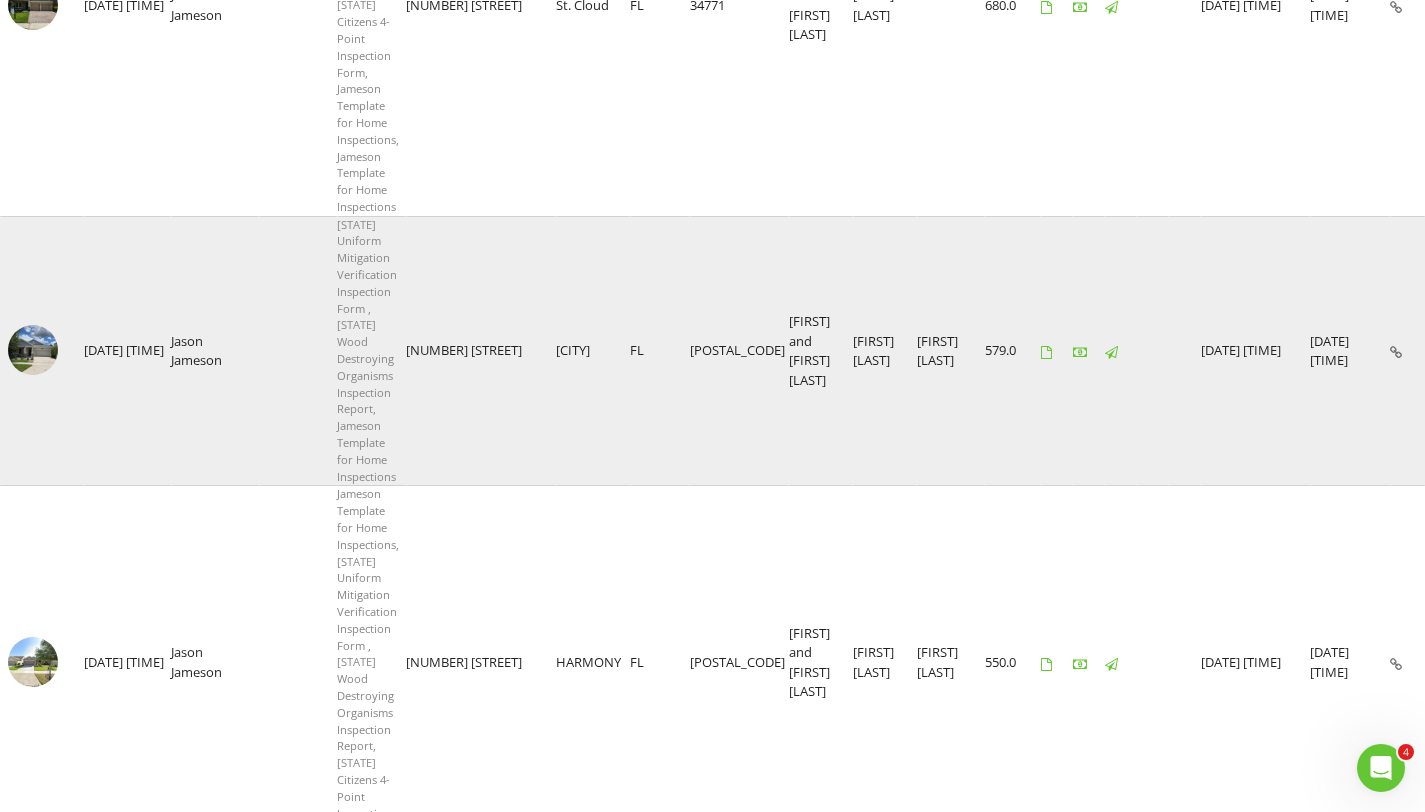 click at bounding box center [33, 350] 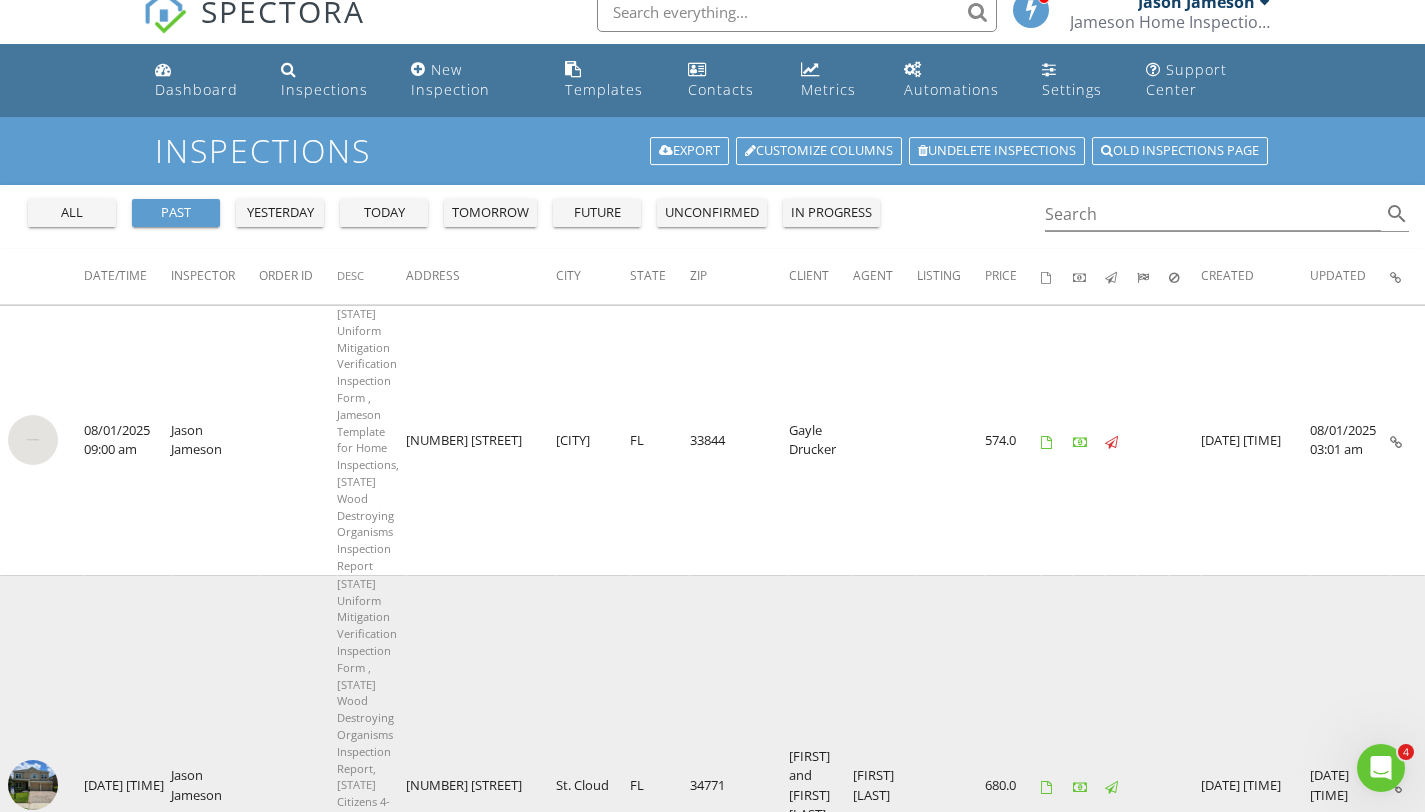 scroll, scrollTop: 0, scrollLeft: 0, axis: both 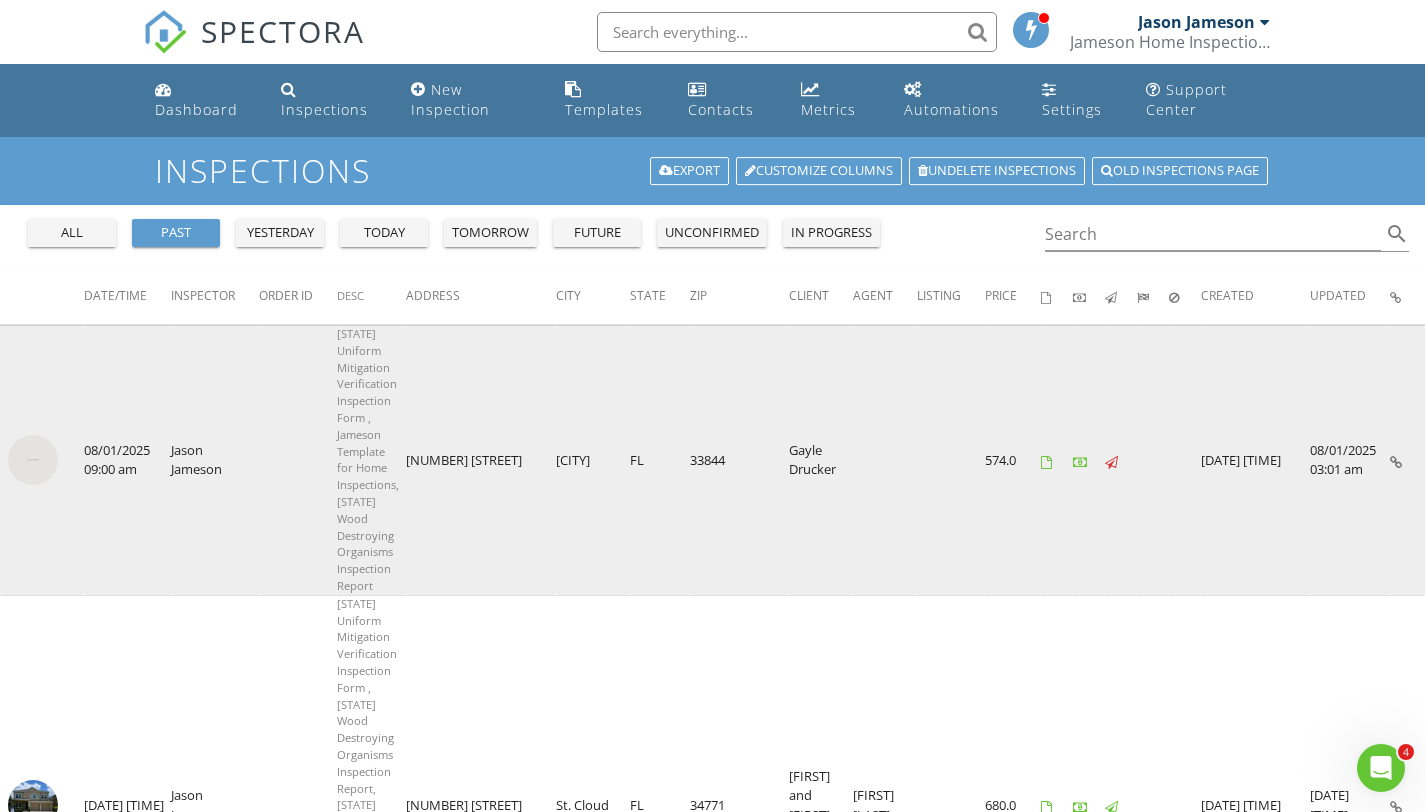click at bounding box center [33, 460] 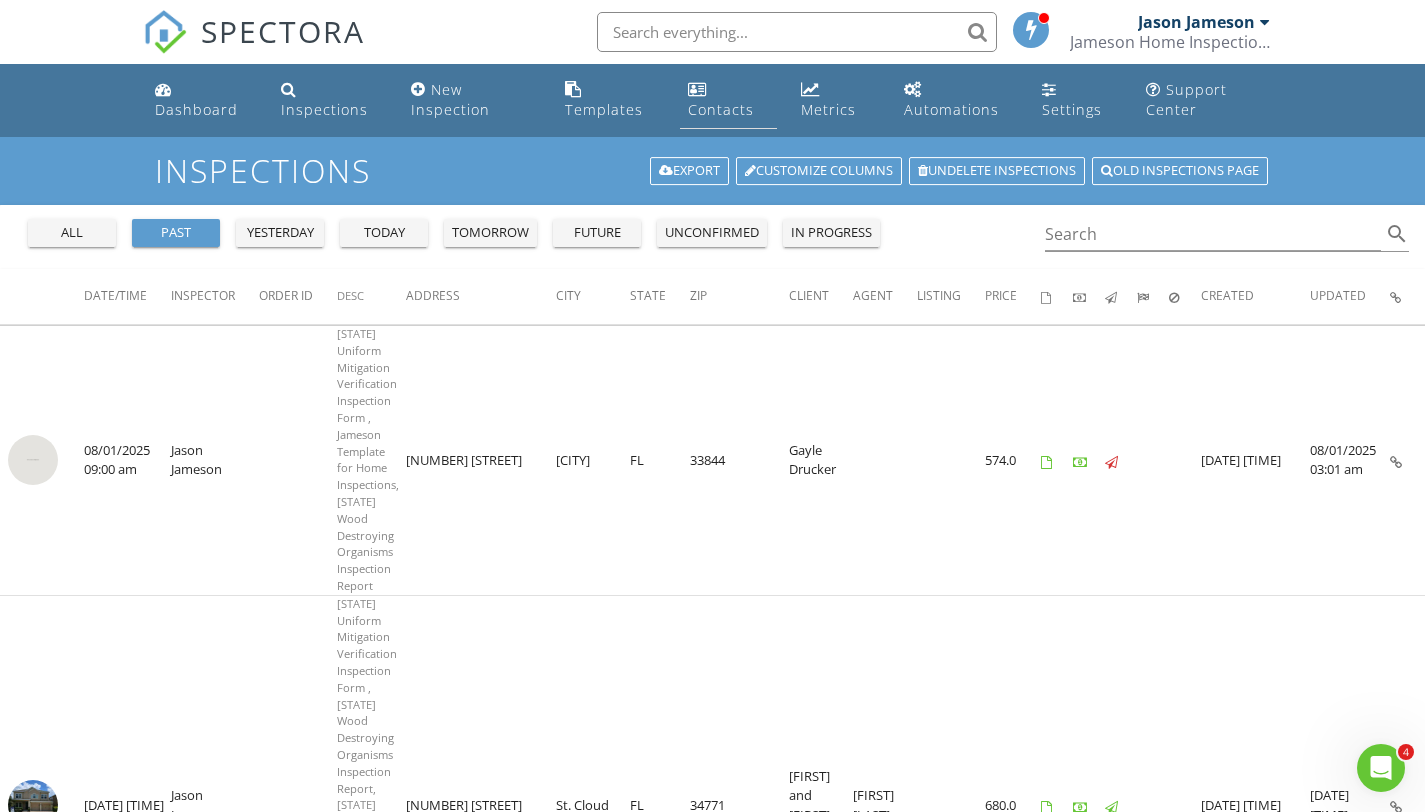 click on "Contacts" at bounding box center (721, 109) 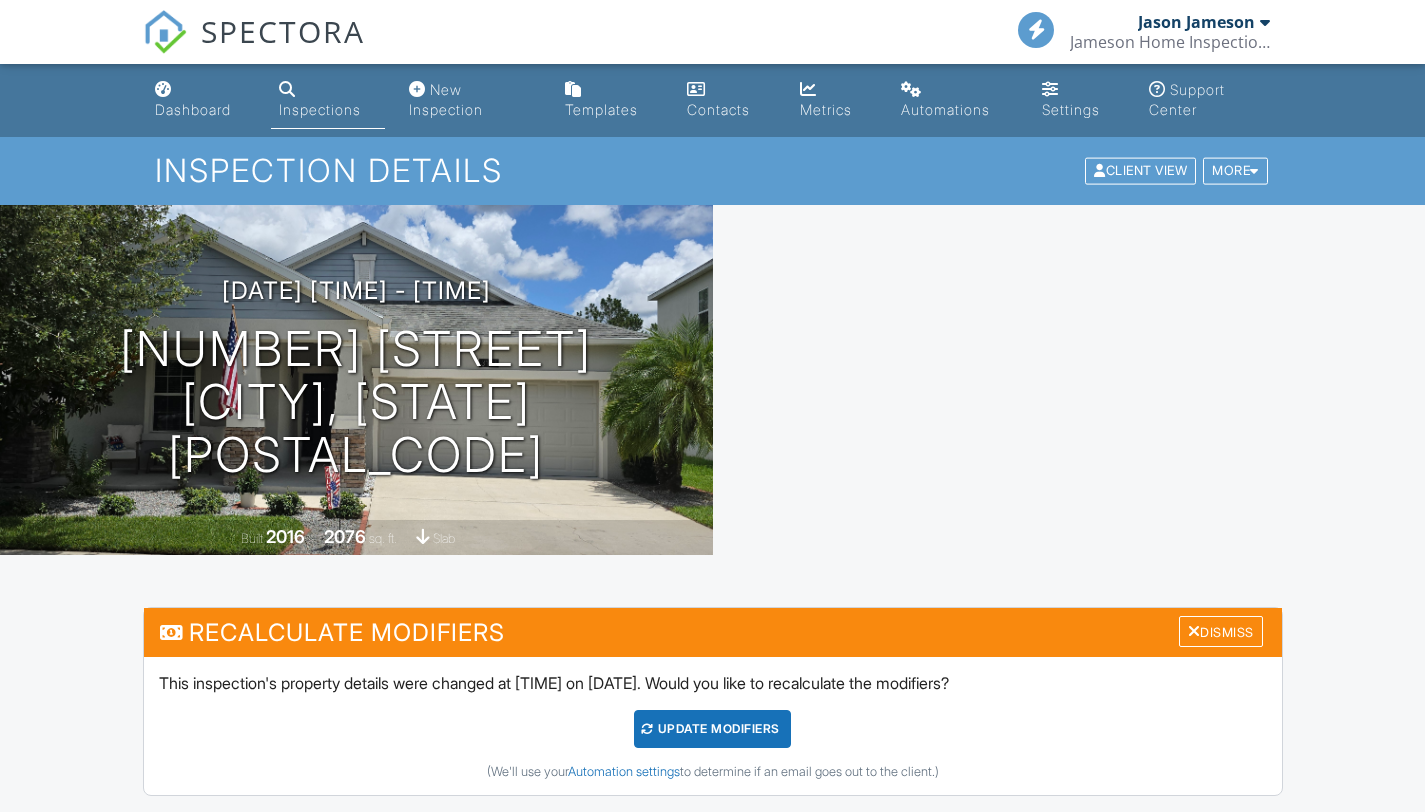 scroll, scrollTop: 0, scrollLeft: 0, axis: both 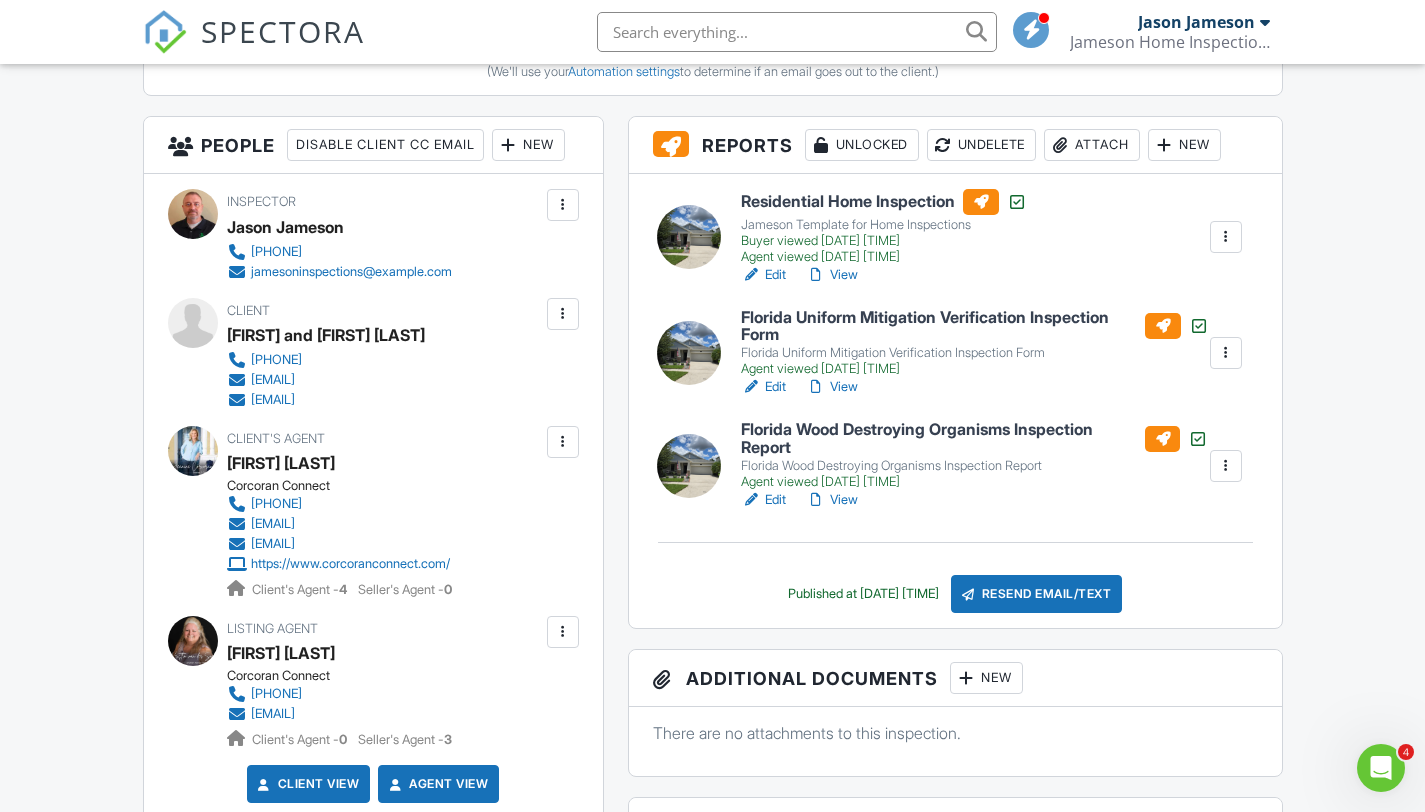 click on "View" at bounding box center [832, 500] 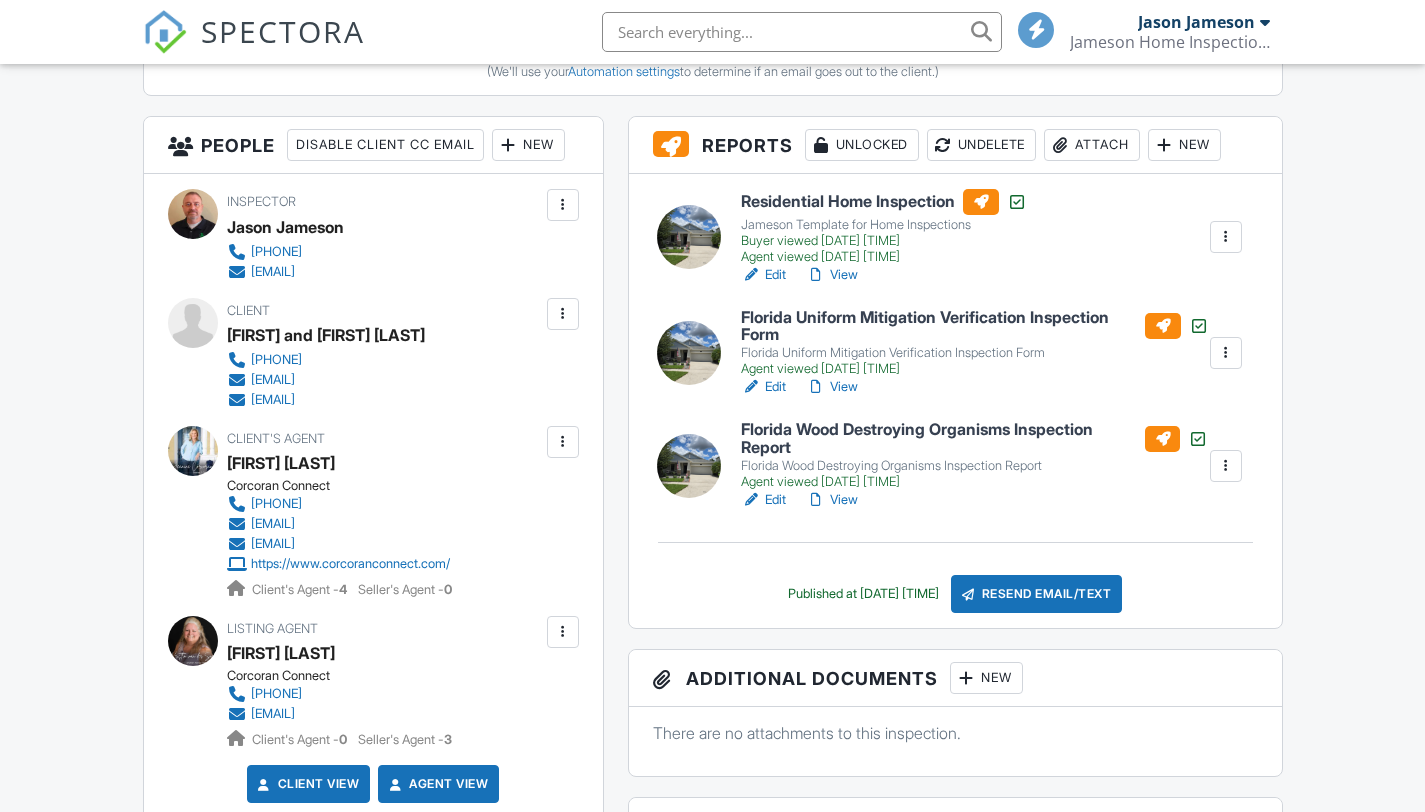 scroll, scrollTop: 700, scrollLeft: 0, axis: vertical 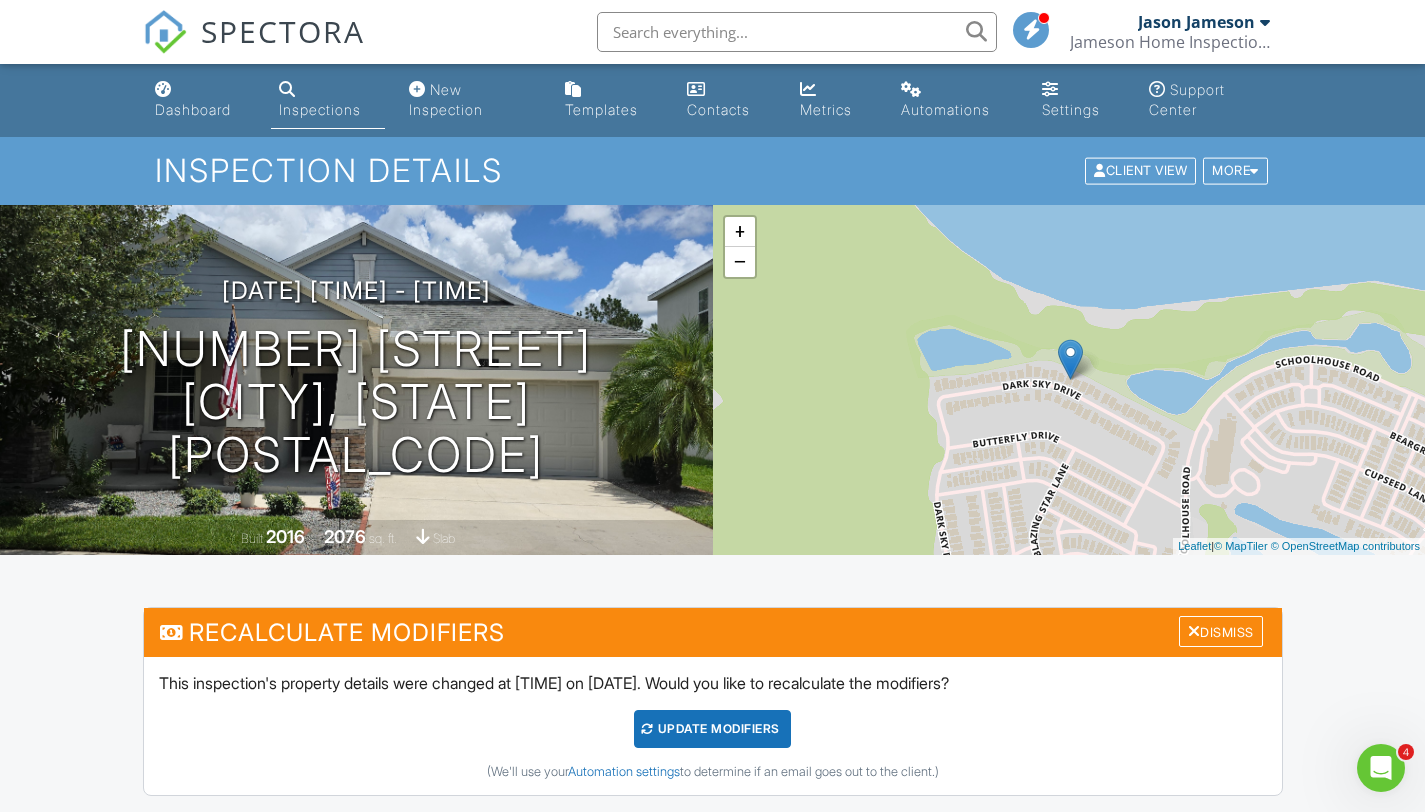 click on "Inspections" at bounding box center (328, 100) 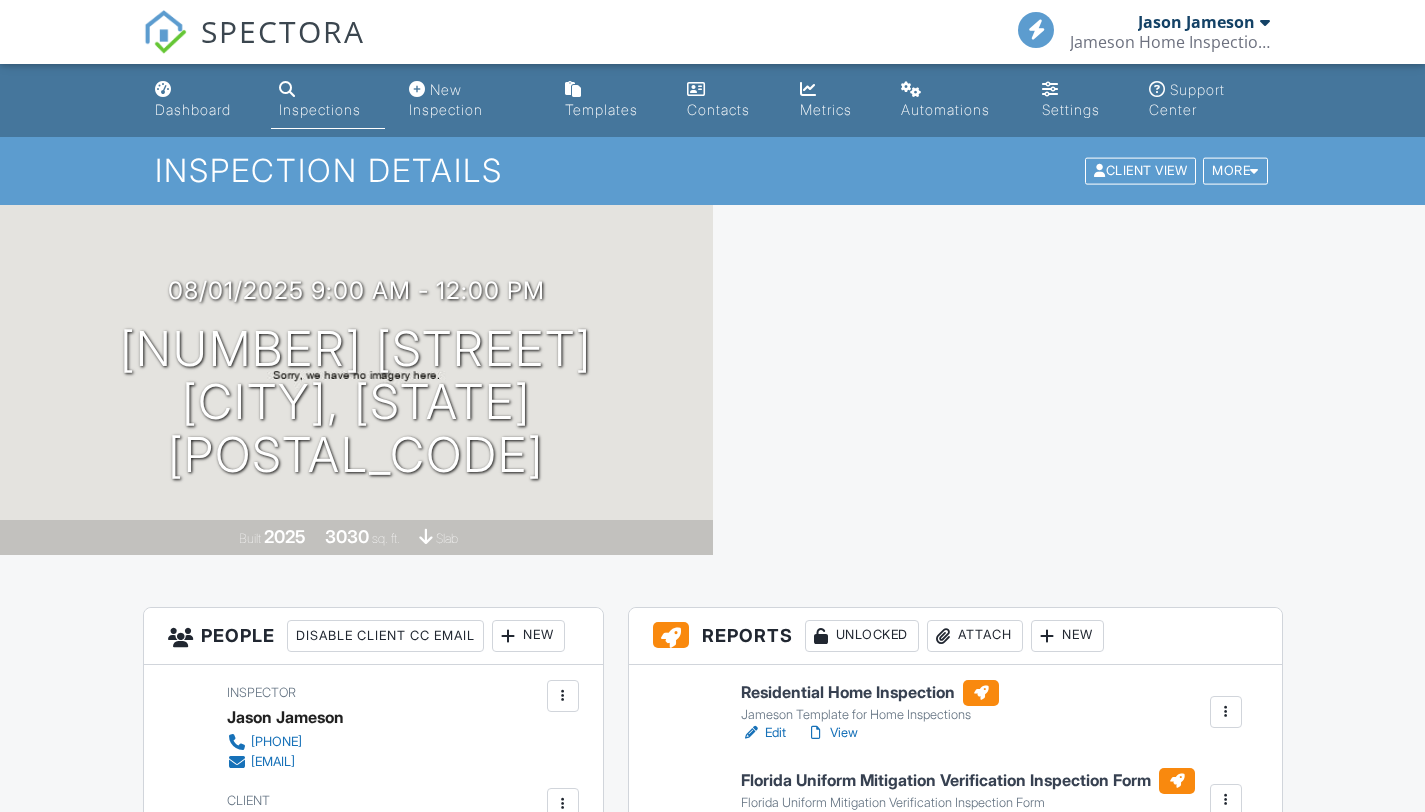 scroll, scrollTop: 0, scrollLeft: 0, axis: both 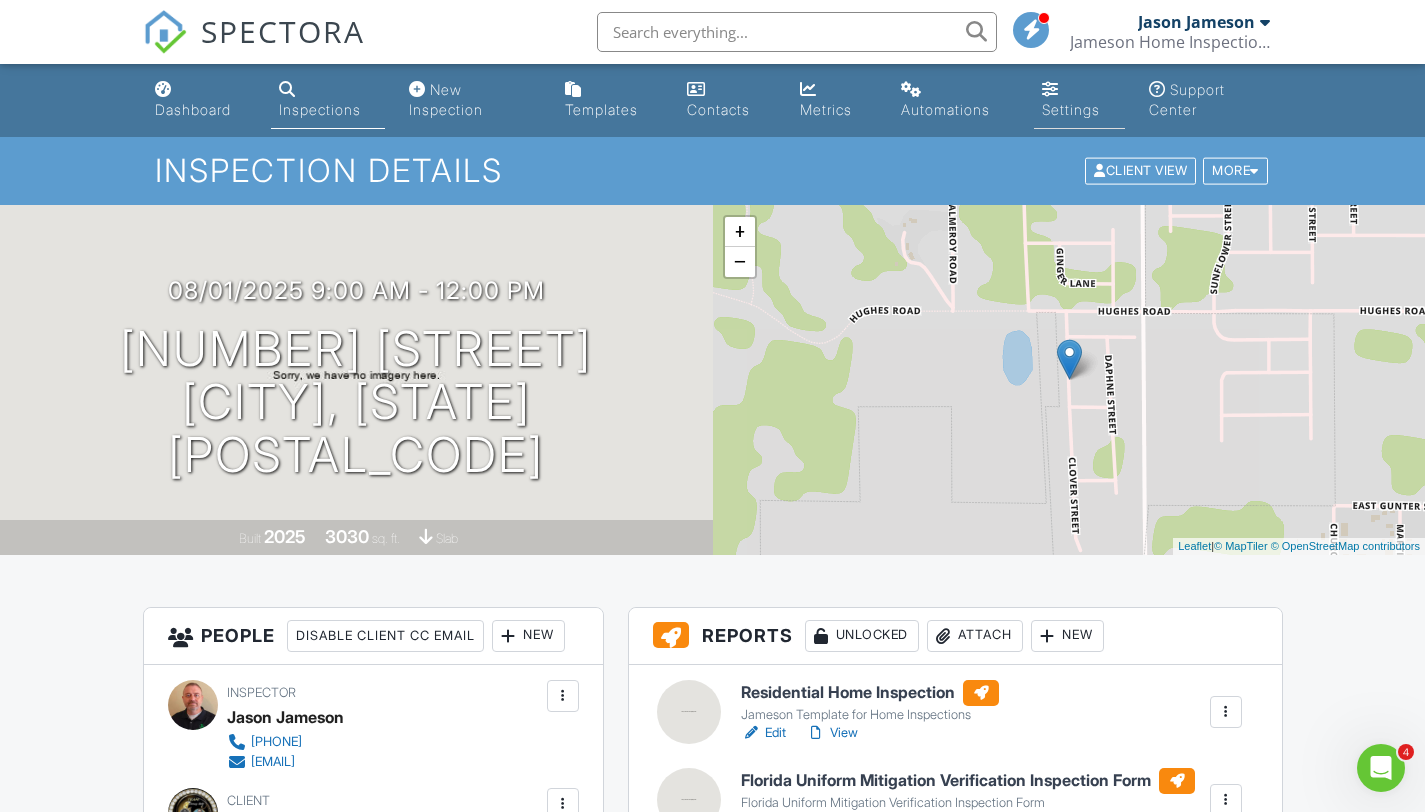 click on "Settings" at bounding box center (1071, 109) 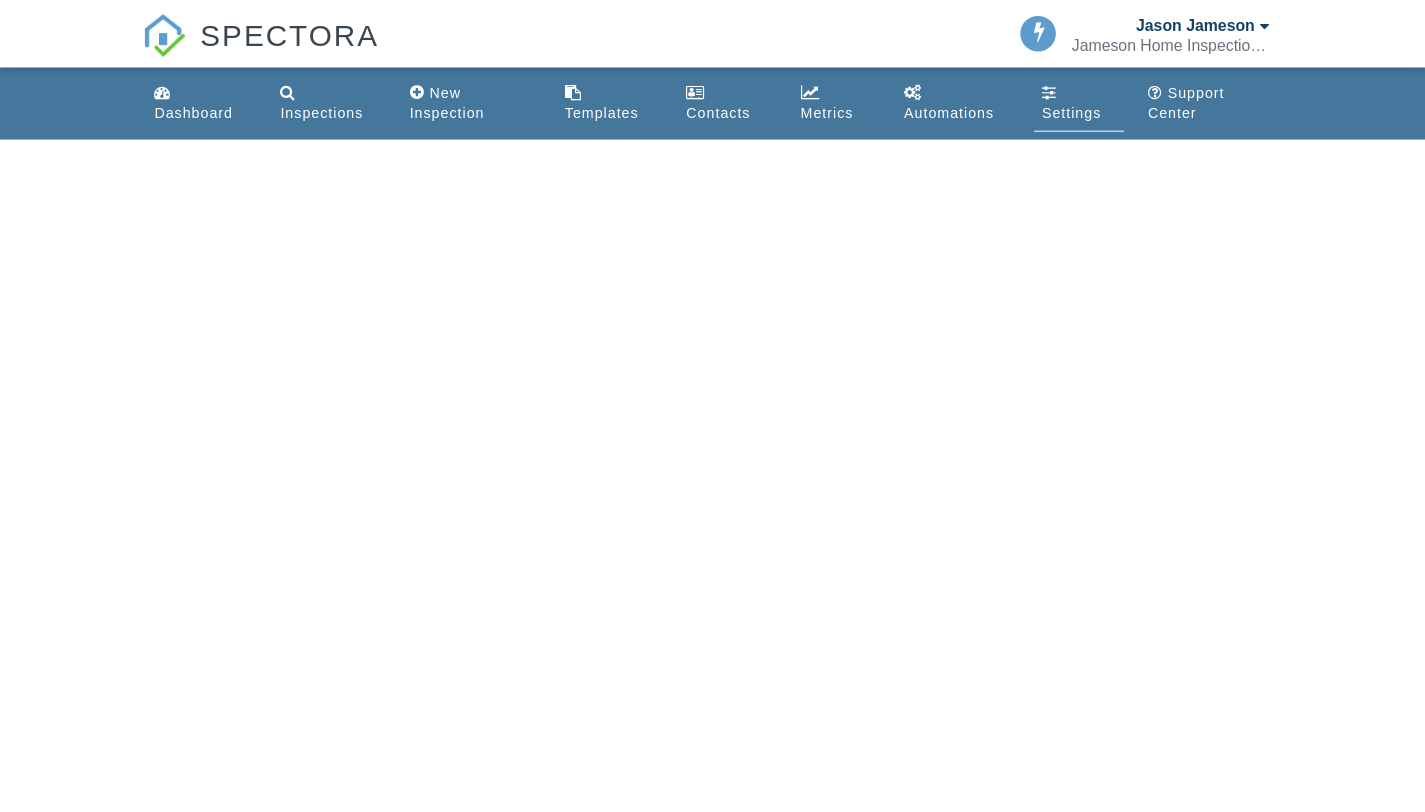 scroll, scrollTop: 0, scrollLeft: 0, axis: both 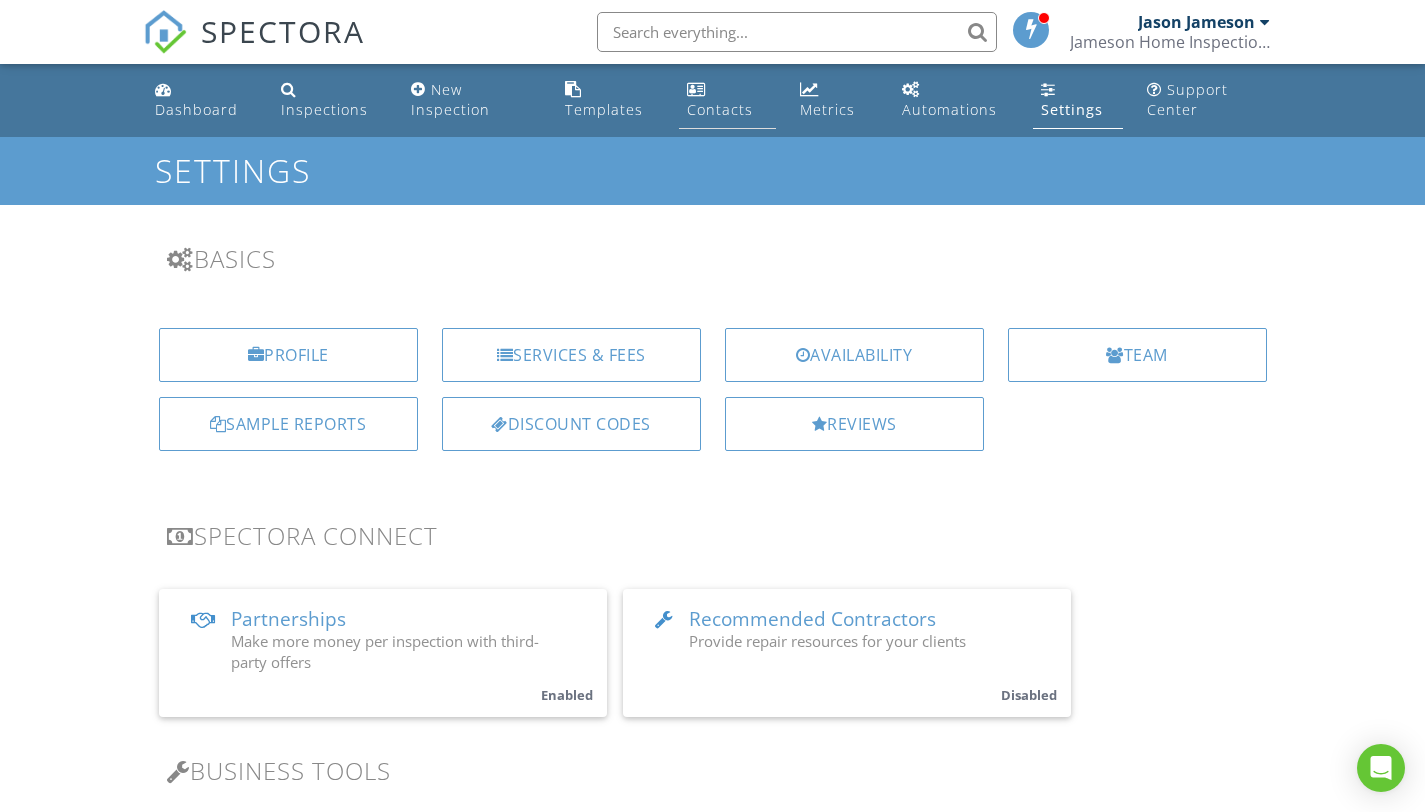 click on "Contacts" at bounding box center [720, 109] 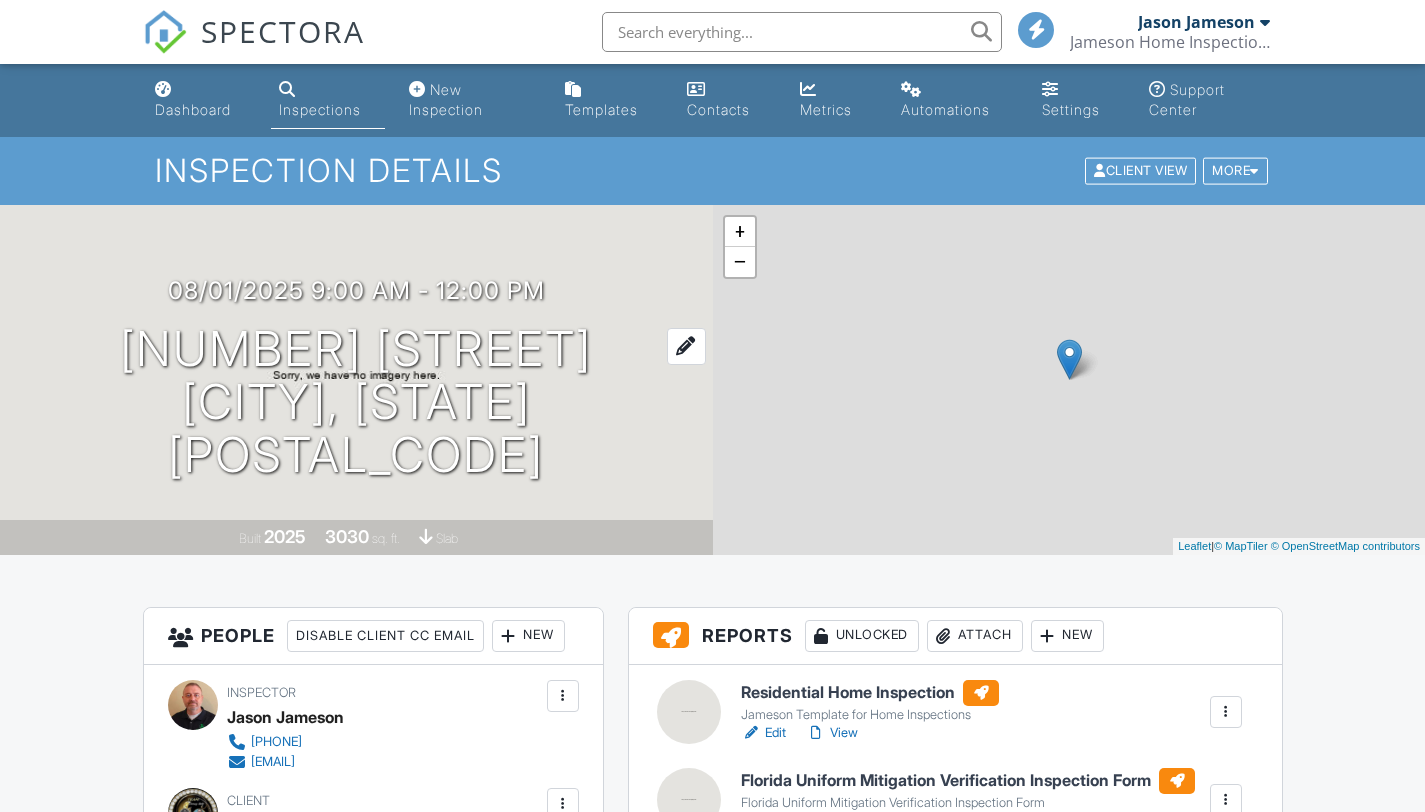 scroll, scrollTop: 0, scrollLeft: 0, axis: both 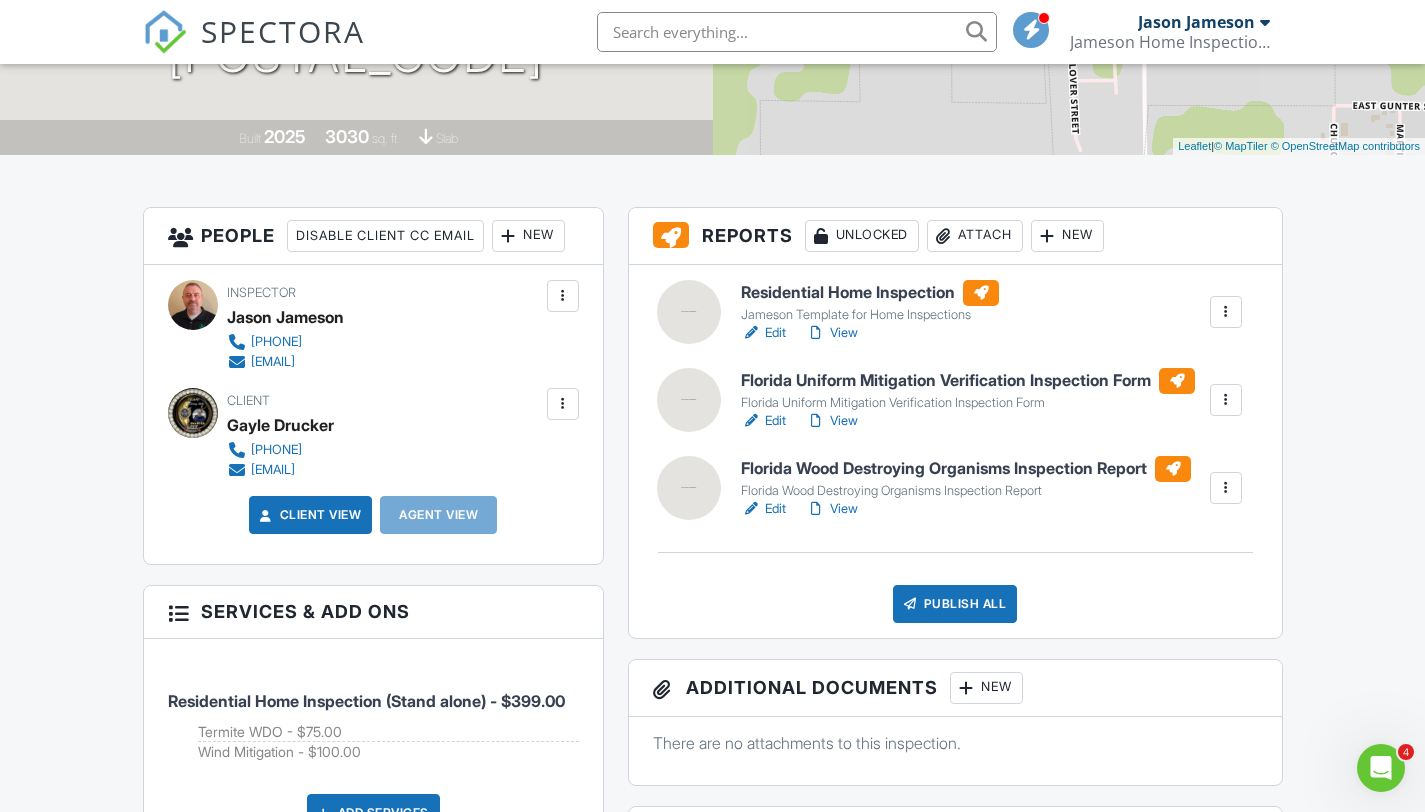 click on "New" at bounding box center [528, 236] 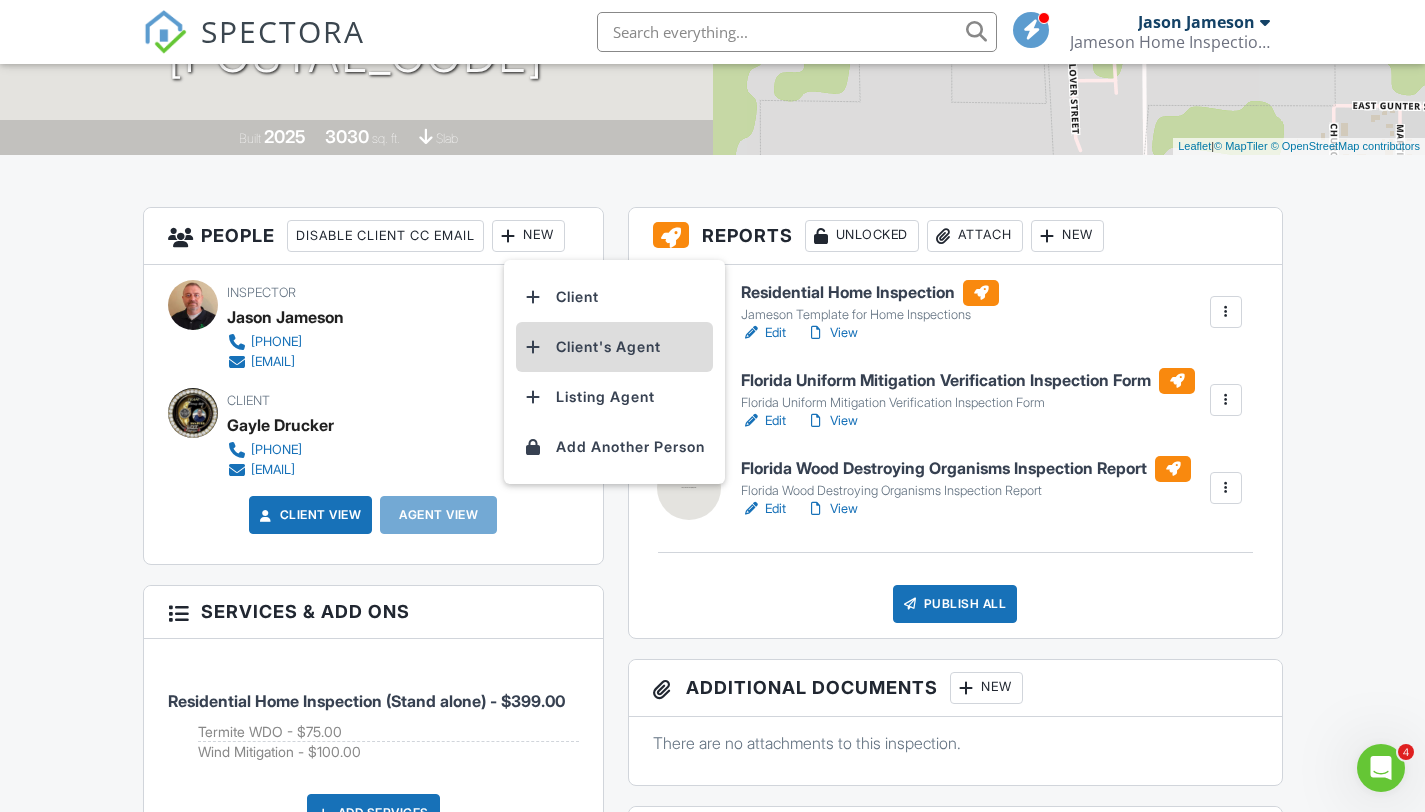 click on "Client's Agent" at bounding box center (614, 347) 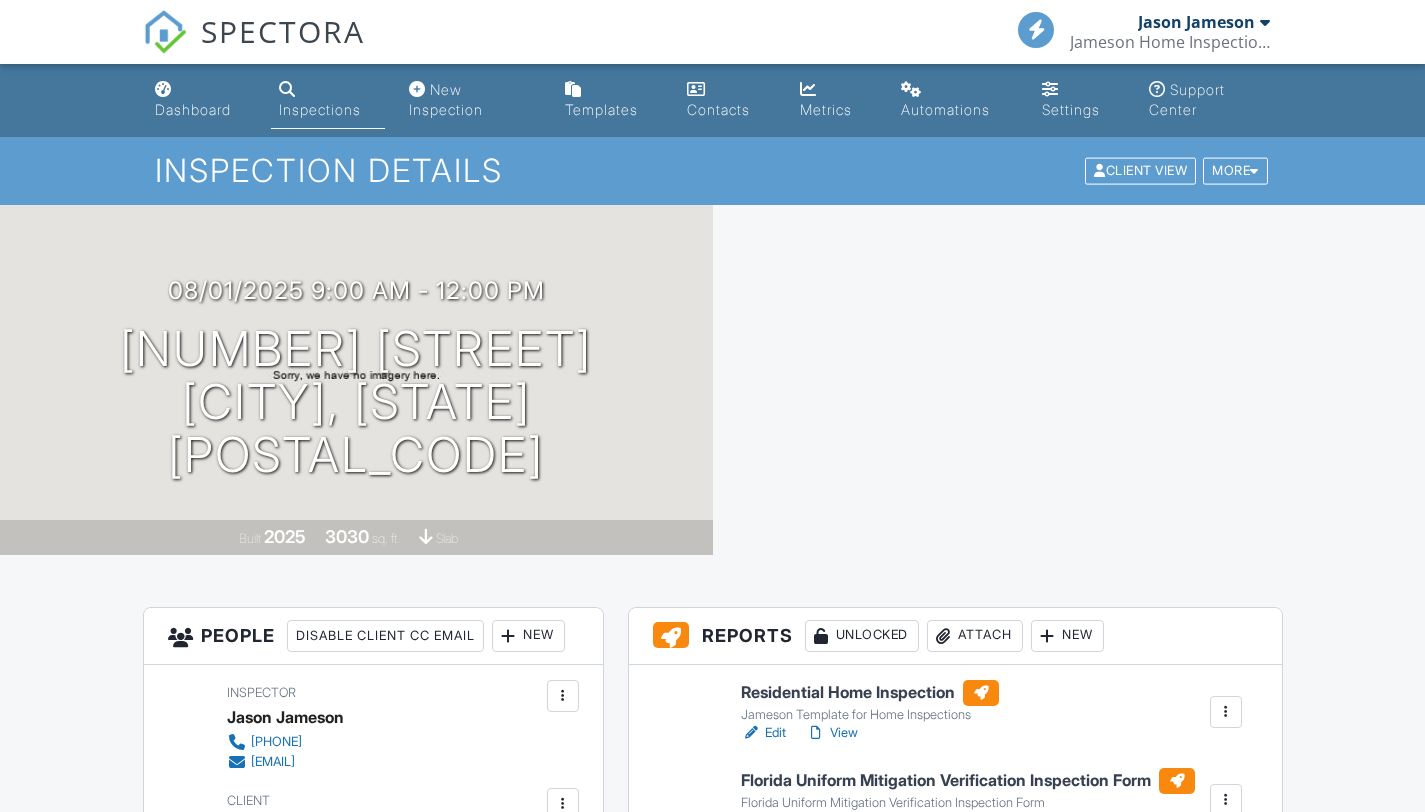 scroll, scrollTop: 403, scrollLeft: 0, axis: vertical 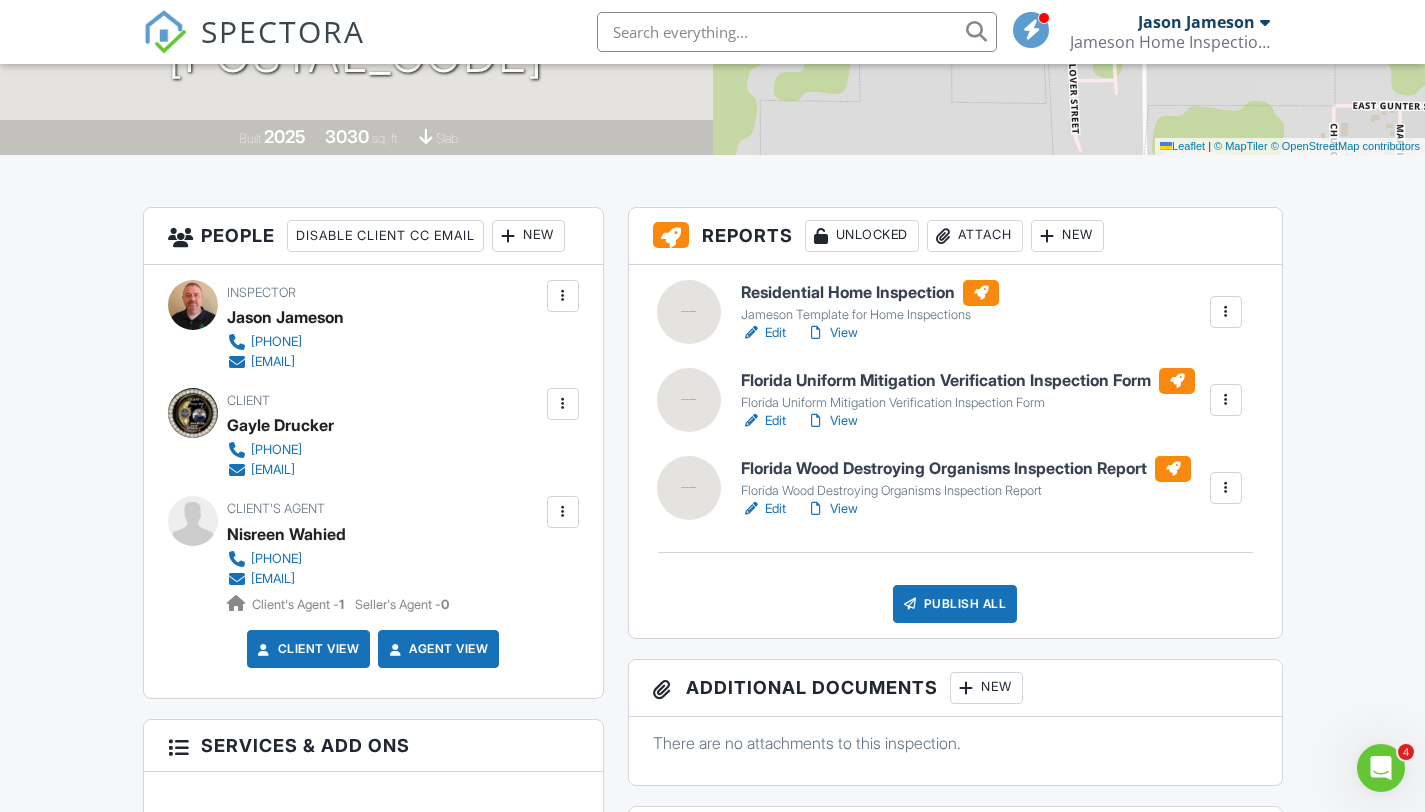 click at bounding box center [563, 512] 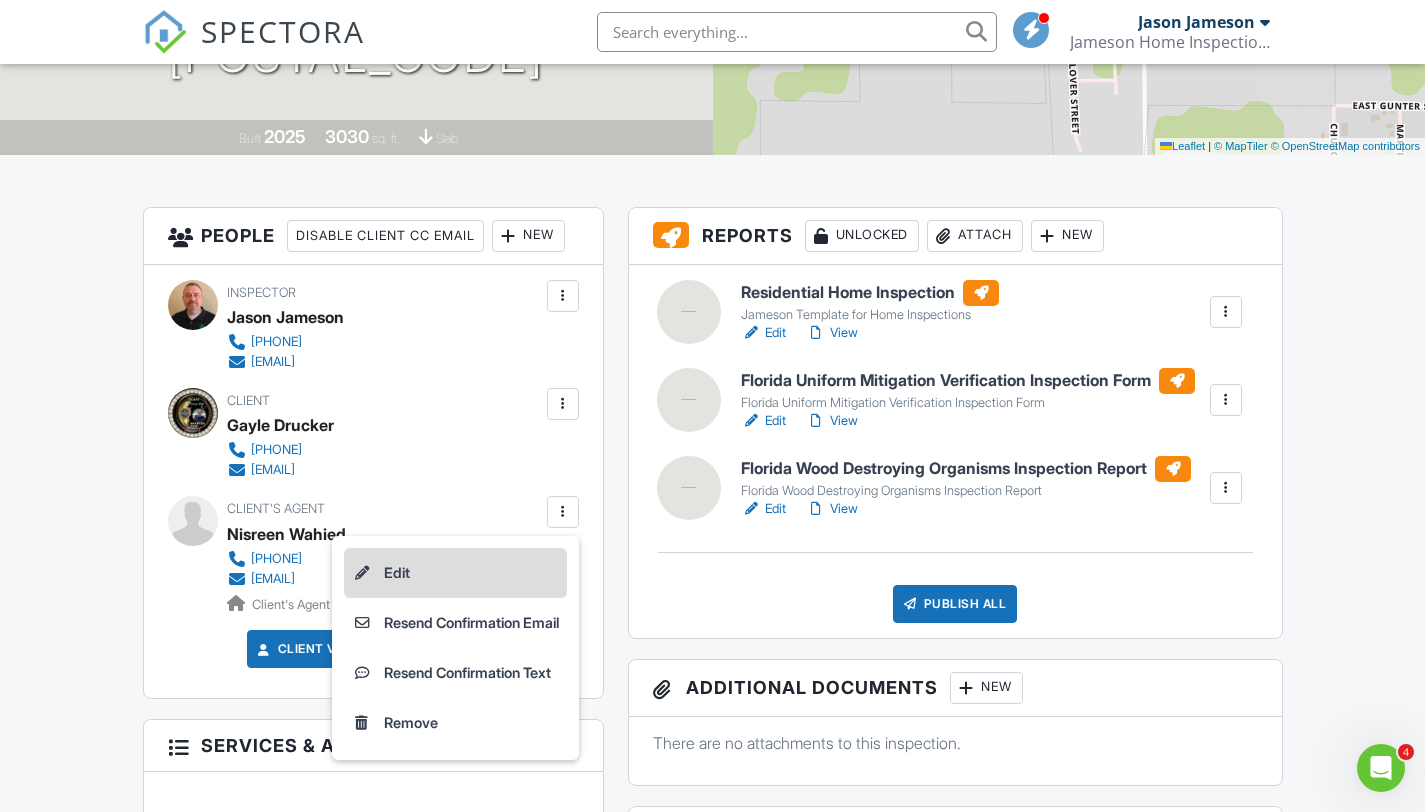click on "Edit" at bounding box center [455, 573] 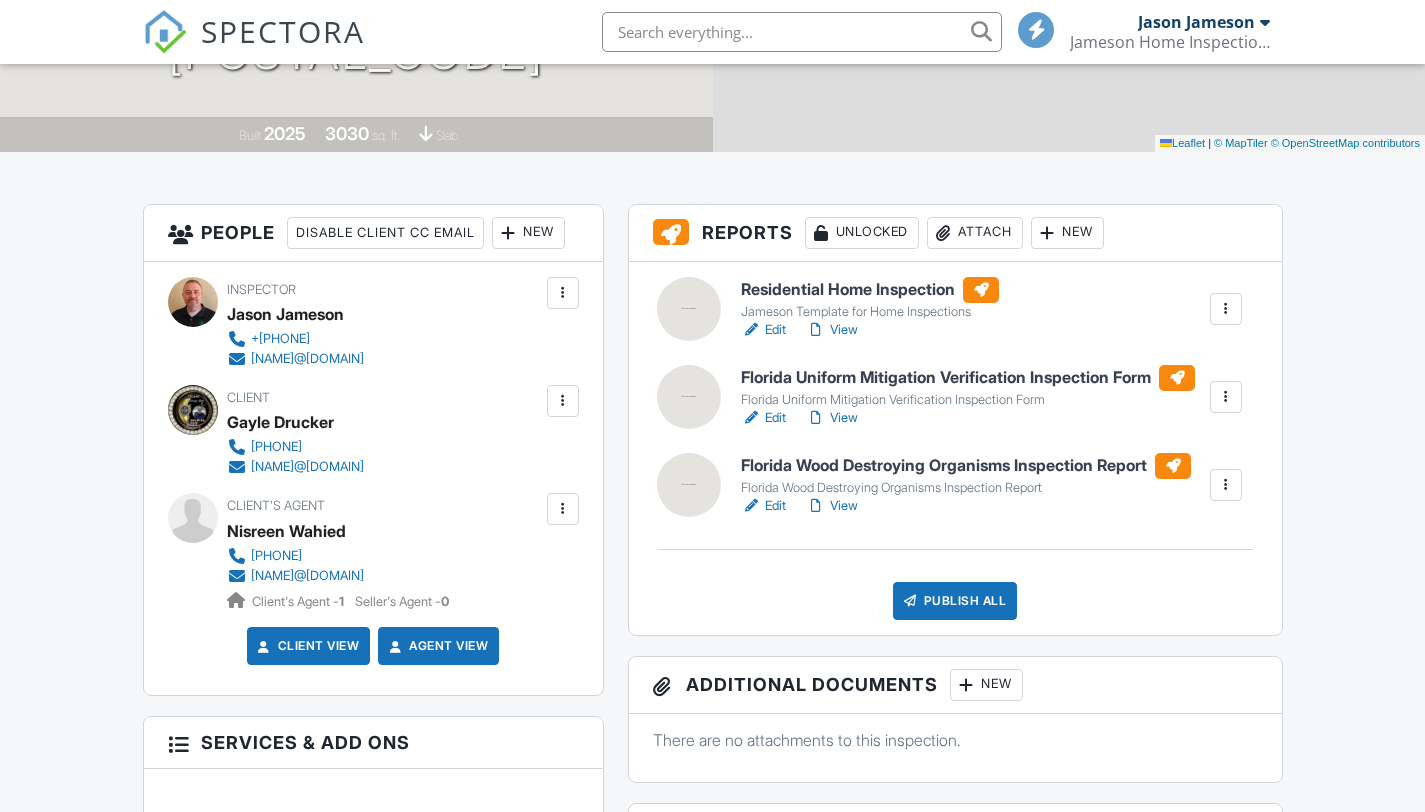 scroll, scrollTop: 403, scrollLeft: 0, axis: vertical 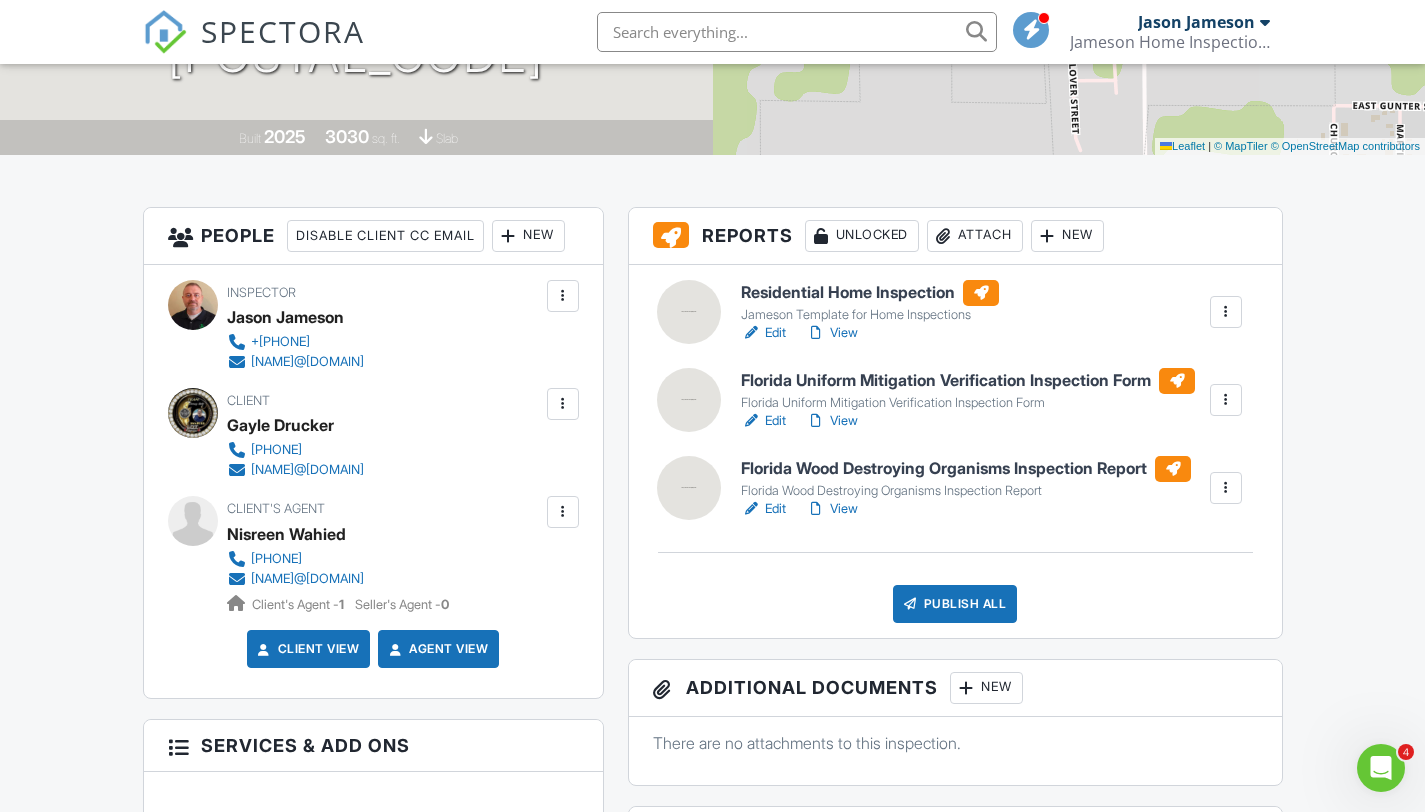 click at bounding box center (563, 512) 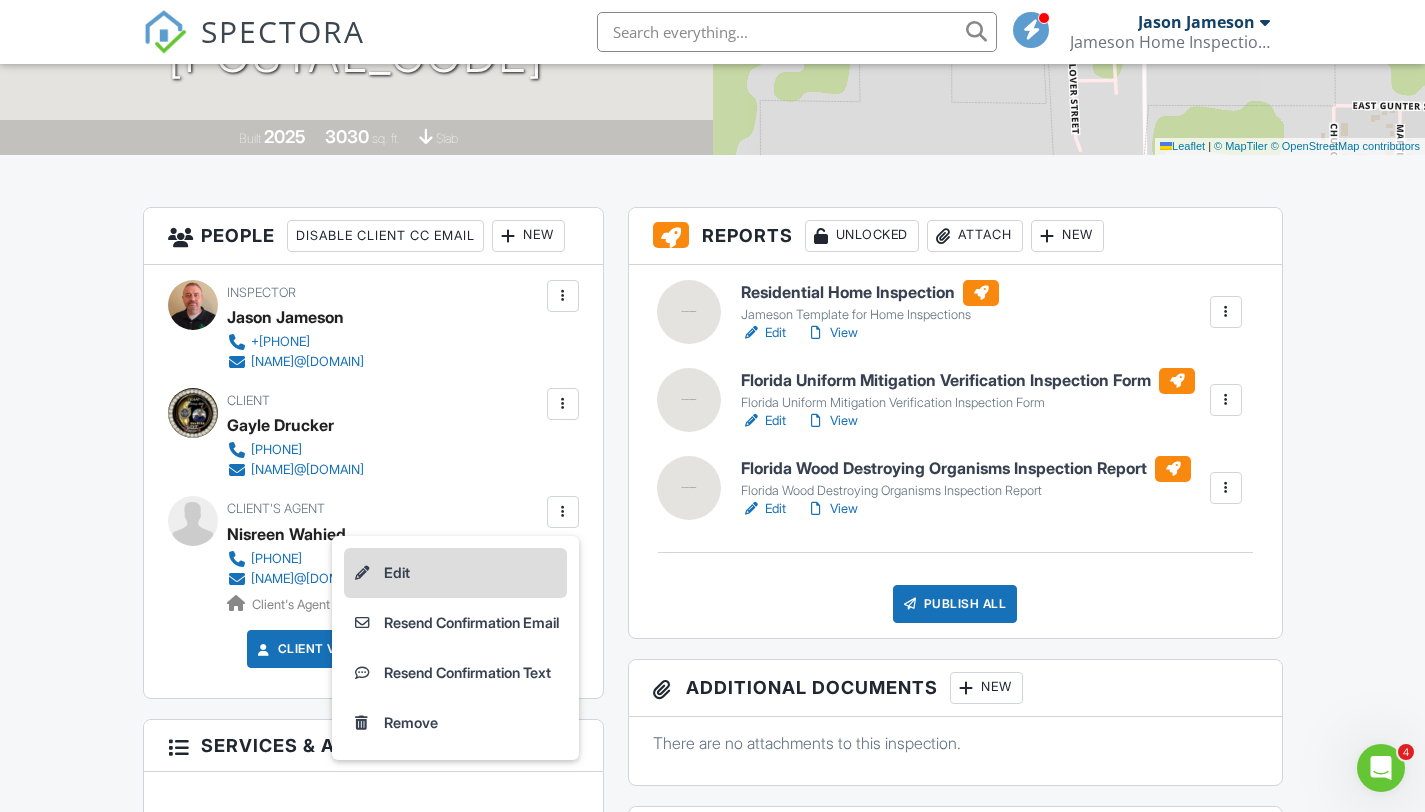 click on "Edit" at bounding box center (455, 573) 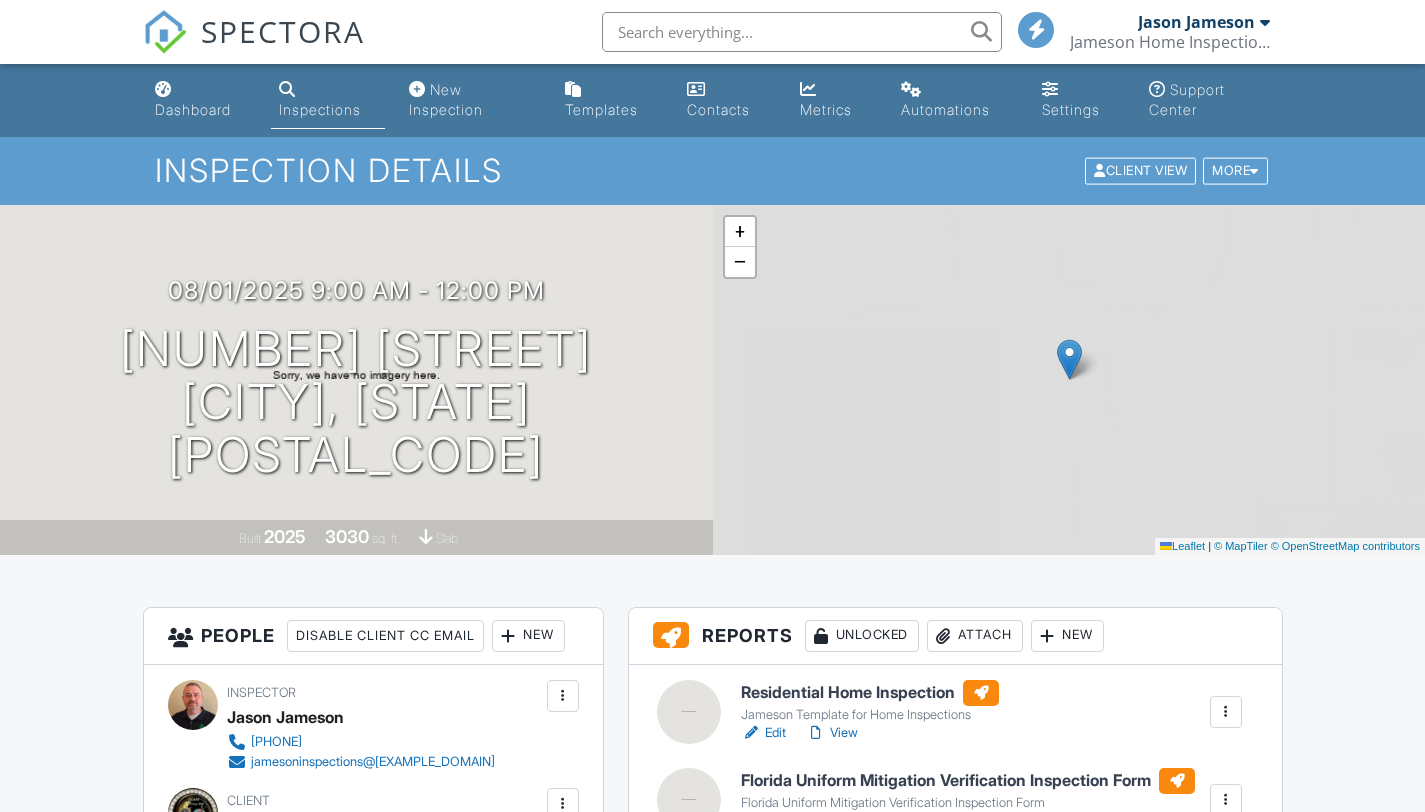 scroll, scrollTop: 403, scrollLeft: 0, axis: vertical 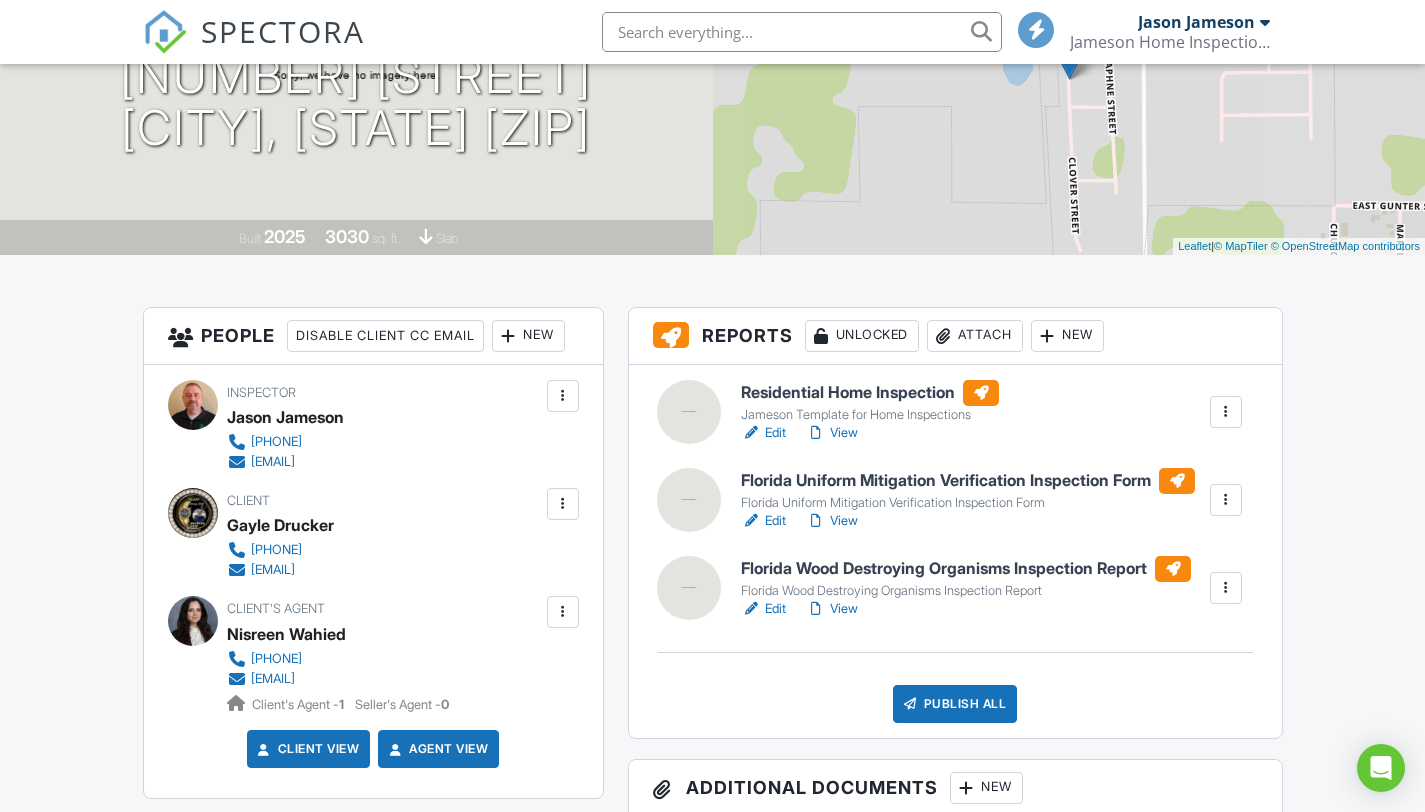click on "View" at bounding box center (832, 609) 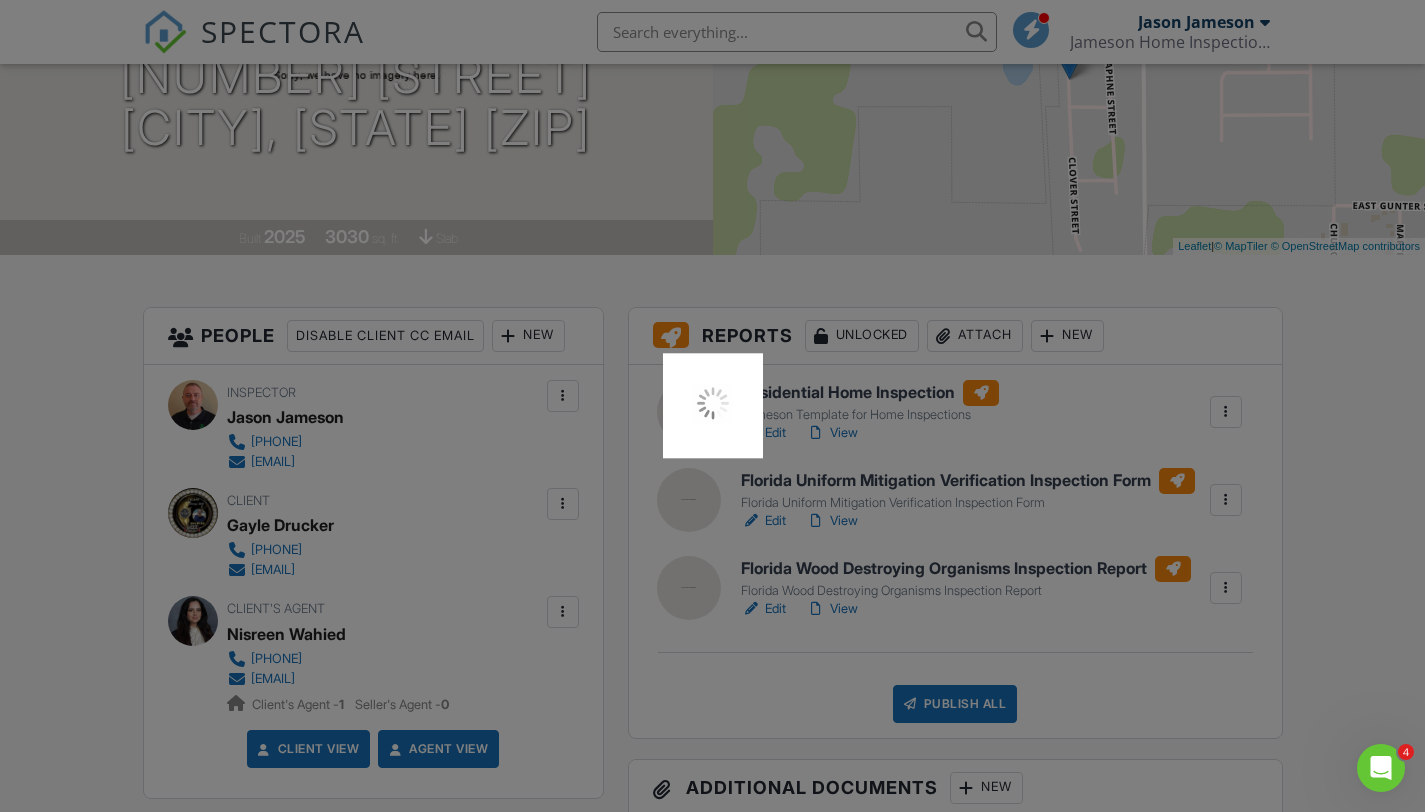 scroll, scrollTop: 0, scrollLeft: 0, axis: both 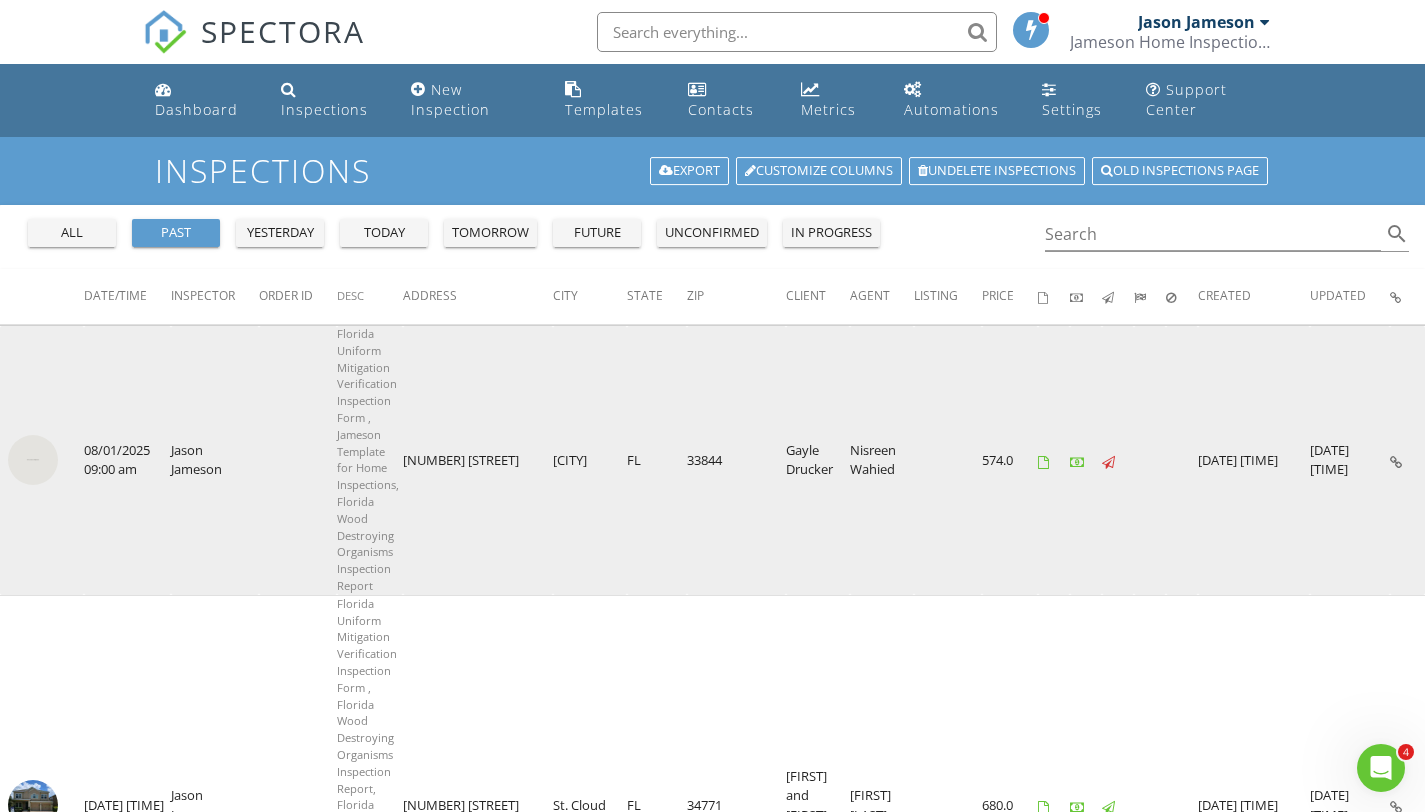 click at bounding box center [33, 460] 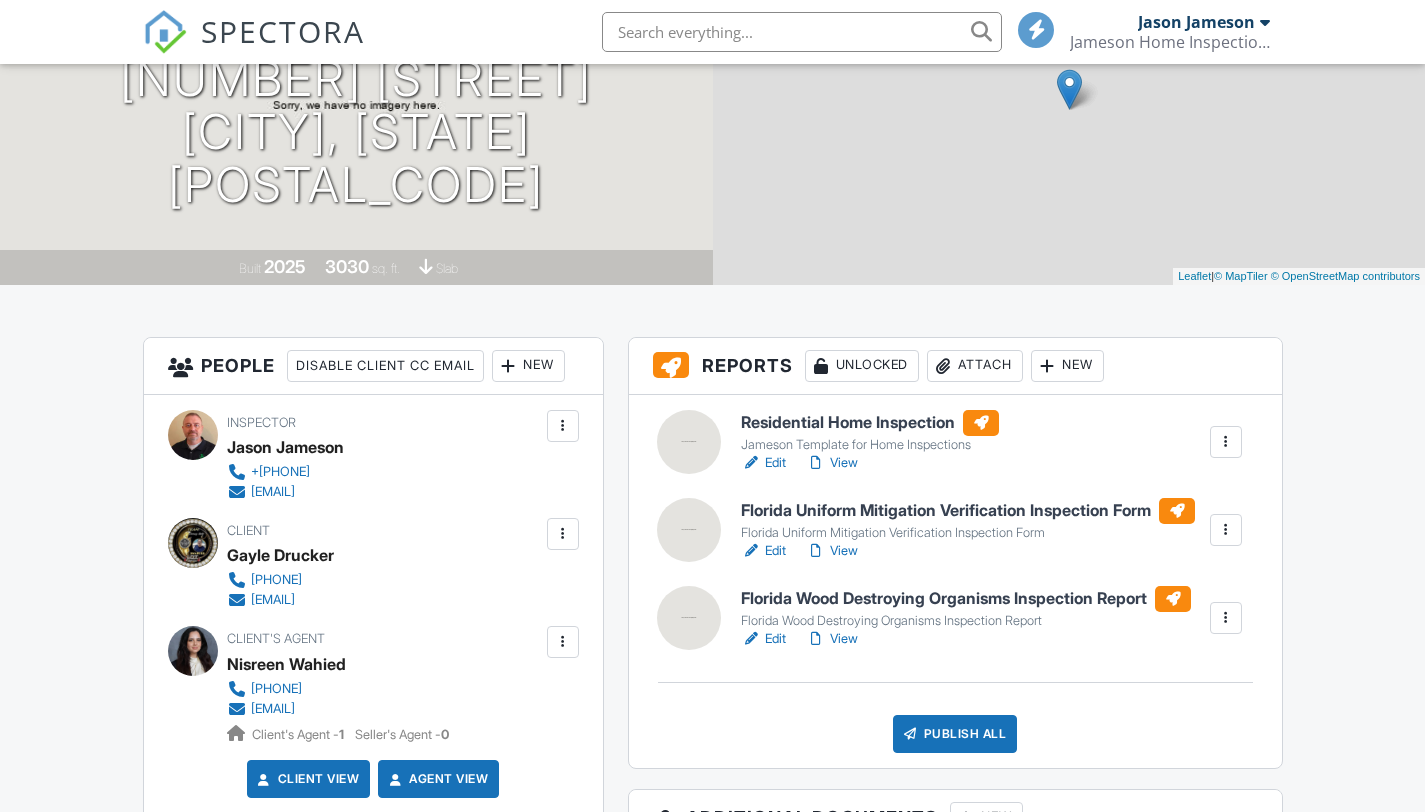 scroll, scrollTop: 0, scrollLeft: 0, axis: both 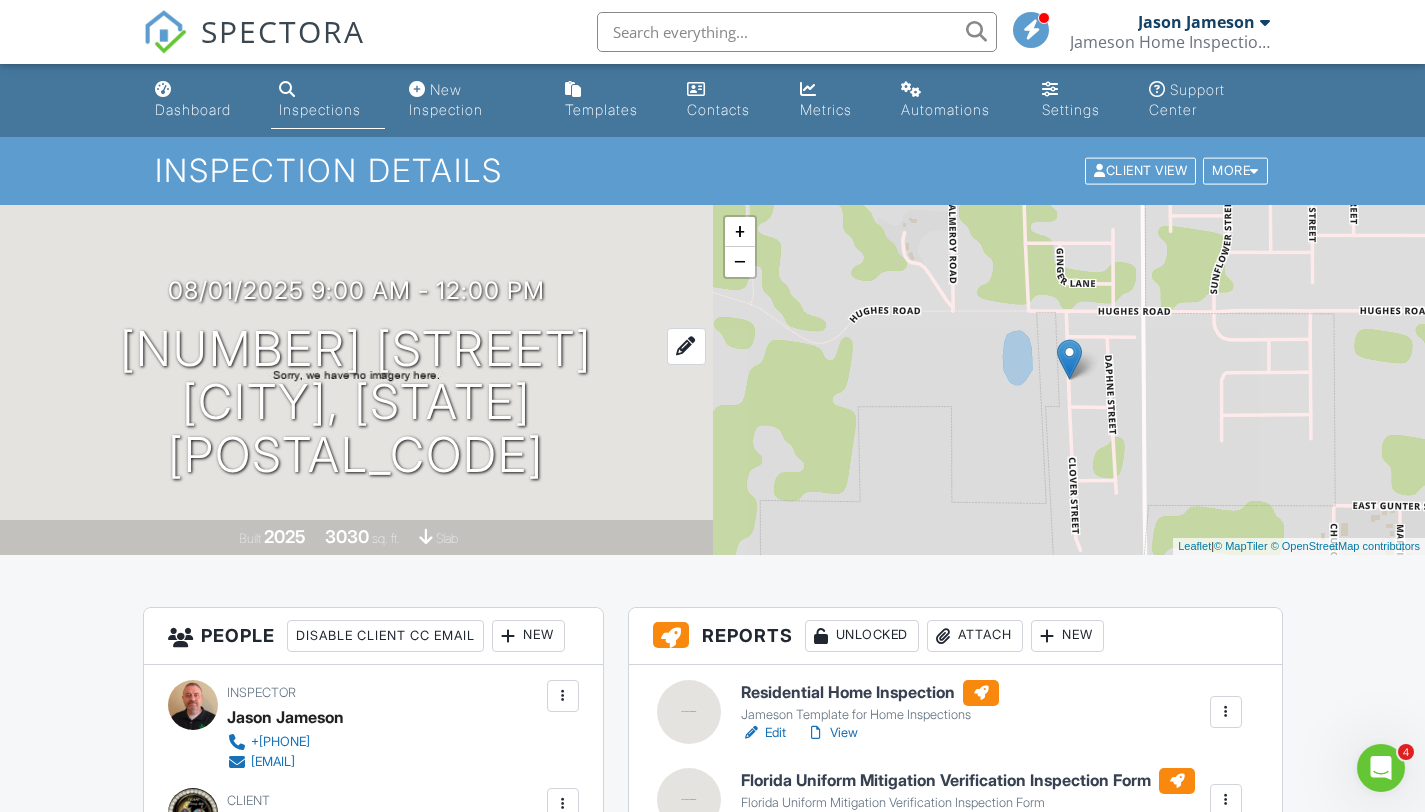 click on "6421 clover st
Haines city, FL 33844" at bounding box center [356, 402] 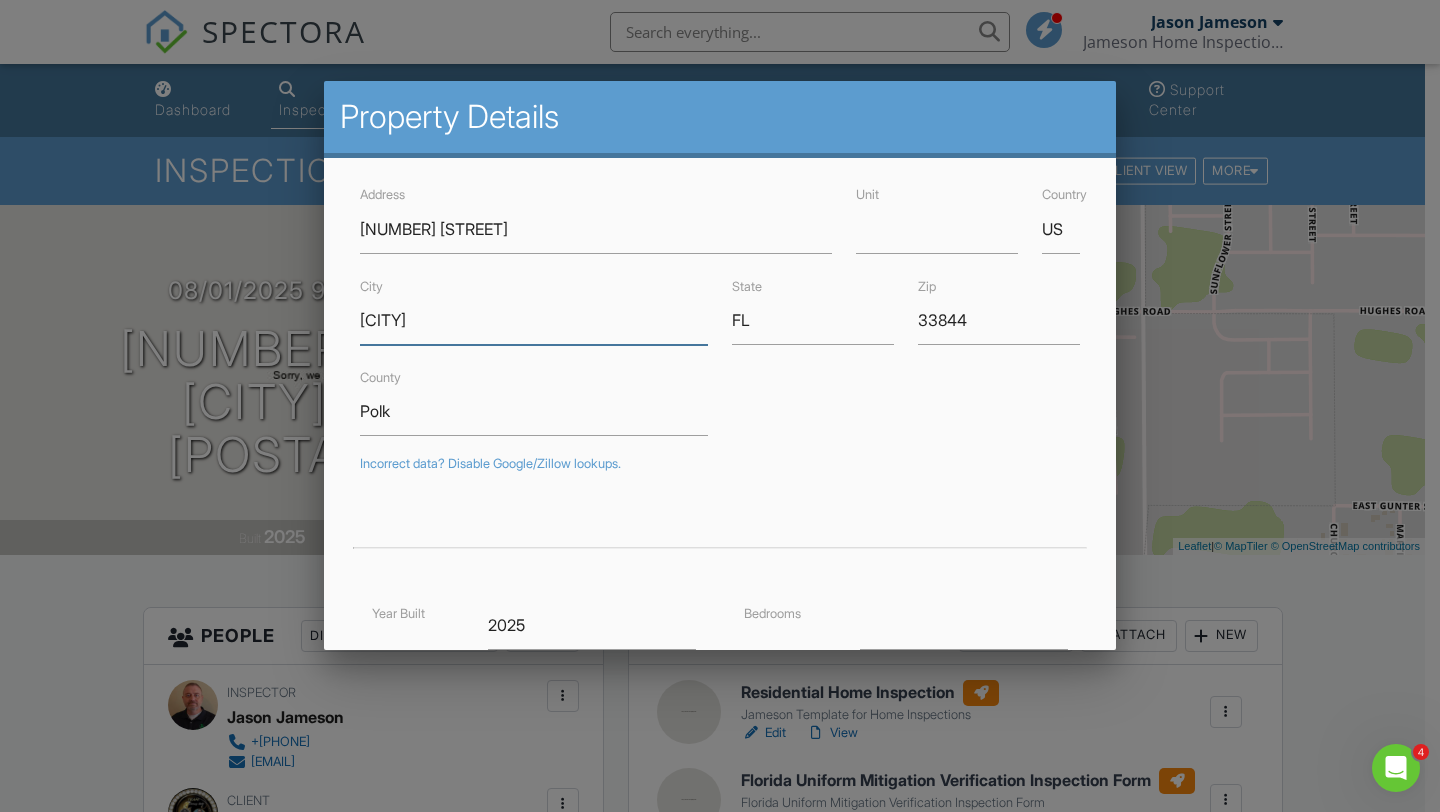drag, startPoint x: 490, startPoint y: 326, endPoint x: 356, endPoint y: 313, distance: 134.62912 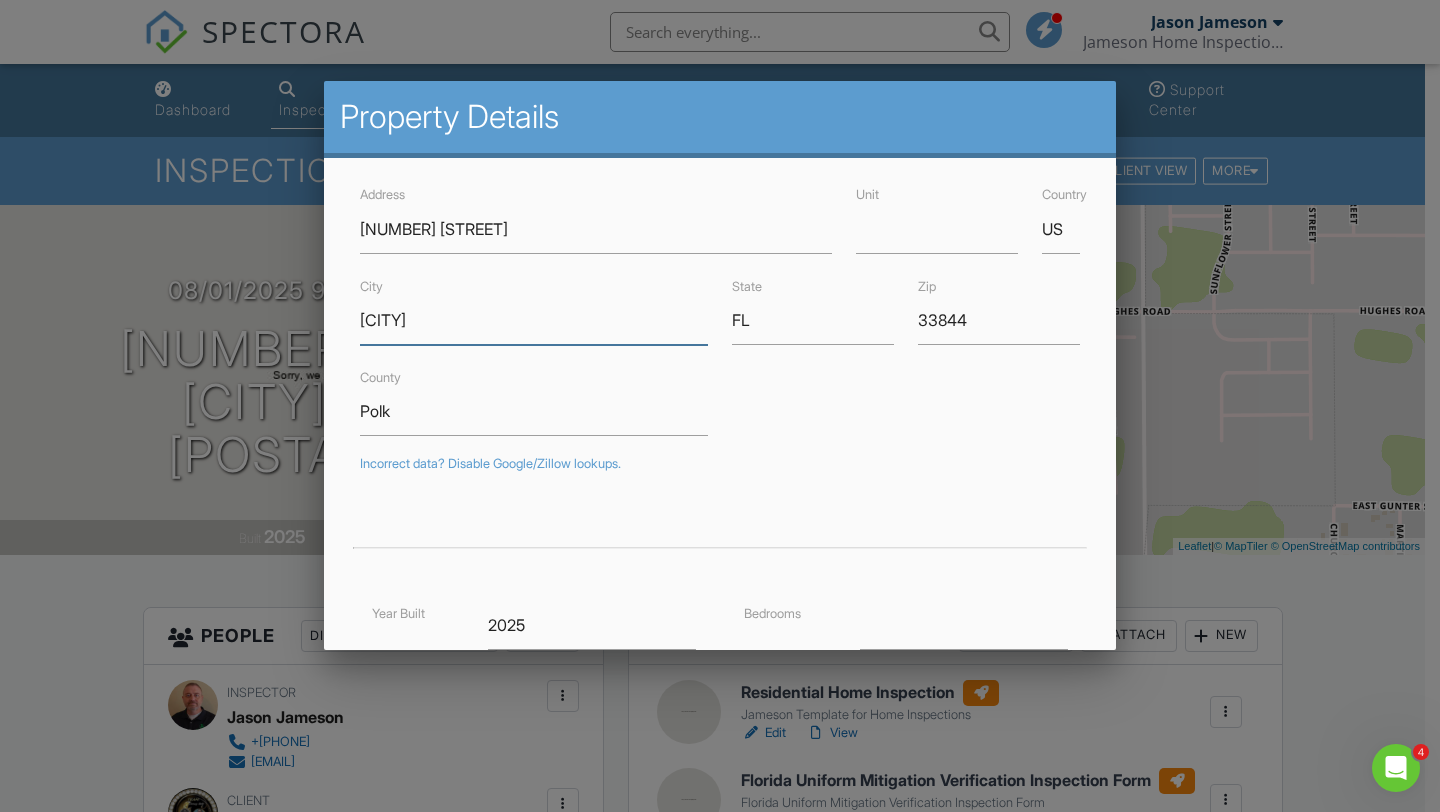 click on "City
Haines city" at bounding box center (534, 309) 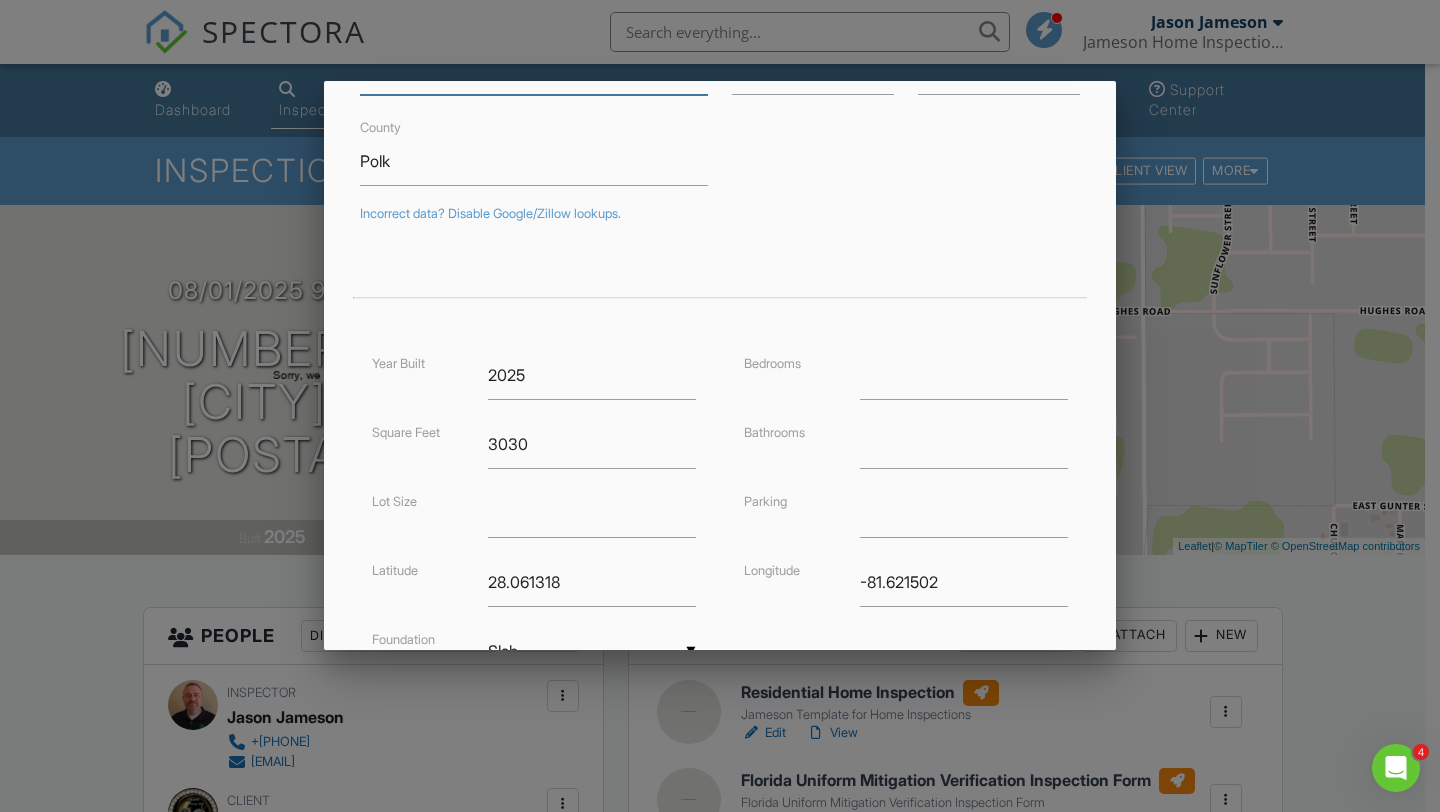 scroll, scrollTop: 431, scrollLeft: 0, axis: vertical 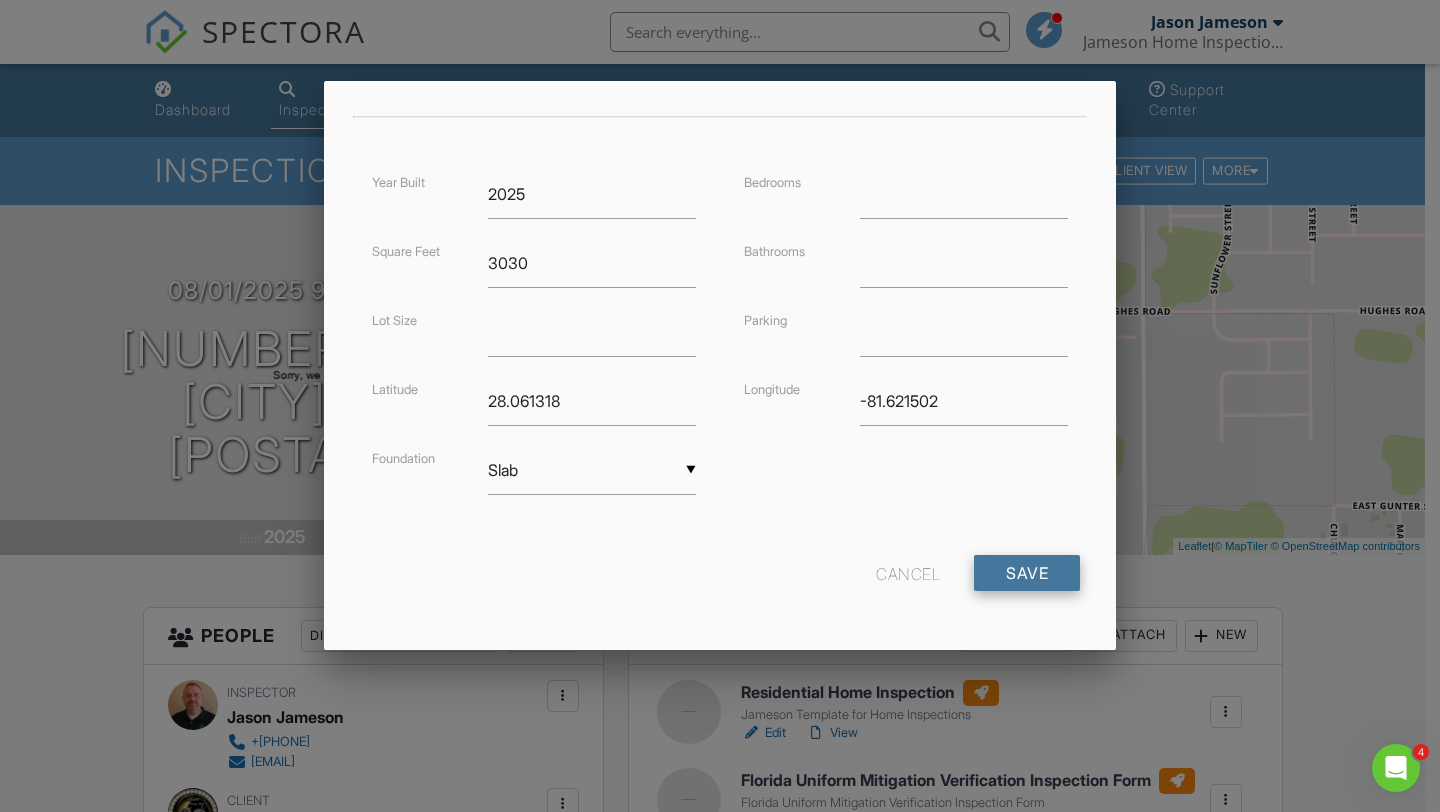 type on "Lake Hamilton" 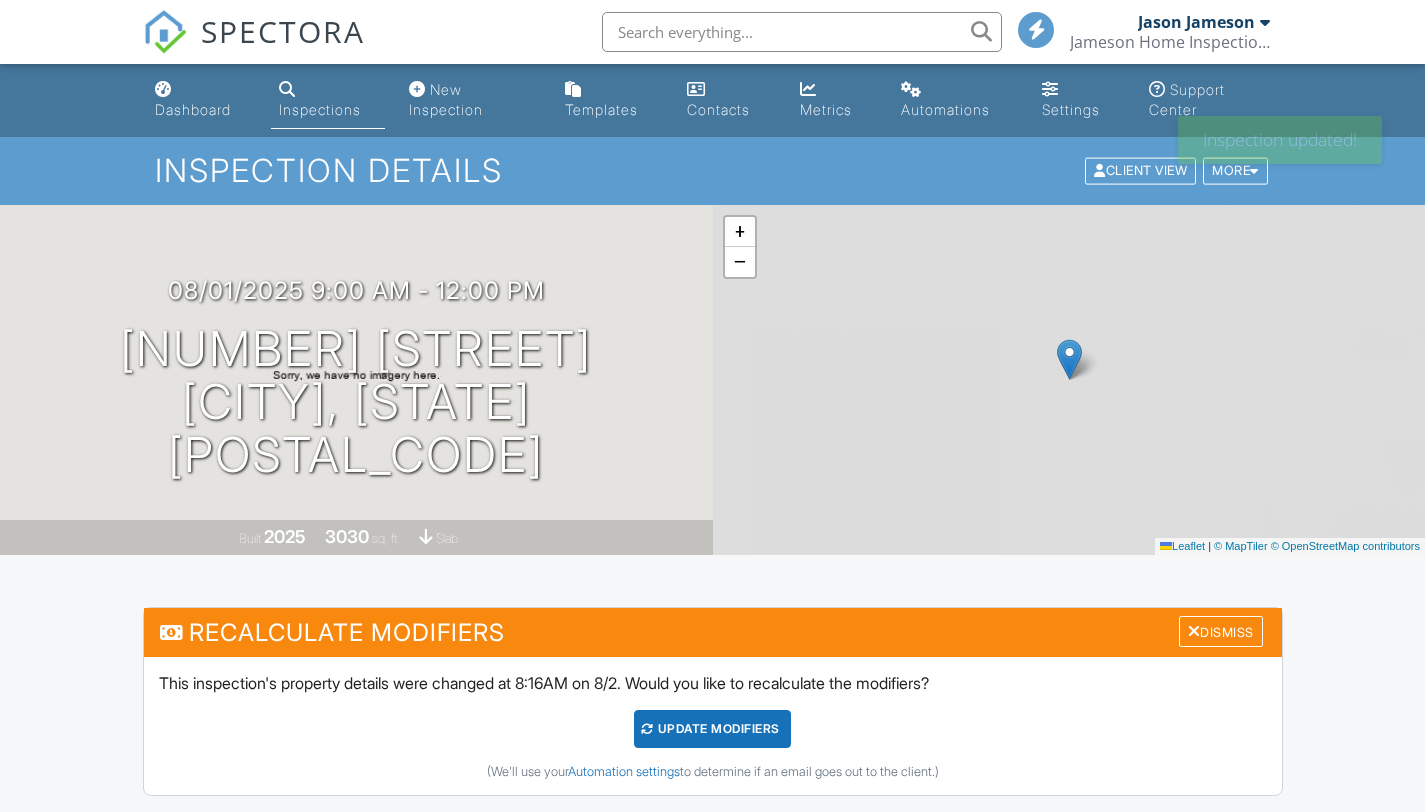 scroll, scrollTop: 0, scrollLeft: 0, axis: both 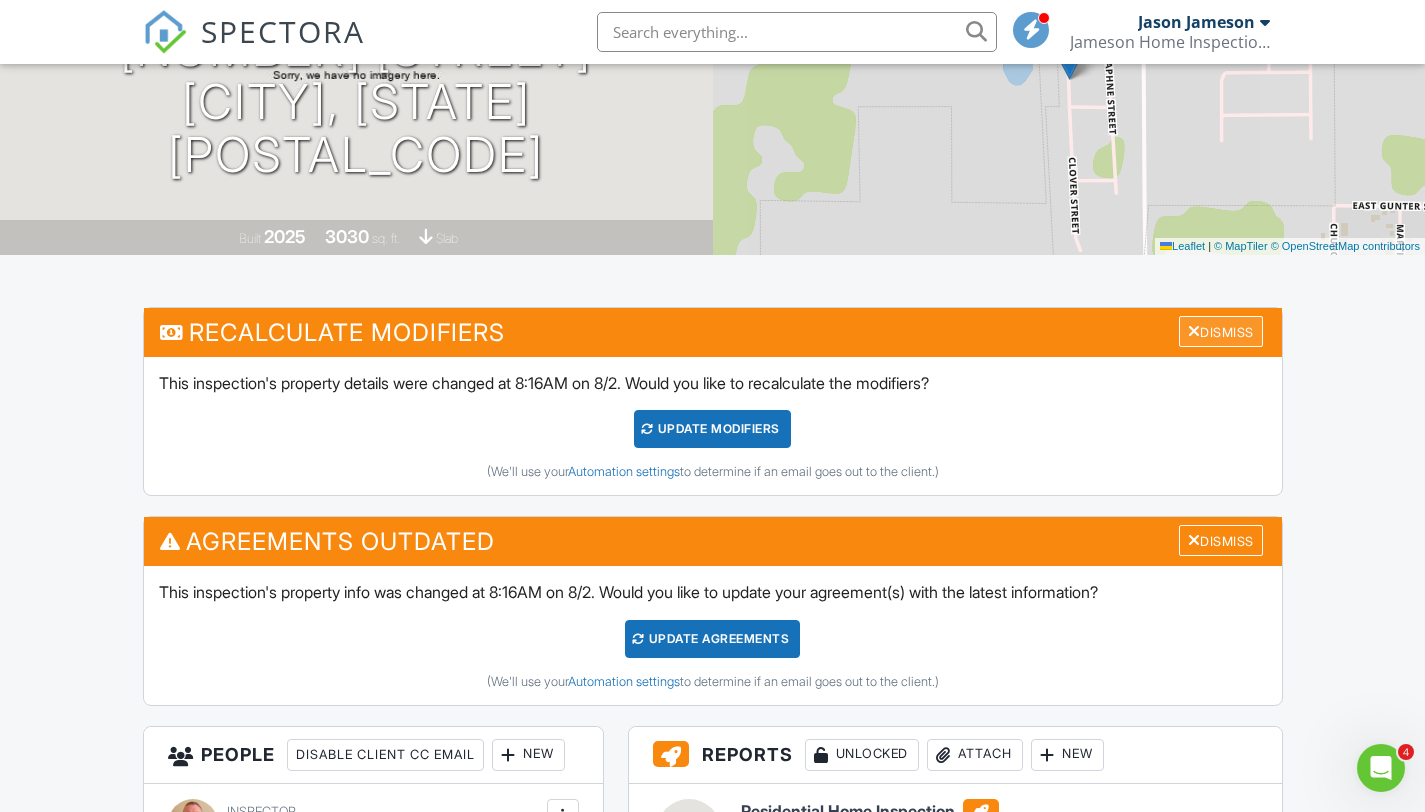 click on "Dismiss" at bounding box center (1221, 331) 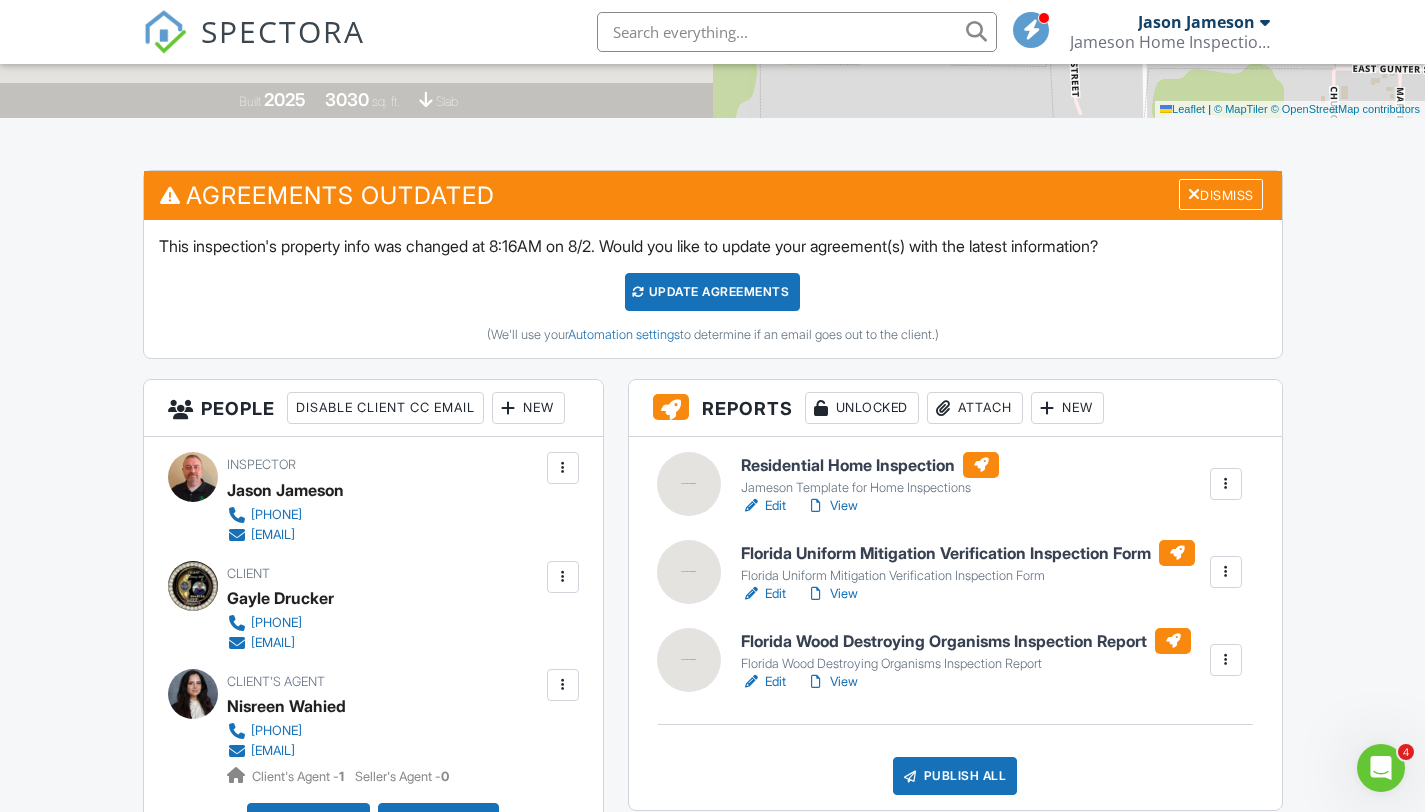 scroll, scrollTop: 500, scrollLeft: 0, axis: vertical 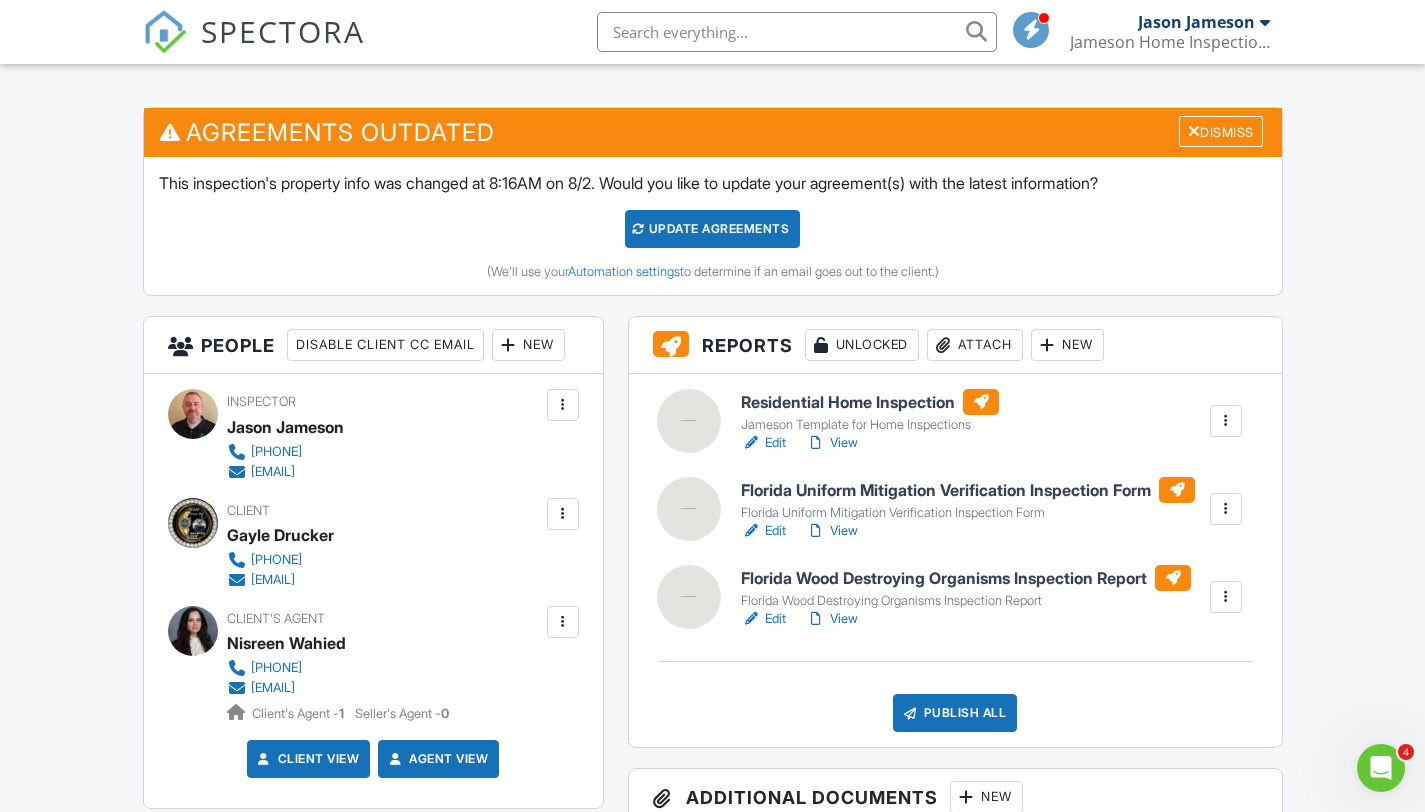 click on "View" at bounding box center [832, 619] 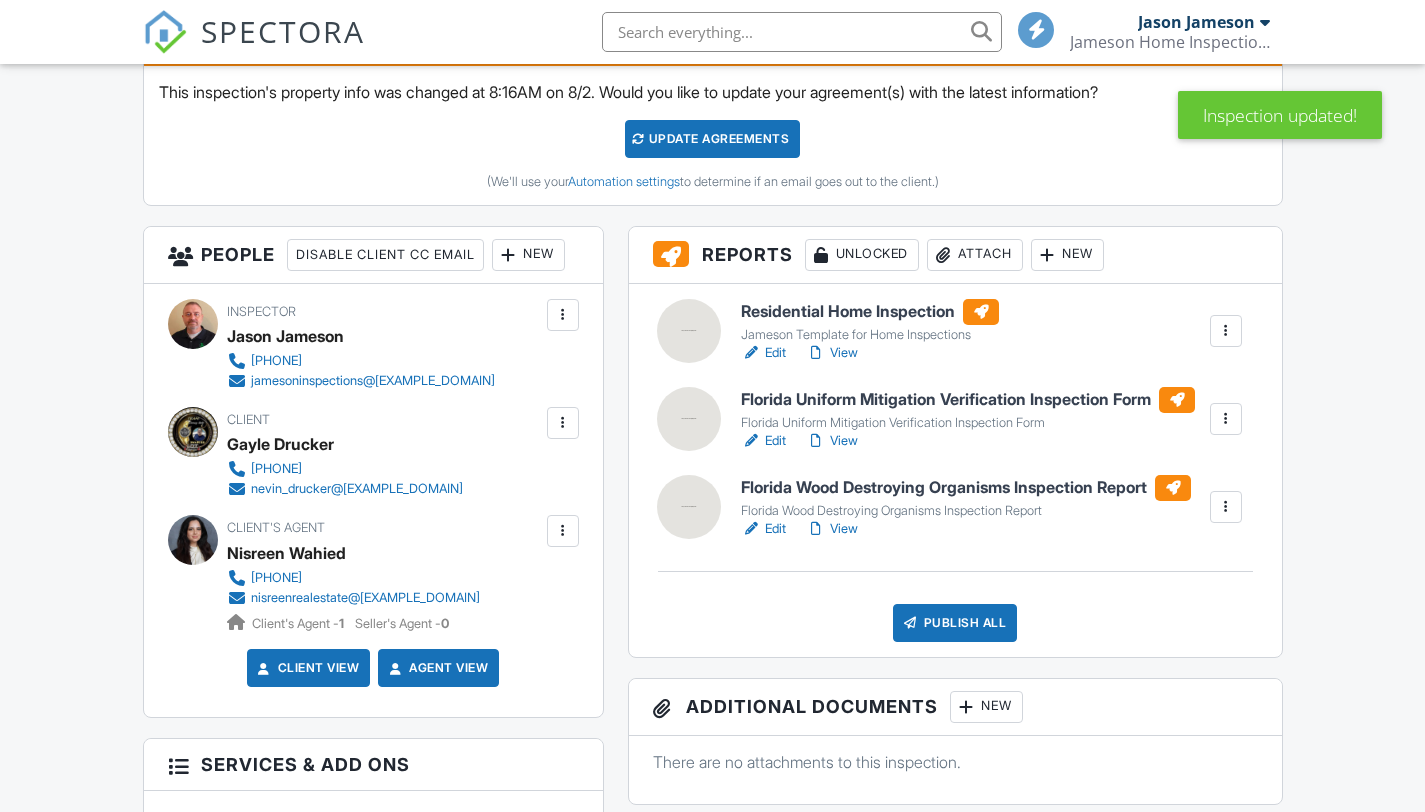 scroll, scrollTop: 800, scrollLeft: 0, axis: vertical 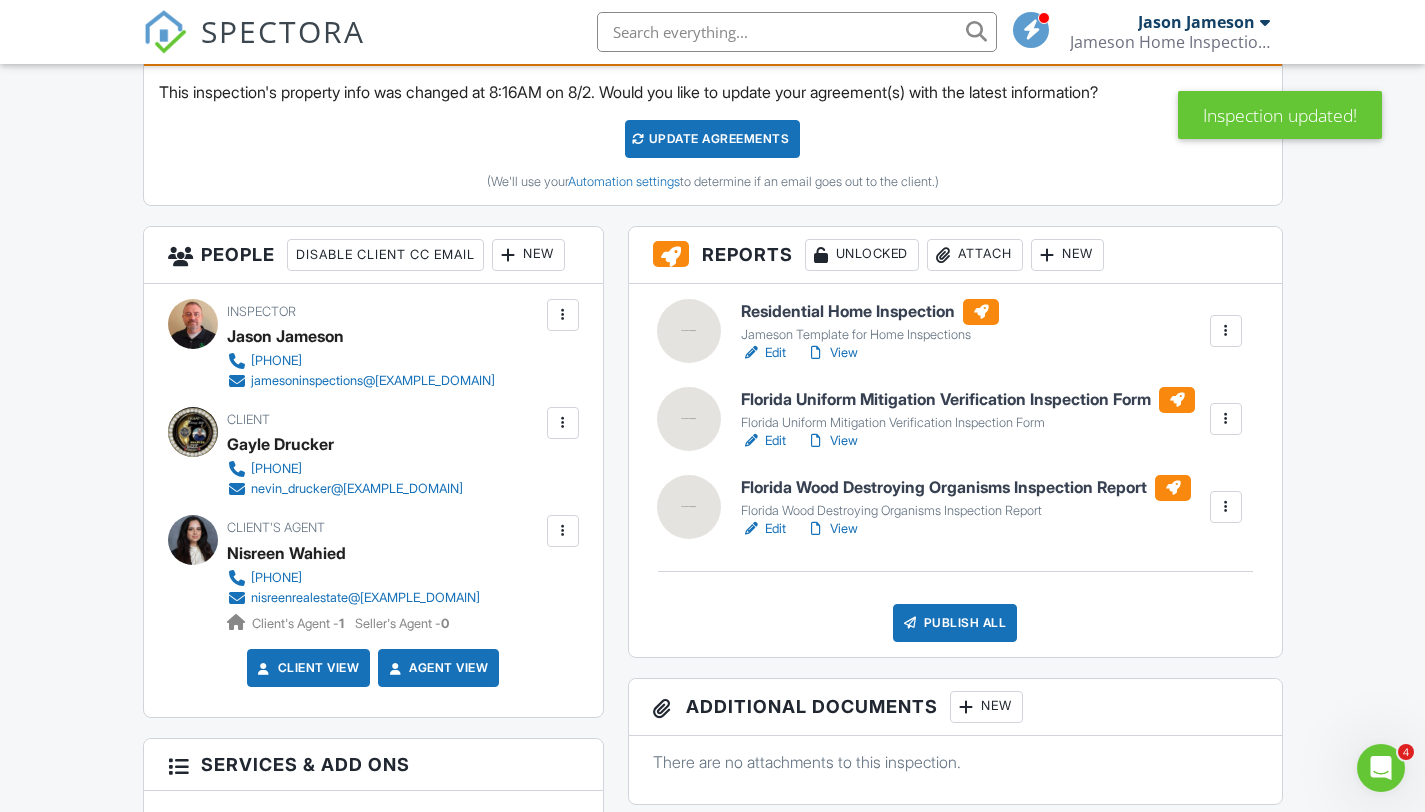 click on "Edit" at bounding box center (763, 441) 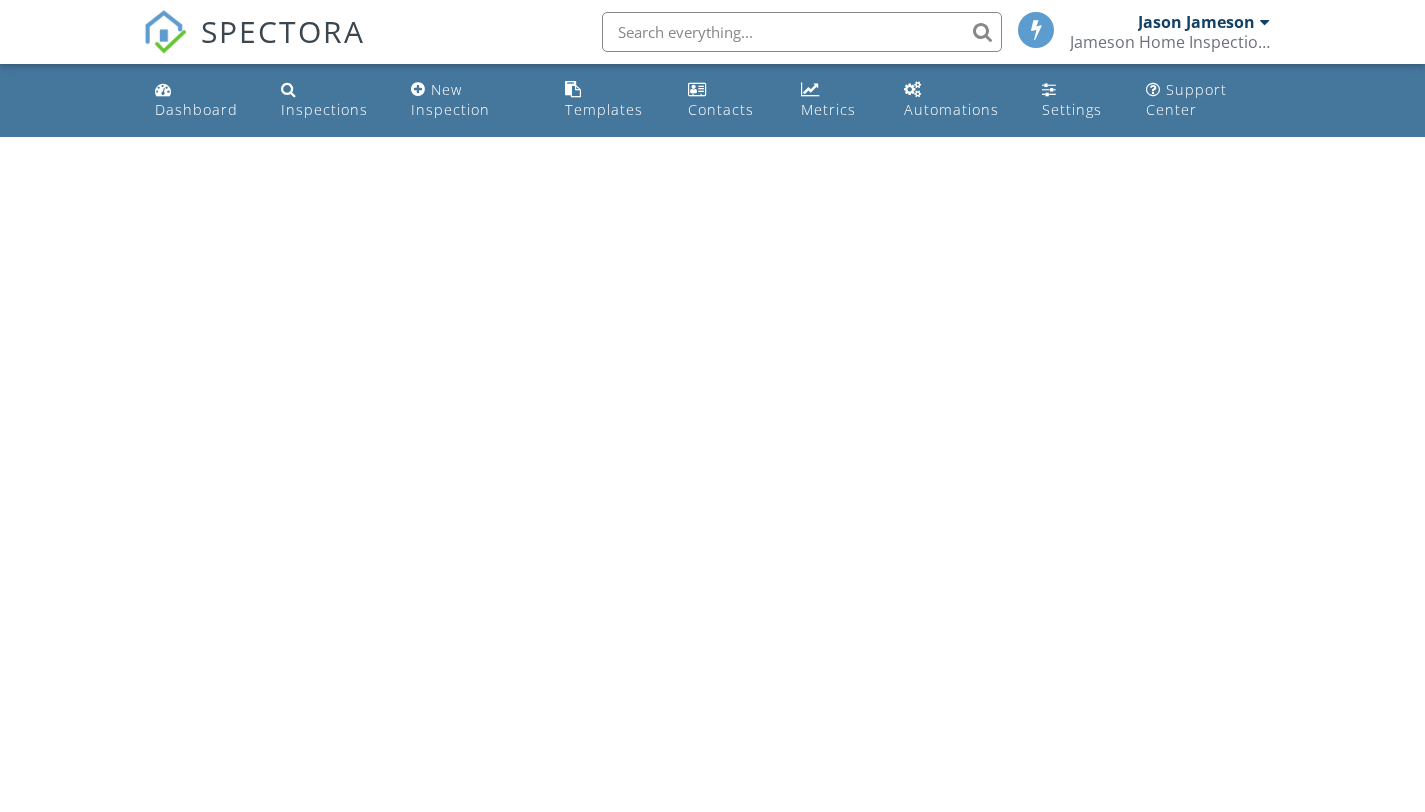 scroll, scrollTop: 0, scrollLeft: 0, axis: both 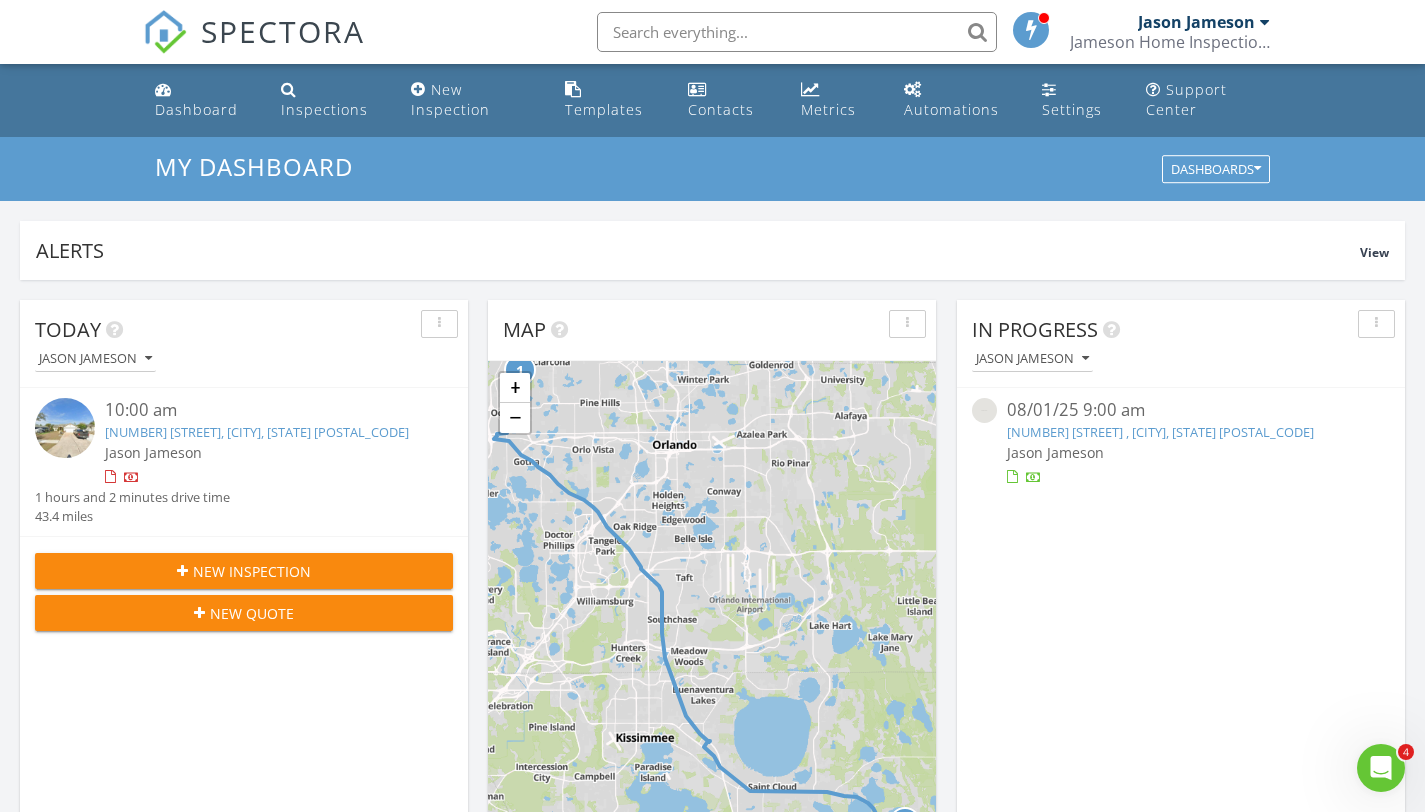 click on "[NUMBER] [STREET], [CITY], [STATE] [POSTAL_CODE]" at bounding box center (257, 432) 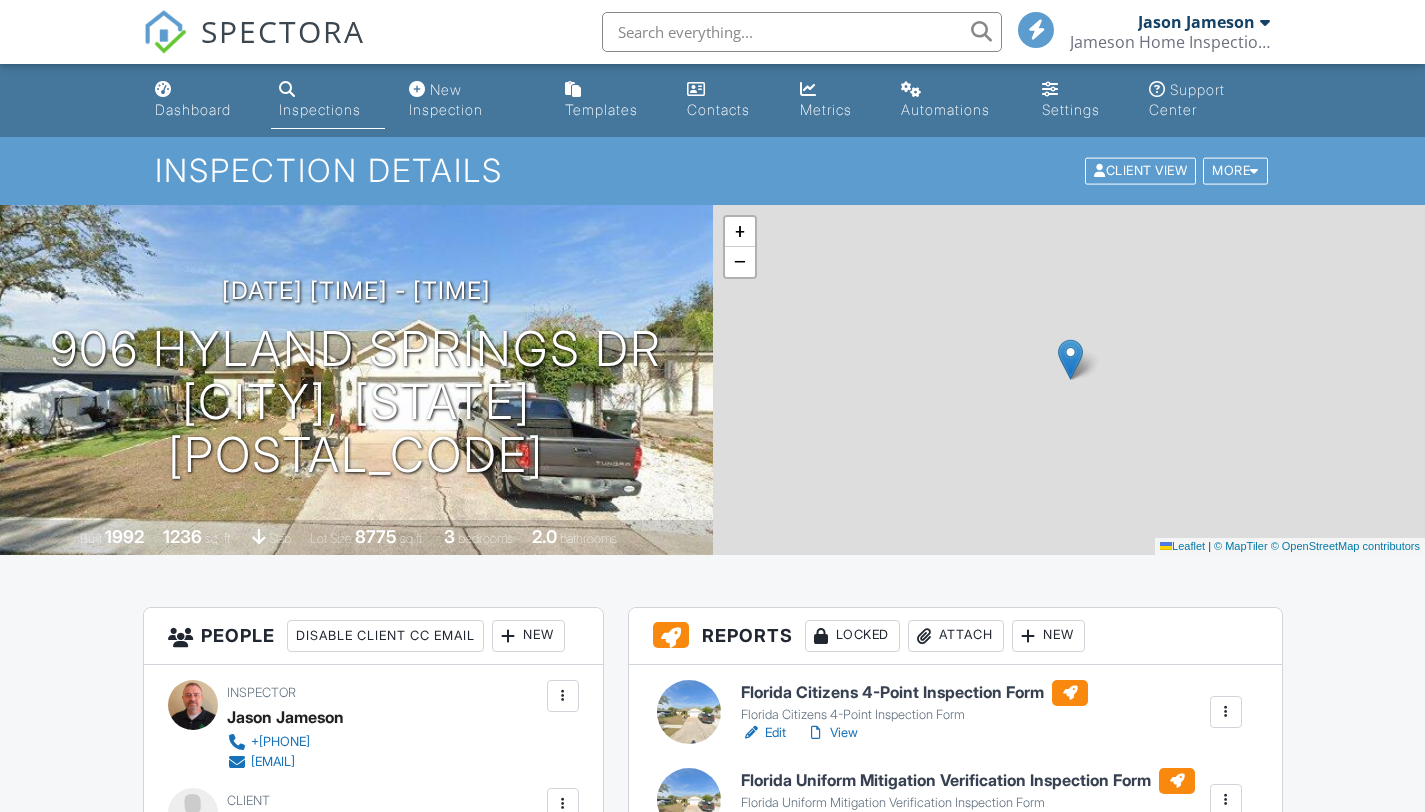 scroll, scrollTop: 0, scrollLeft: 0, axis: both 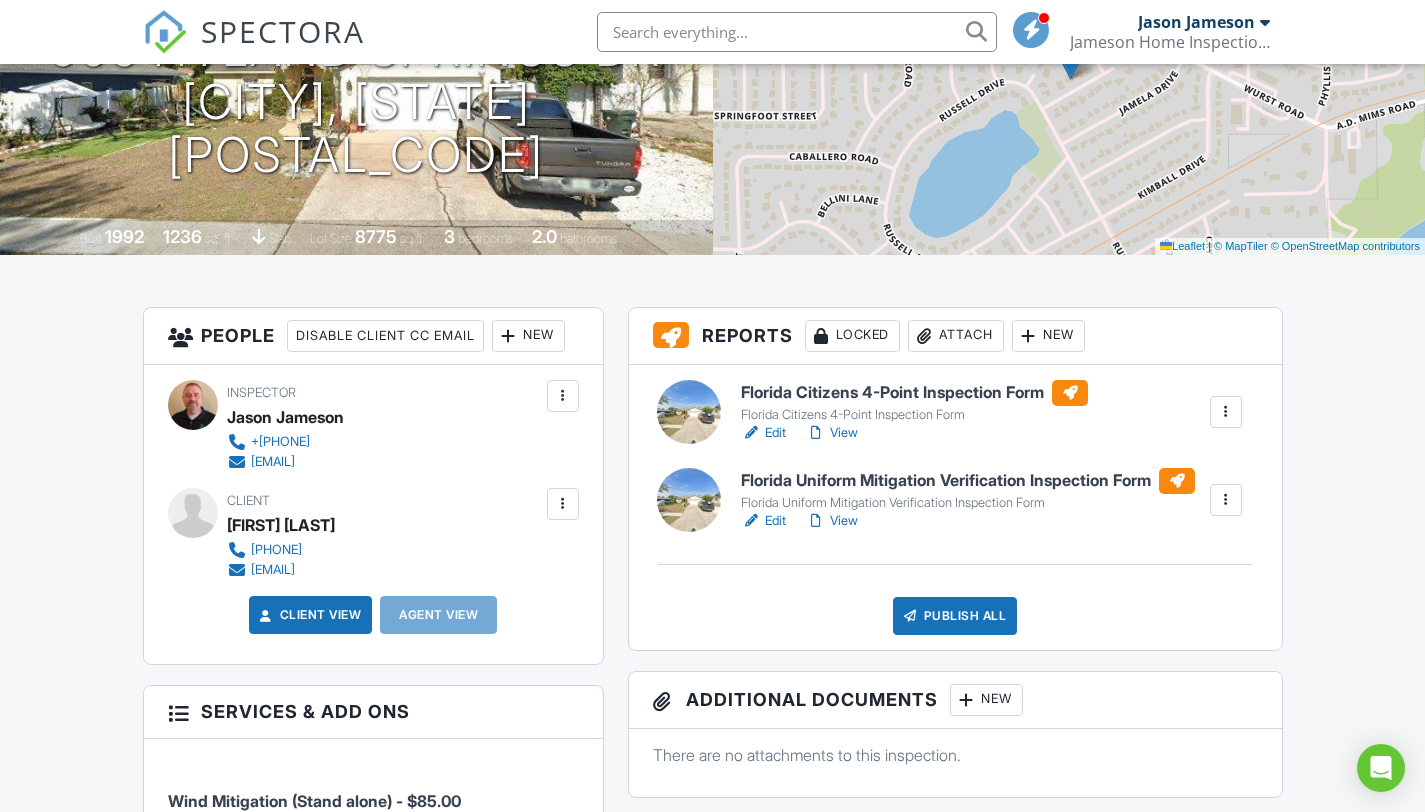 click on "New" at bounding box center [528, 336] 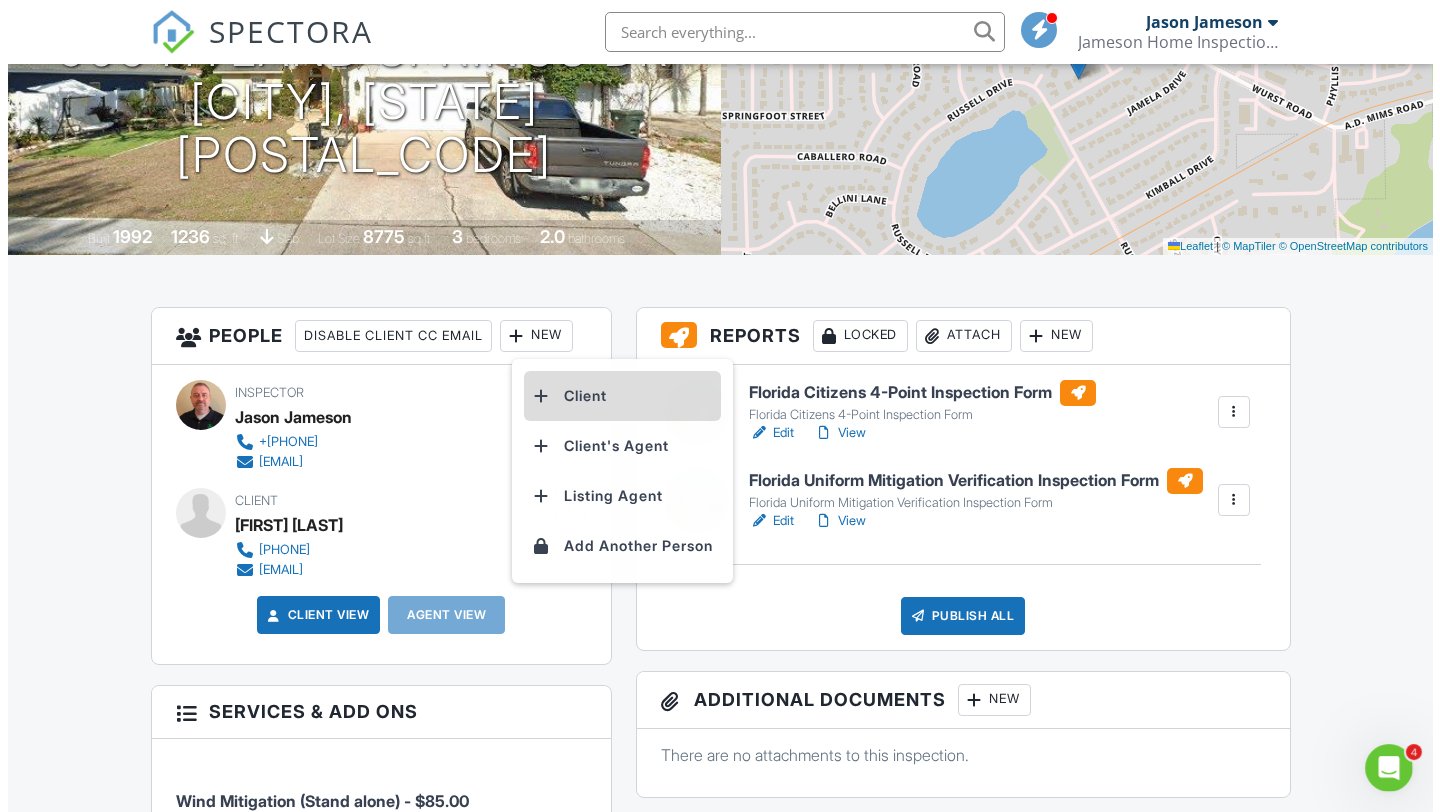 scroll, scrollTop: 0, scrollLeft: 0, axis: both 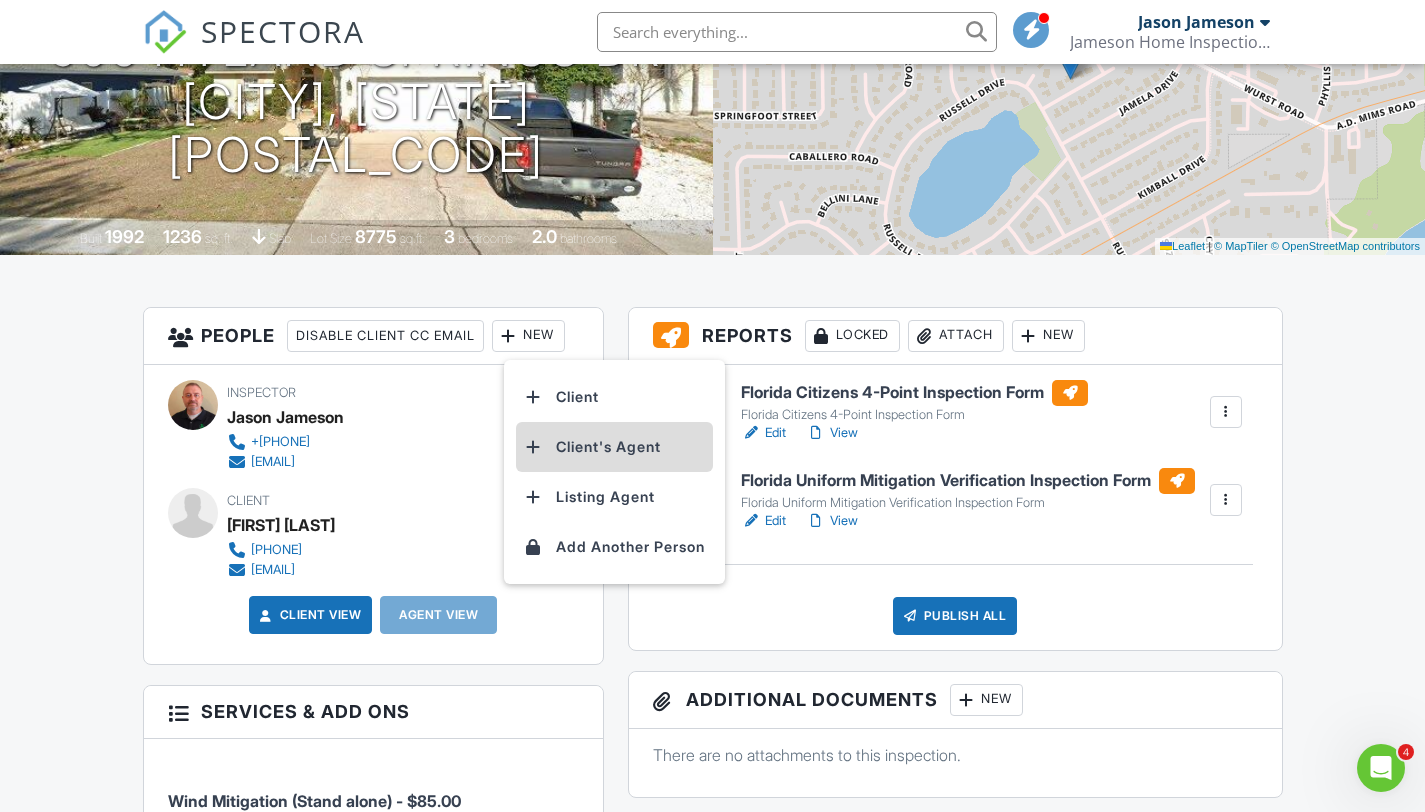 click on "Client's Agent" at bounding box center (614, 447) 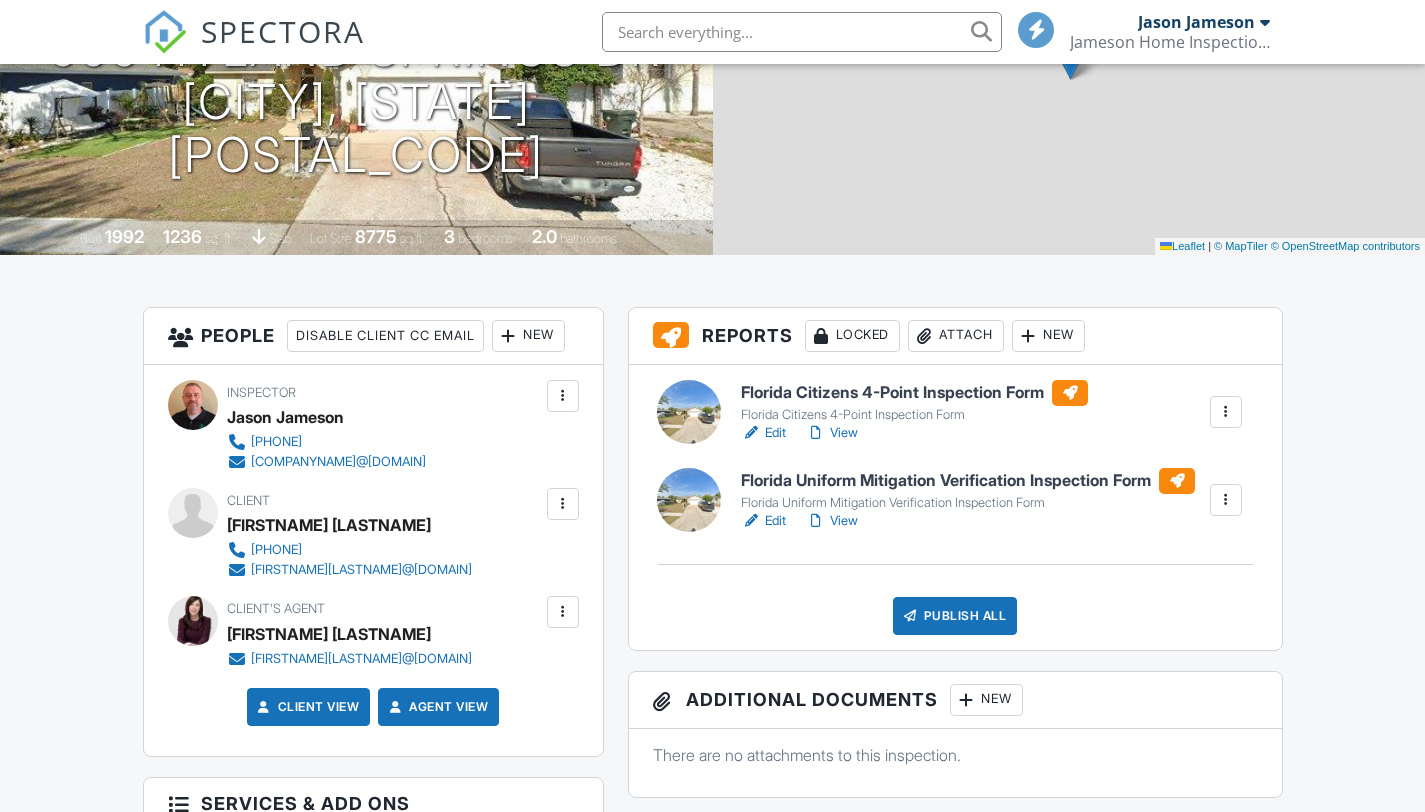 scroll, scrollTop: 300, scrollLeft: 0, axis: vertical 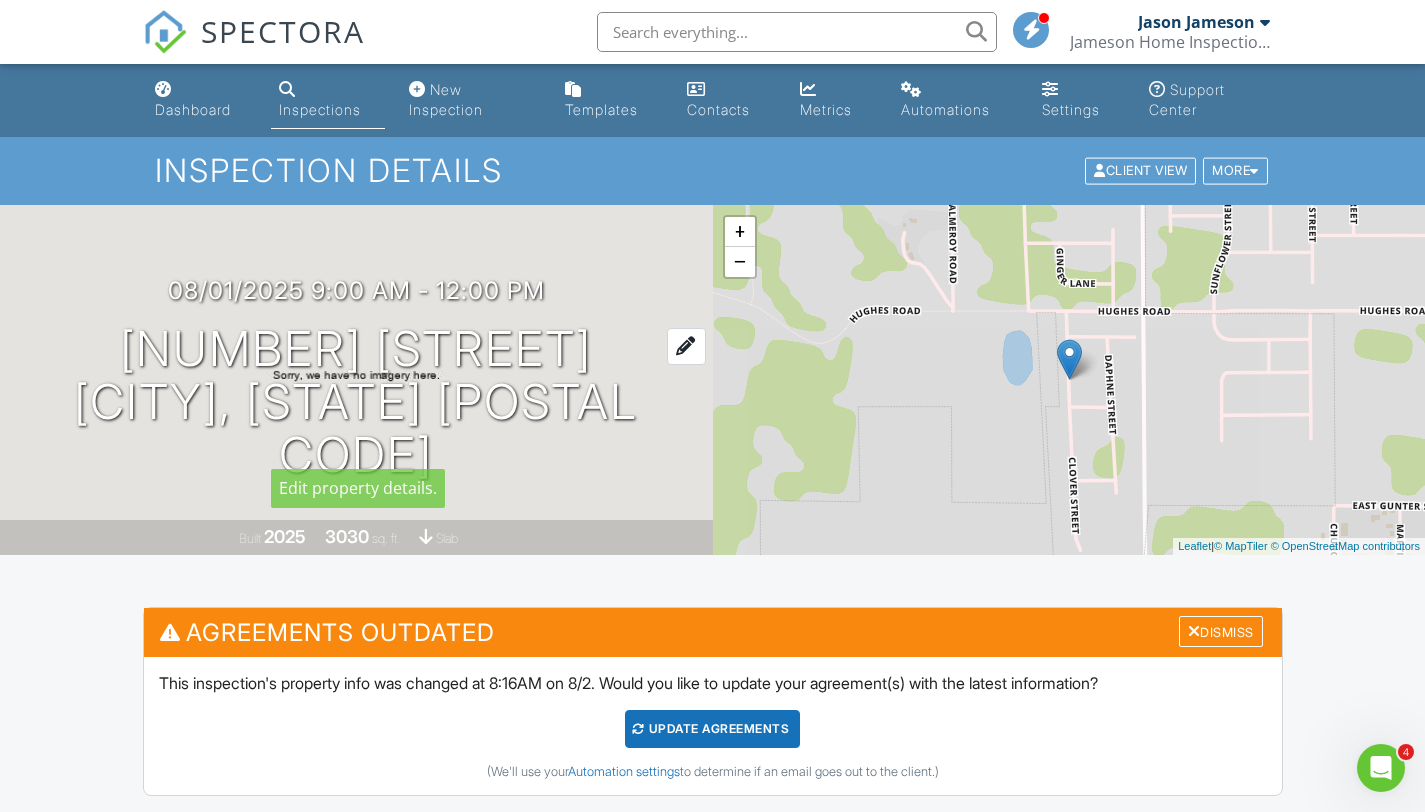click at bounding box center (686, 346) 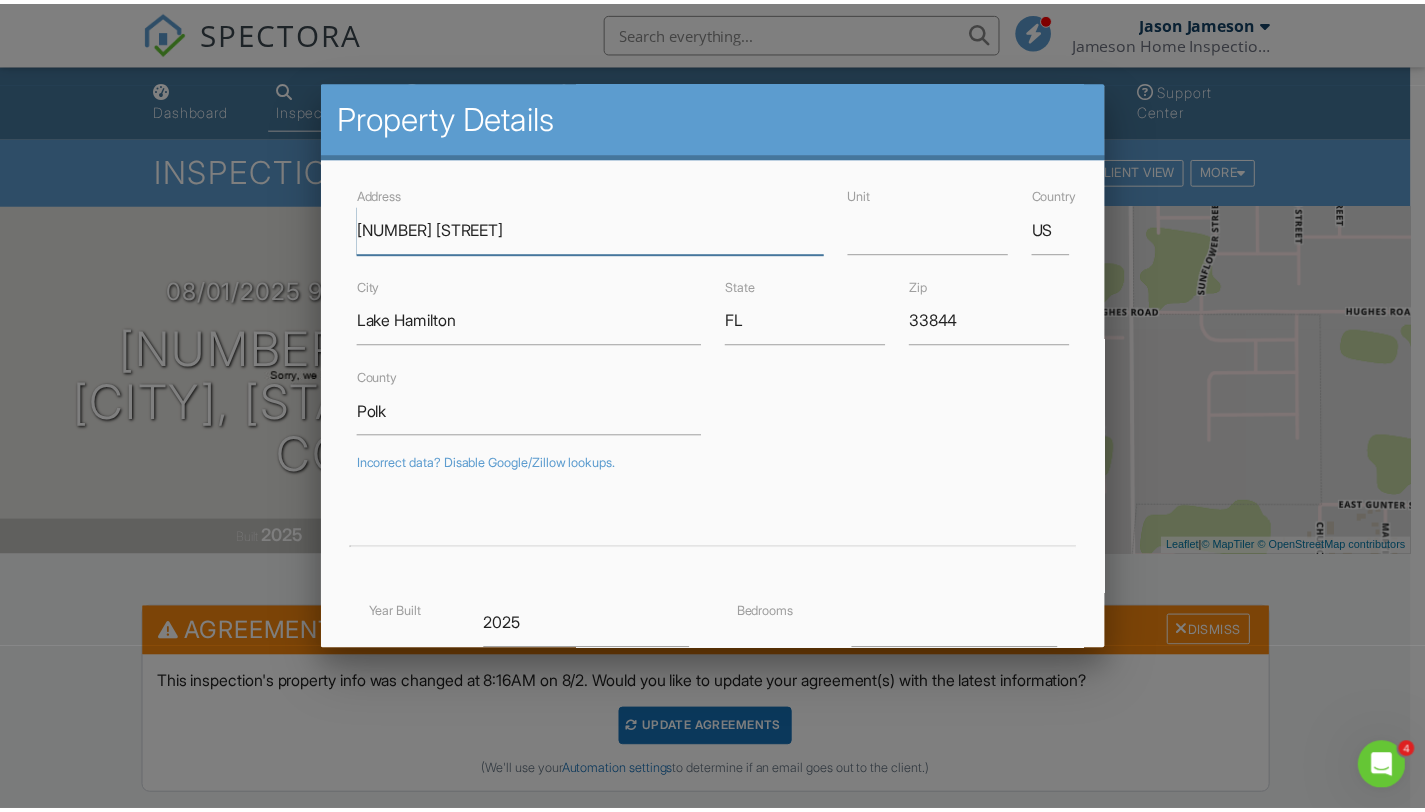 scroll, scrollTop: 431, scrollLeft: 0, axis: vertical 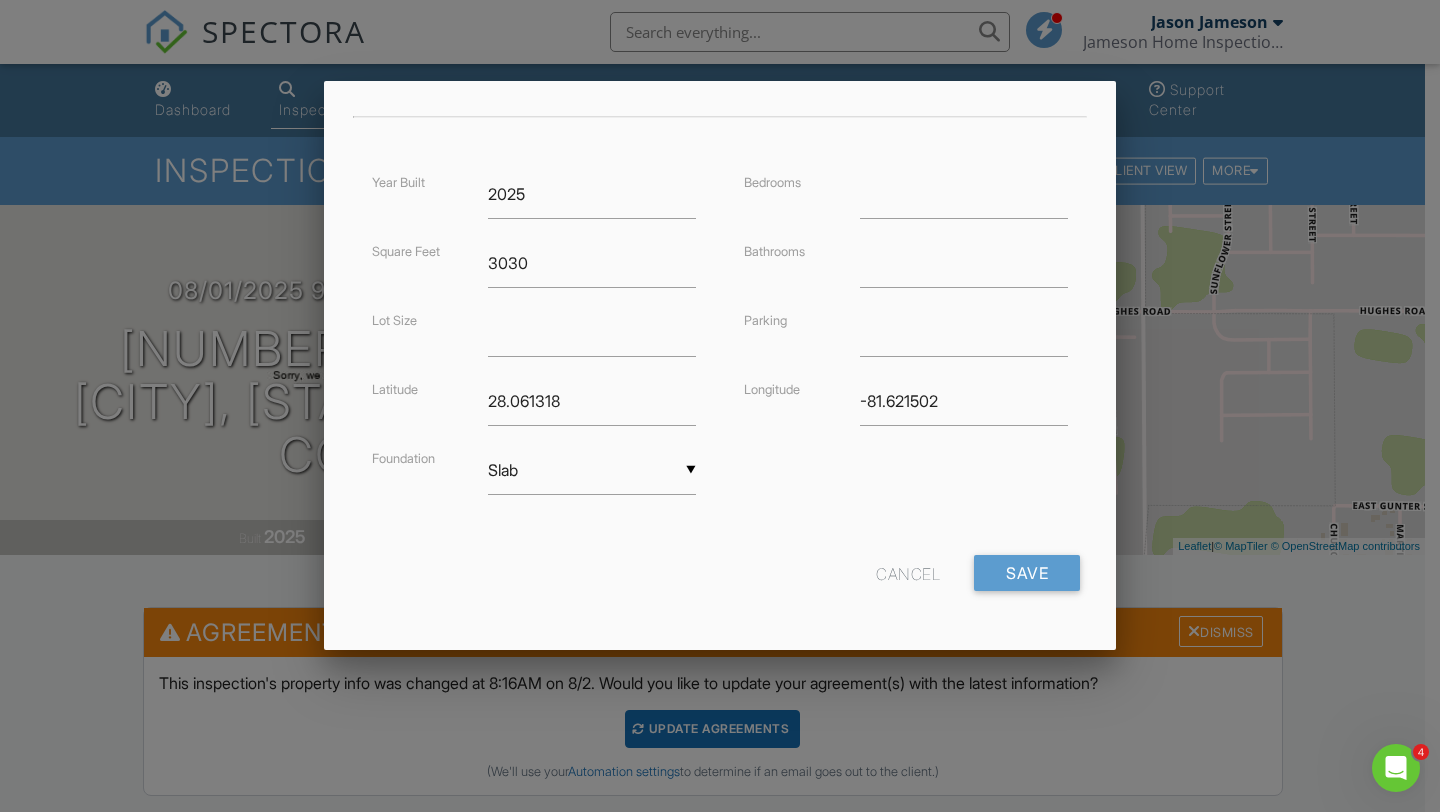 click on "Cancel" at bounding box center (908, 573) 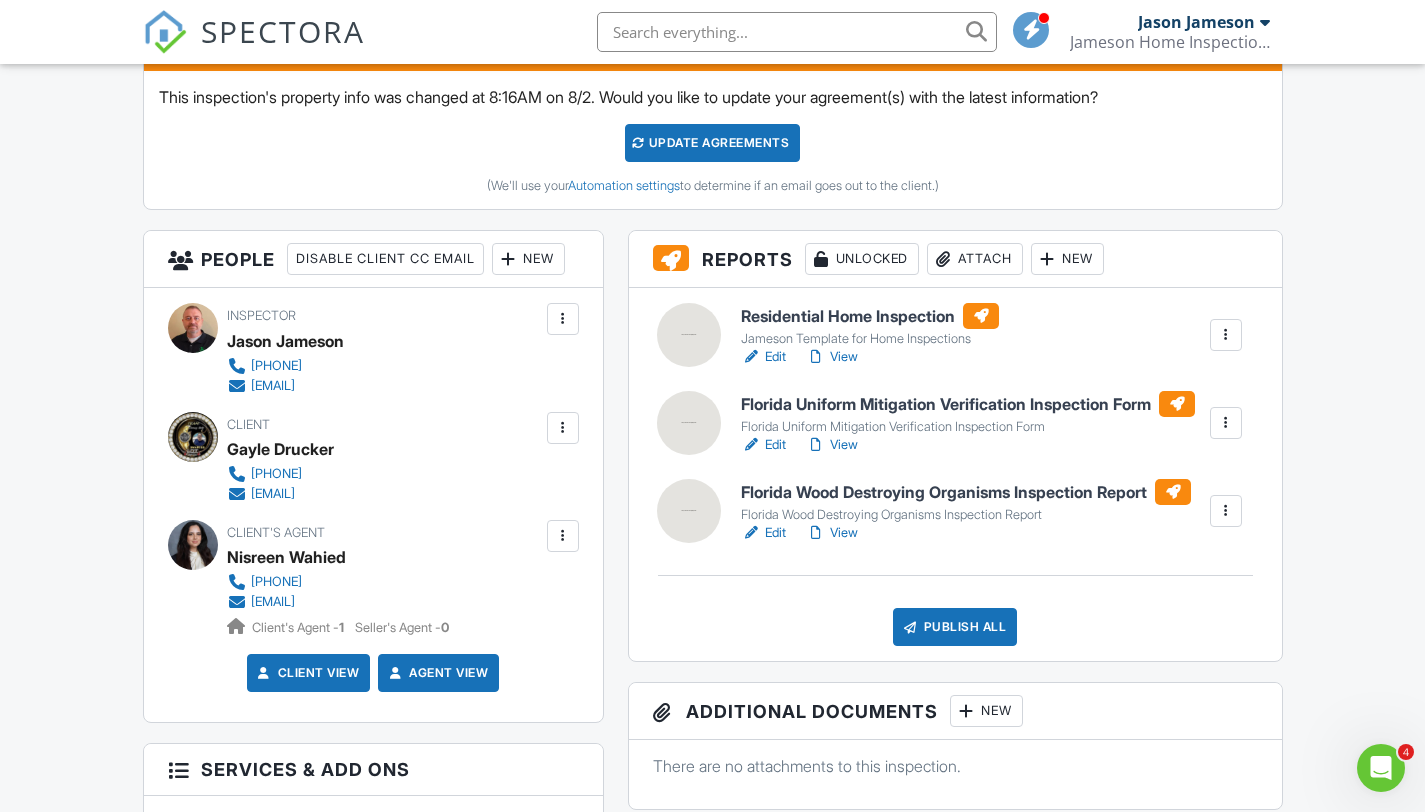 scroll, scrollTop: 600, scrollLeft: 0, axis: vertical 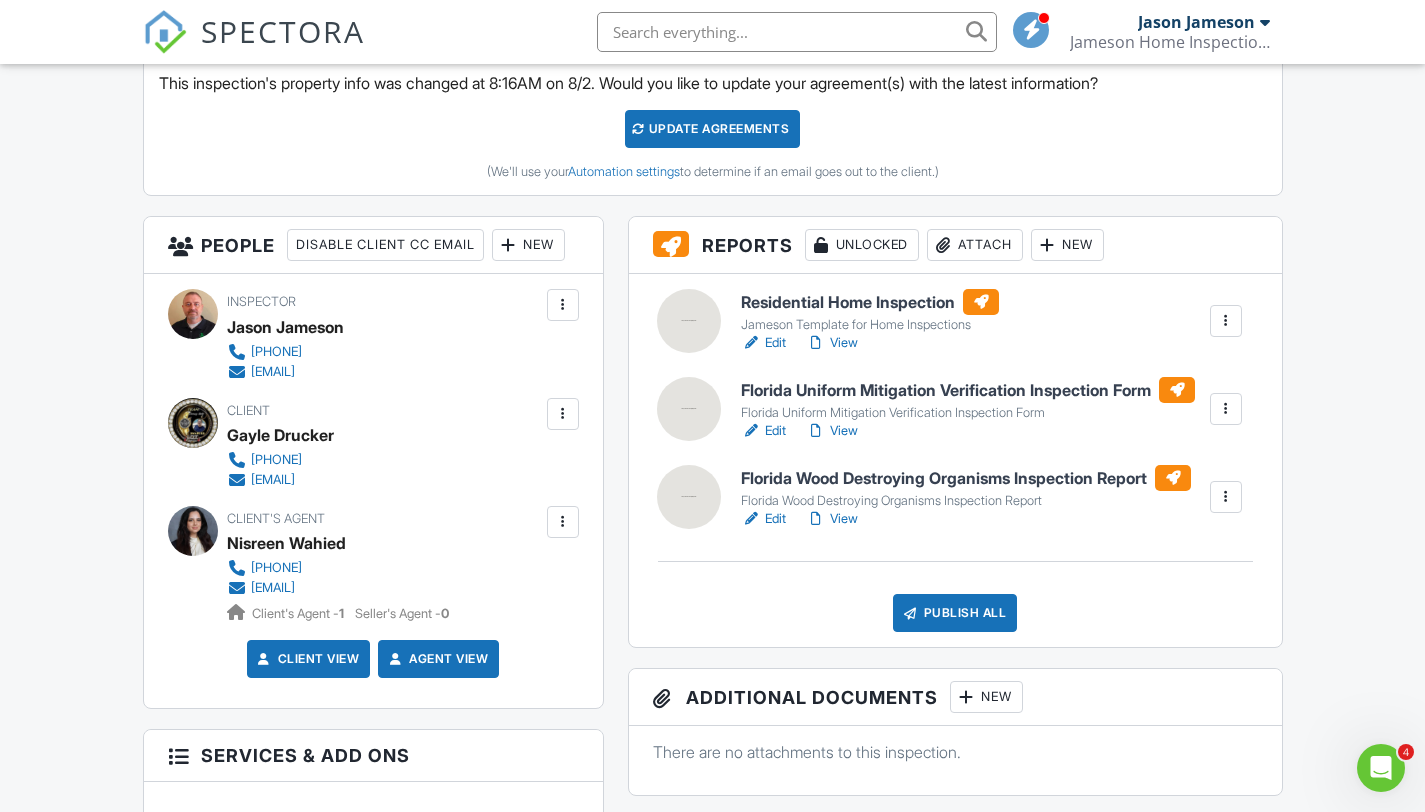 click on "Edit" at bounding box center [763, 431] 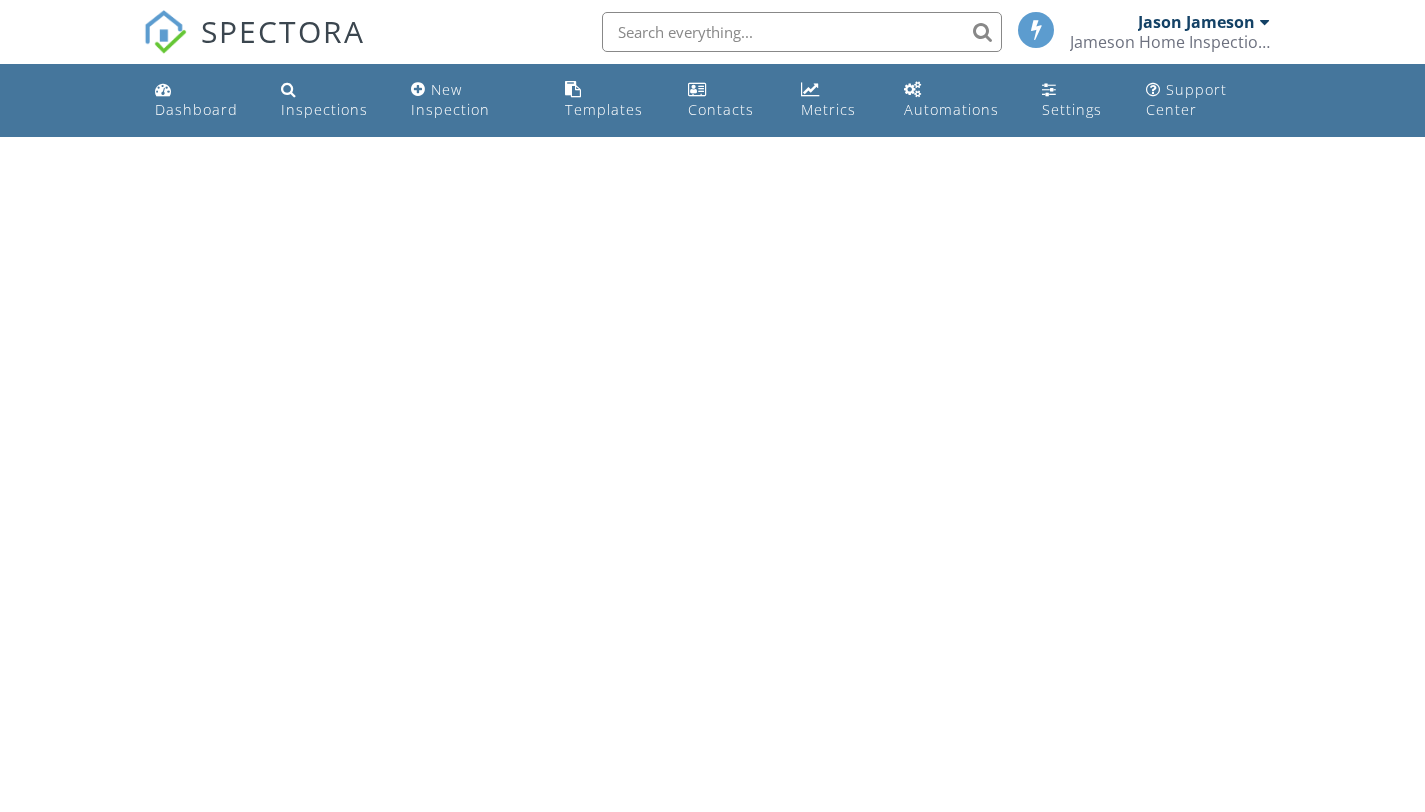 scroll, scrollTop: 0, scrollLeft: 0, axis: both 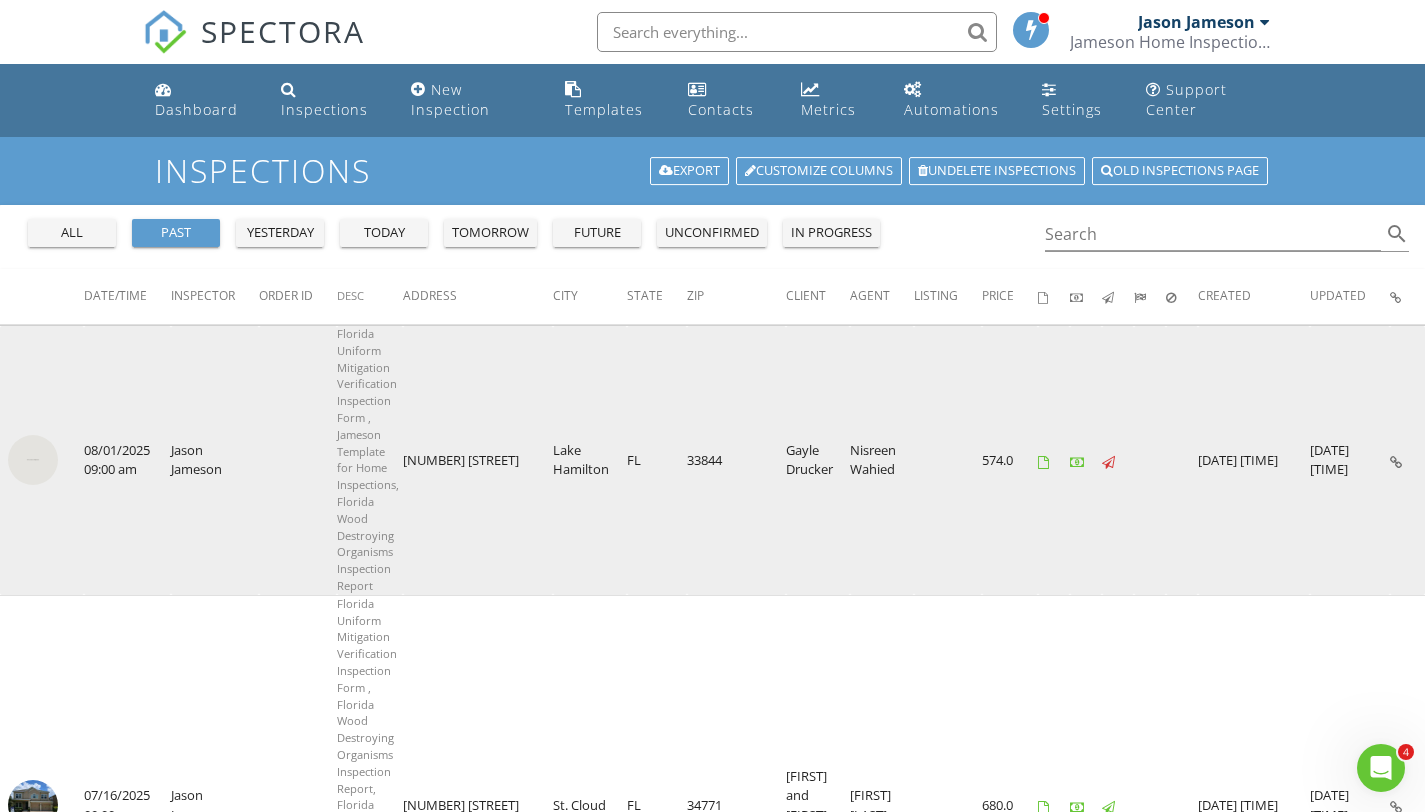 click at bounding box center [33, 460] 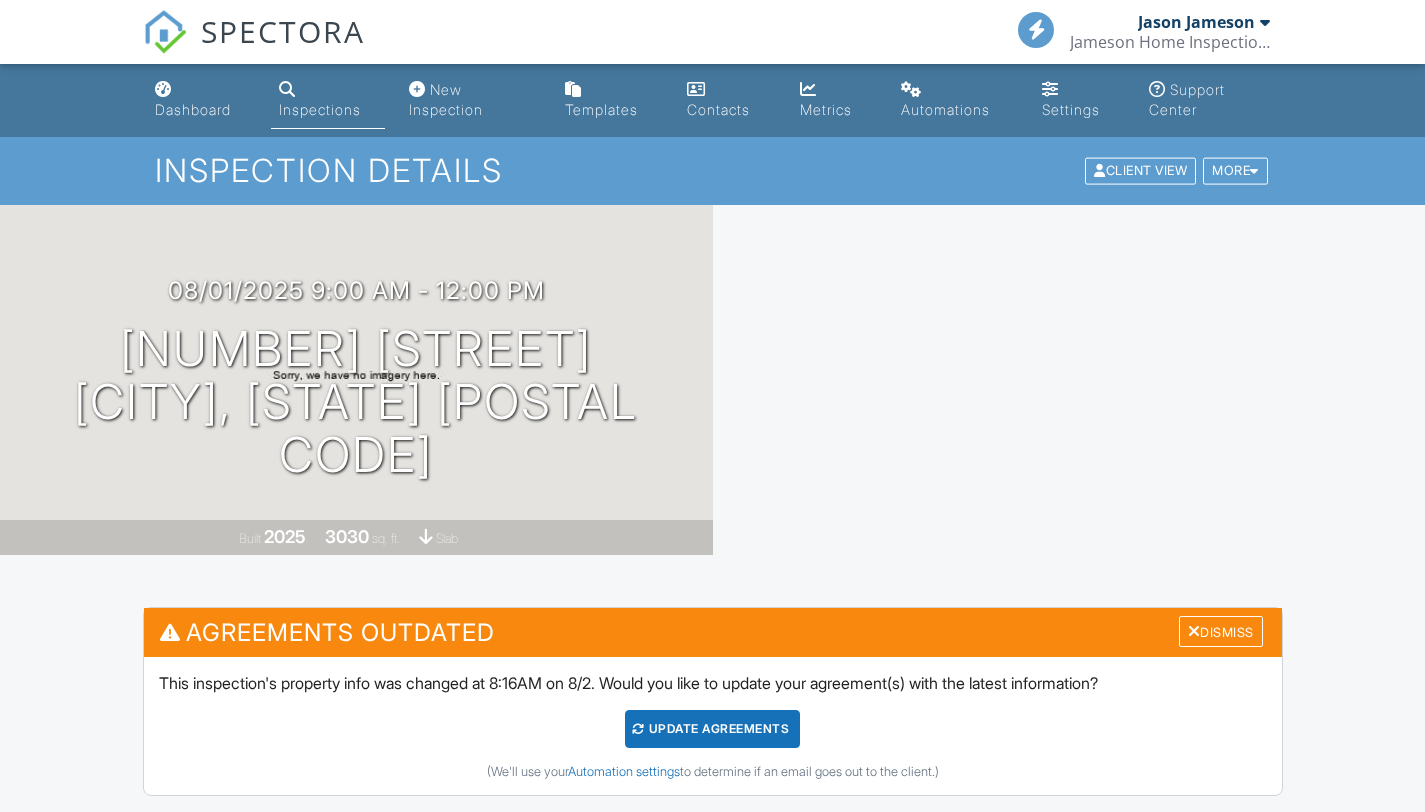 scroll, scrollTop: 0, scrollLeft: 0, axis: both 